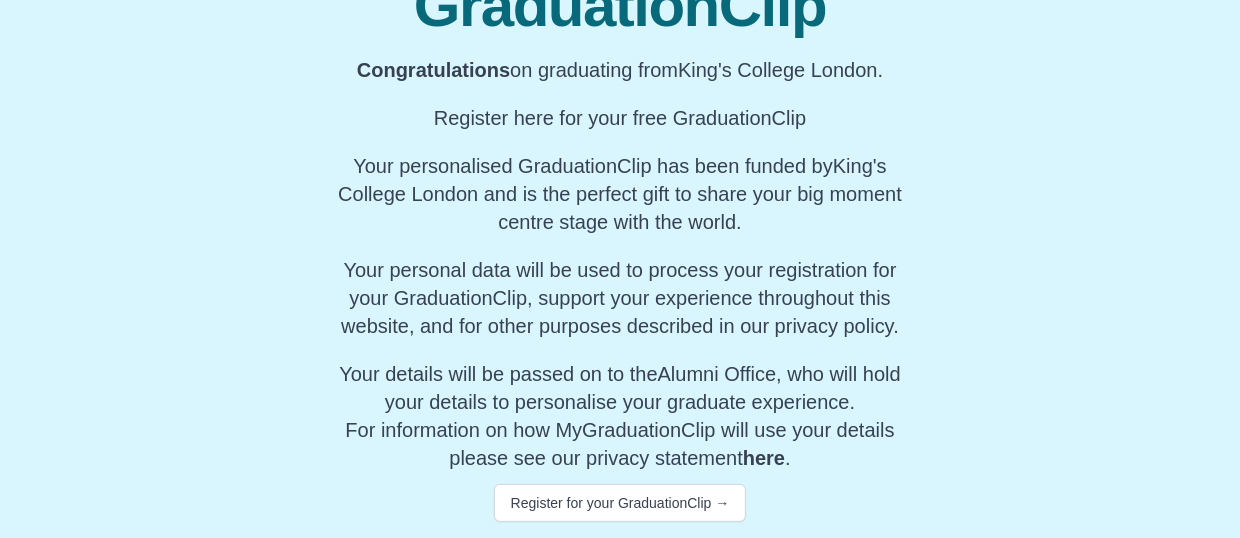 scroll, scrollTop: 306, scrollLeft: 0, axis: vertical 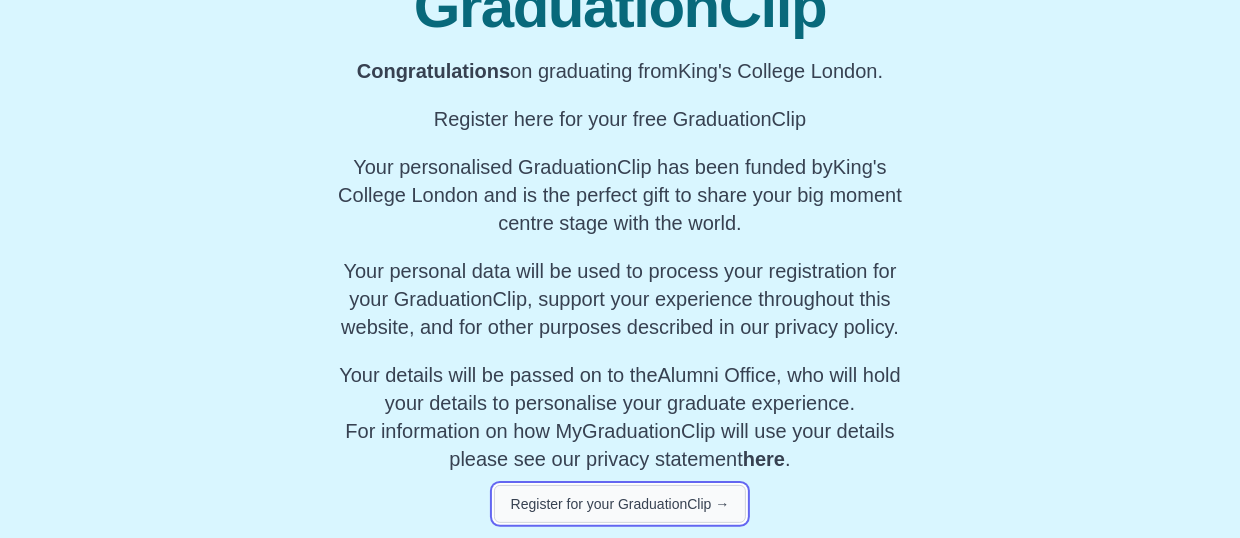 click on "Register for your GraduationClip →" at bounding box center (620, 504) 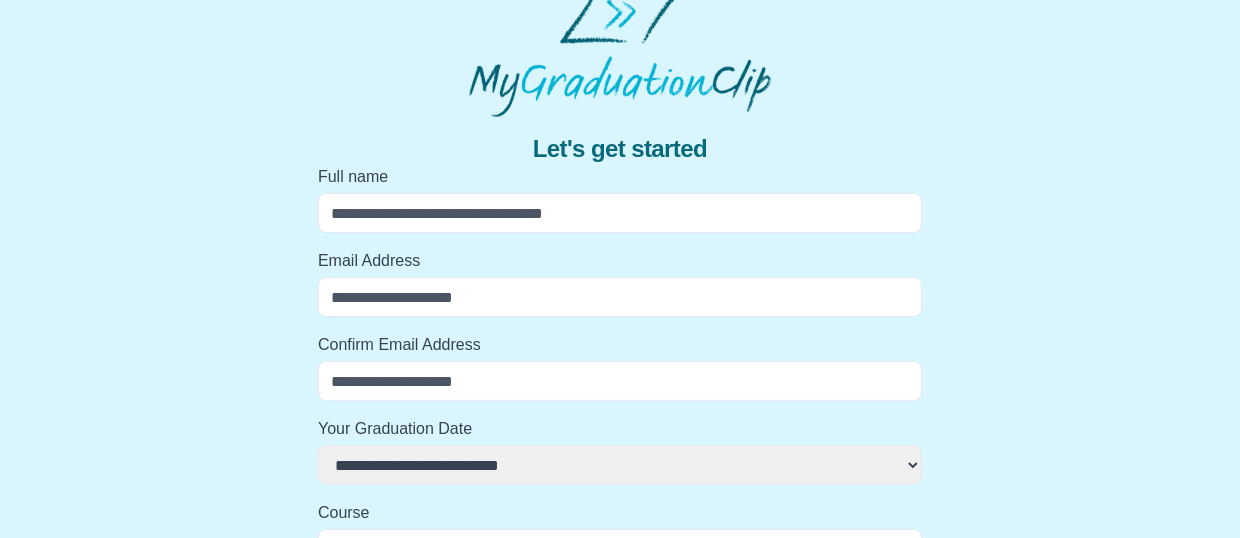 scroll, scrollTop: 4, scrollLeft: 0, axis: vertical 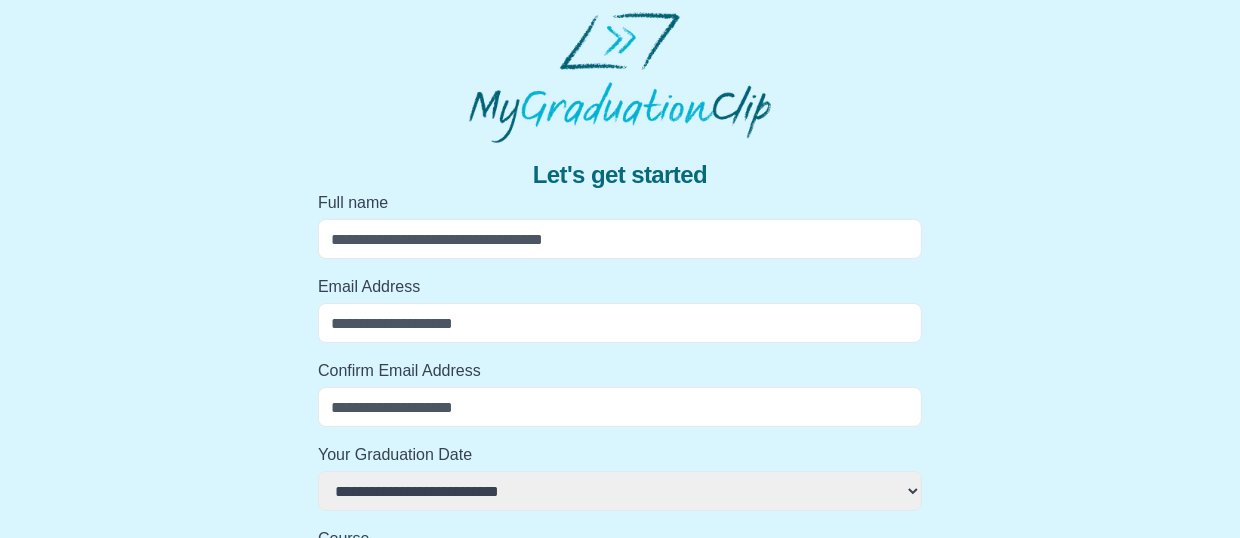 click on "Full name" at bounding box center [620, 239] 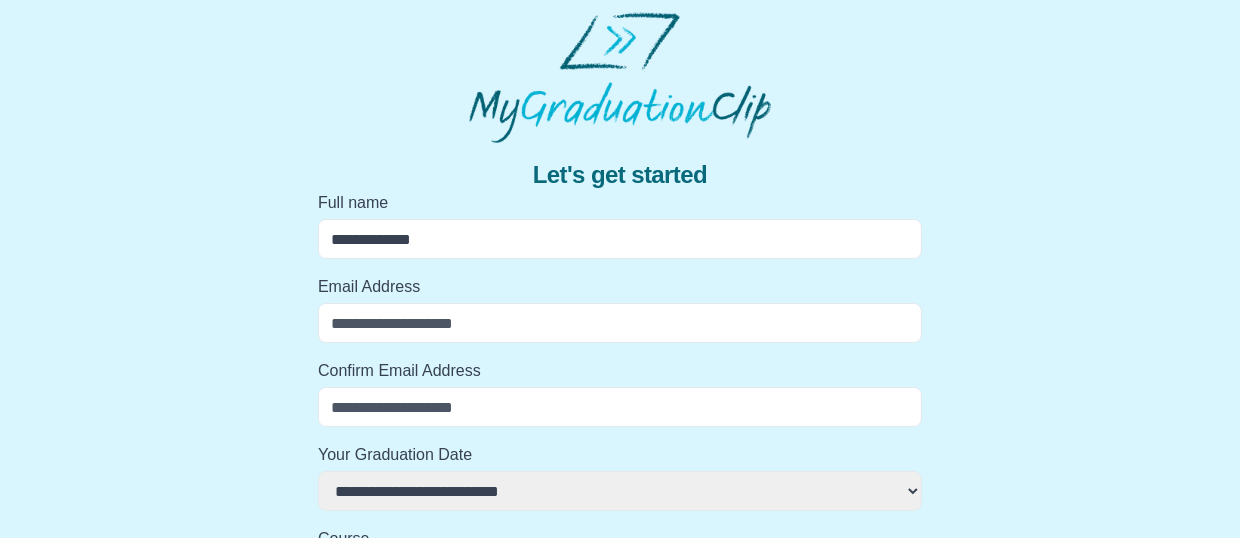 select 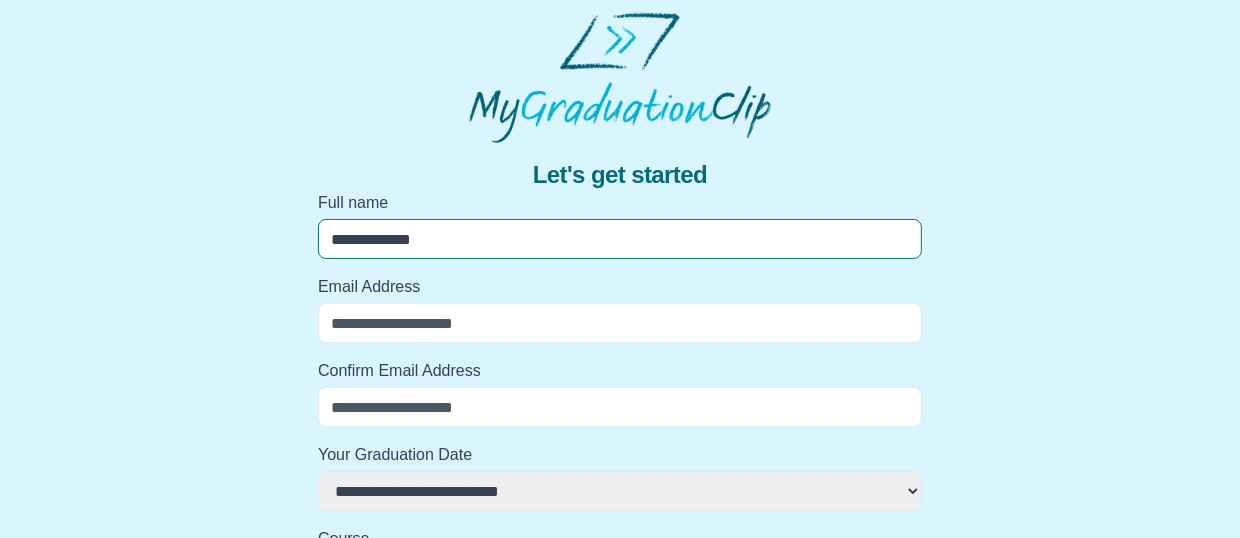 select 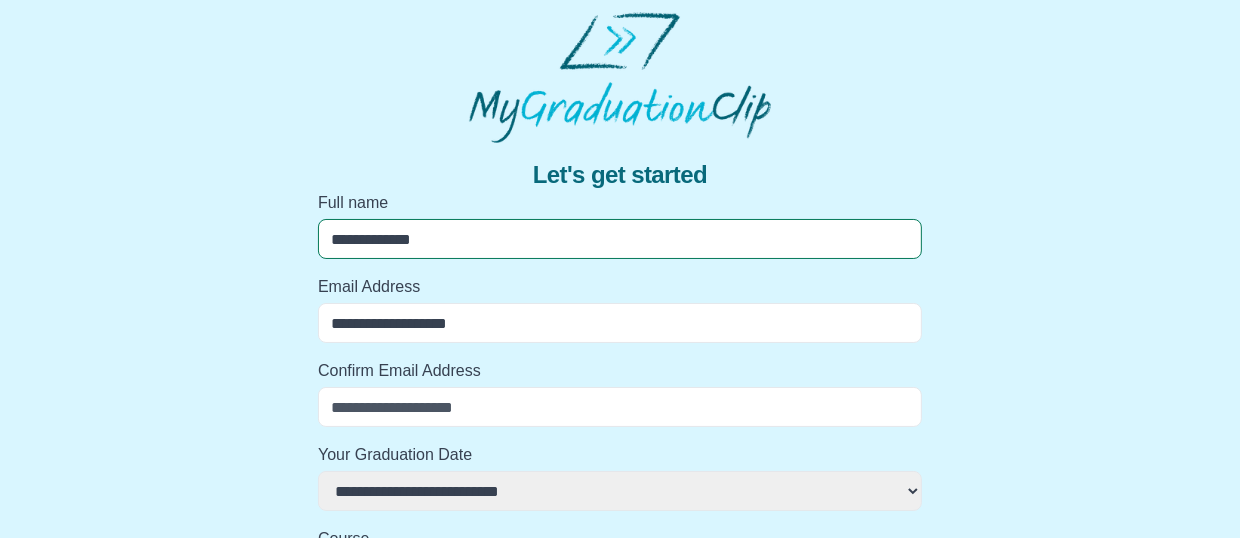 select 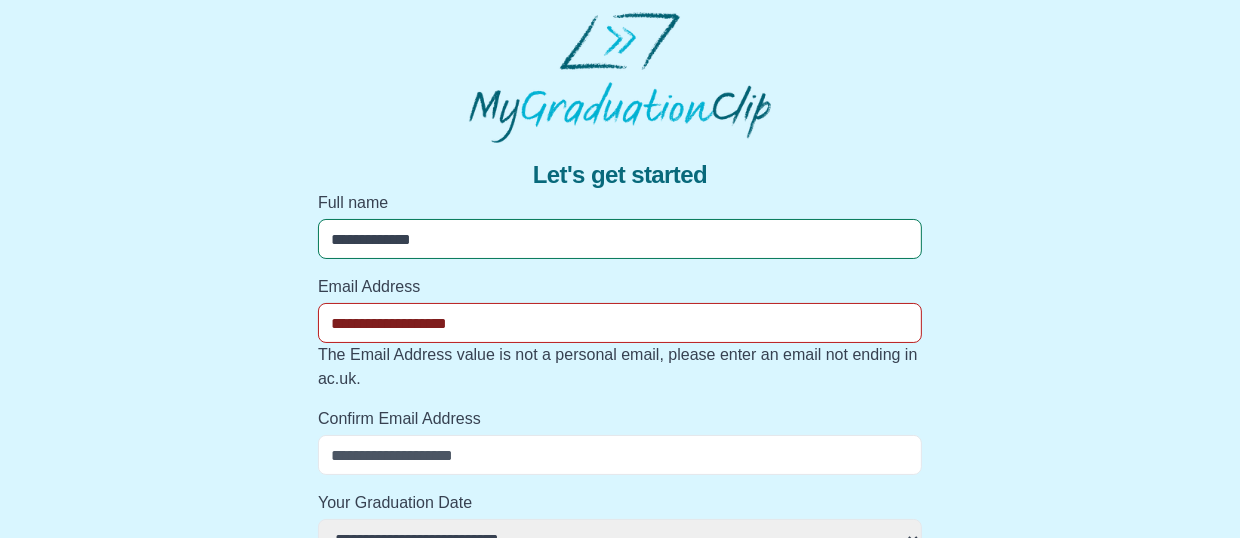 select 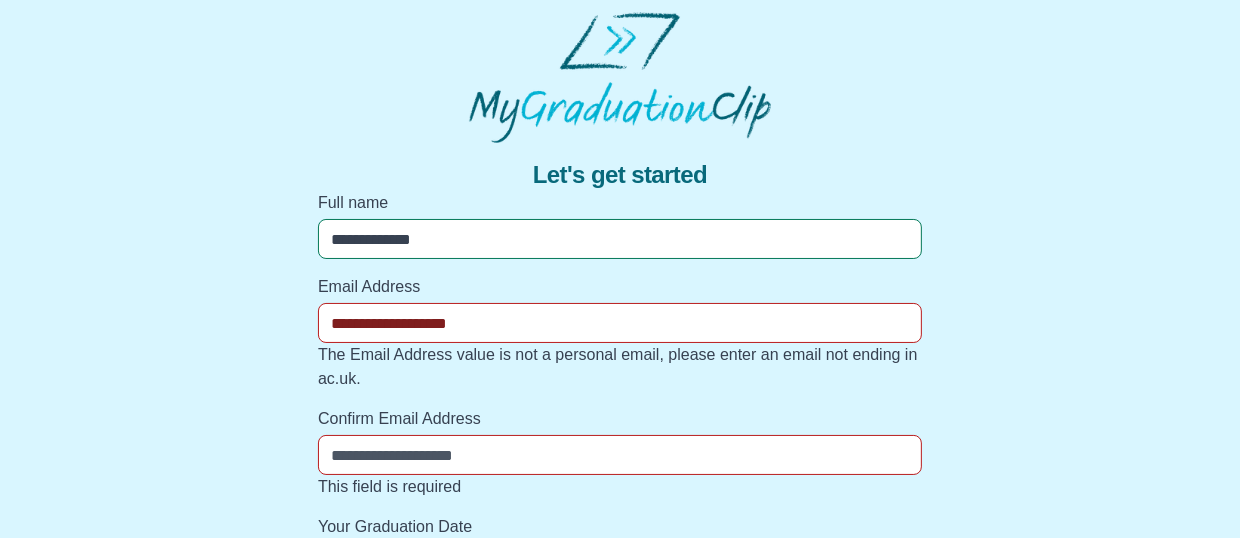click on "**********" at bounding box center (620, 323) 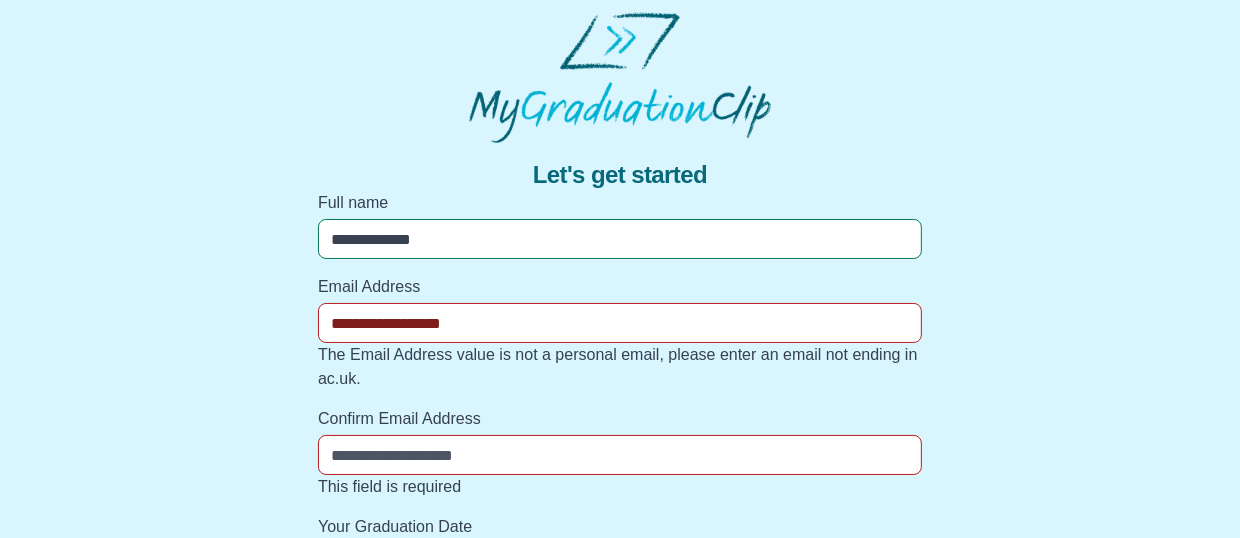 select 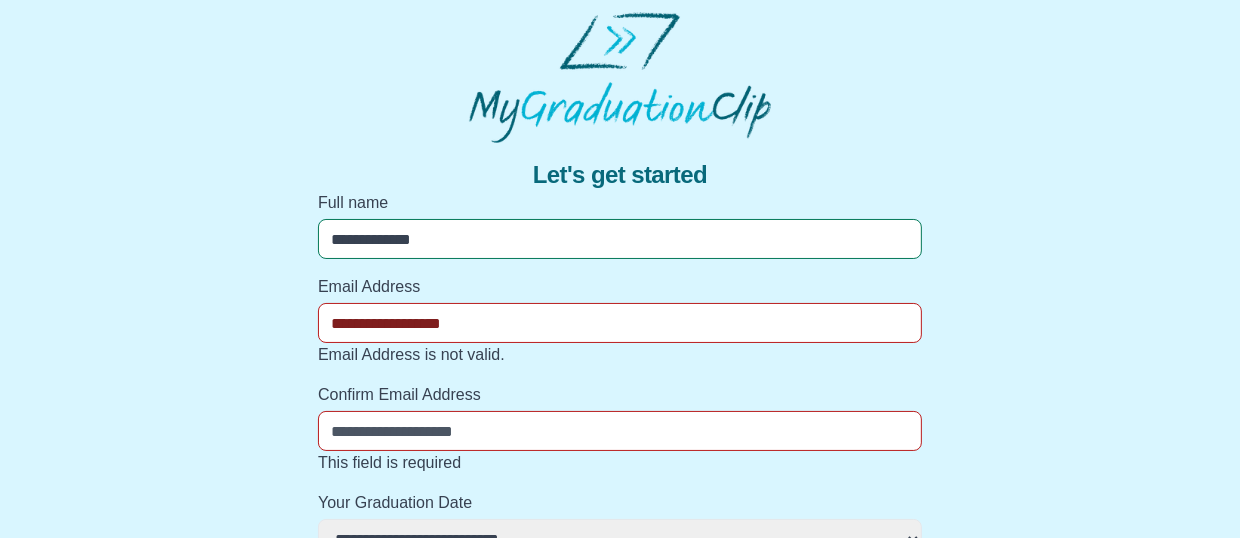 type on "**********" 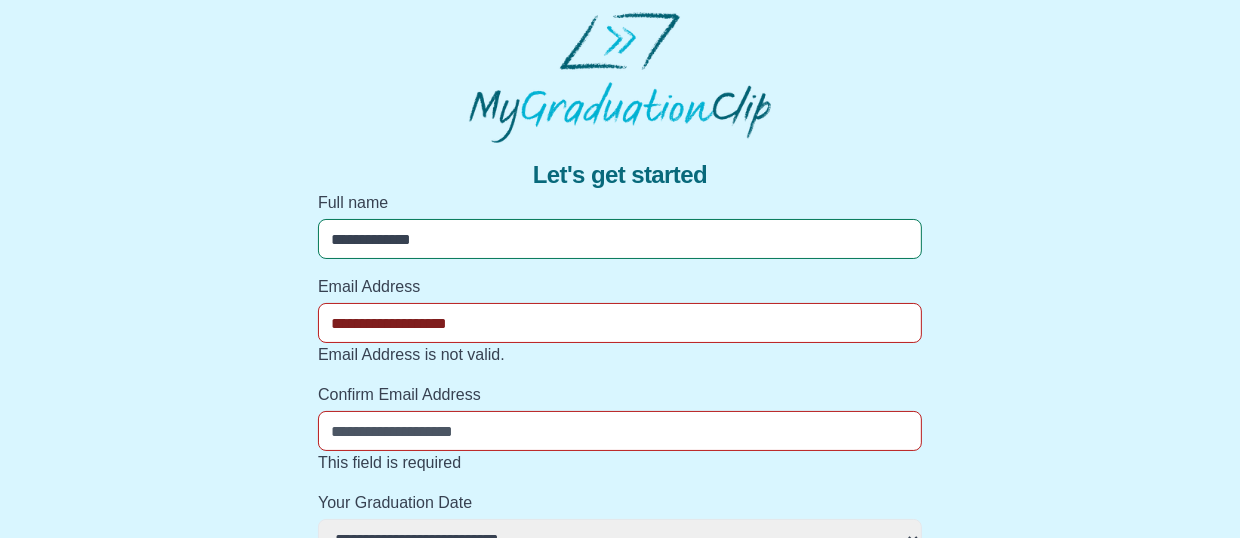 select 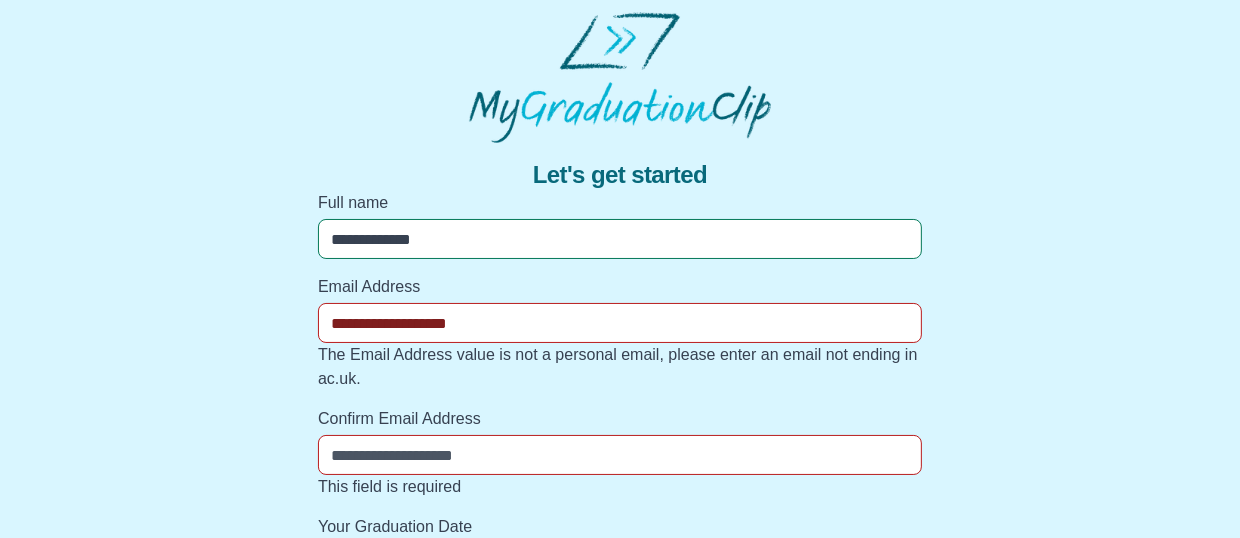 drag, startPoint x: 546, startPoint y: 331, endPoint x: 264, endPoint y: 313, distance: 282.57388 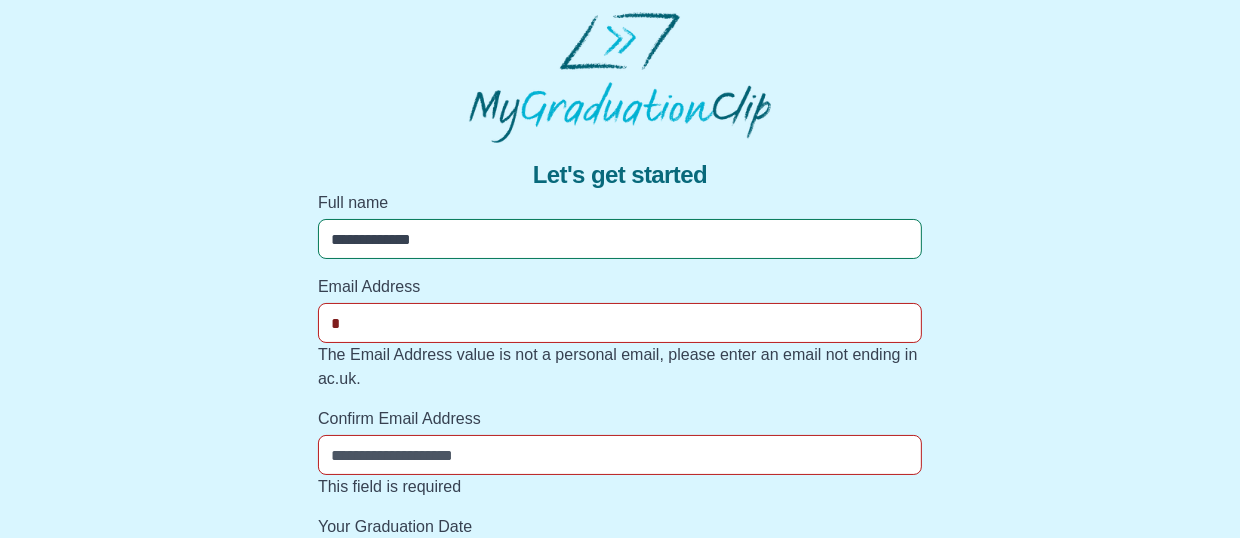 select 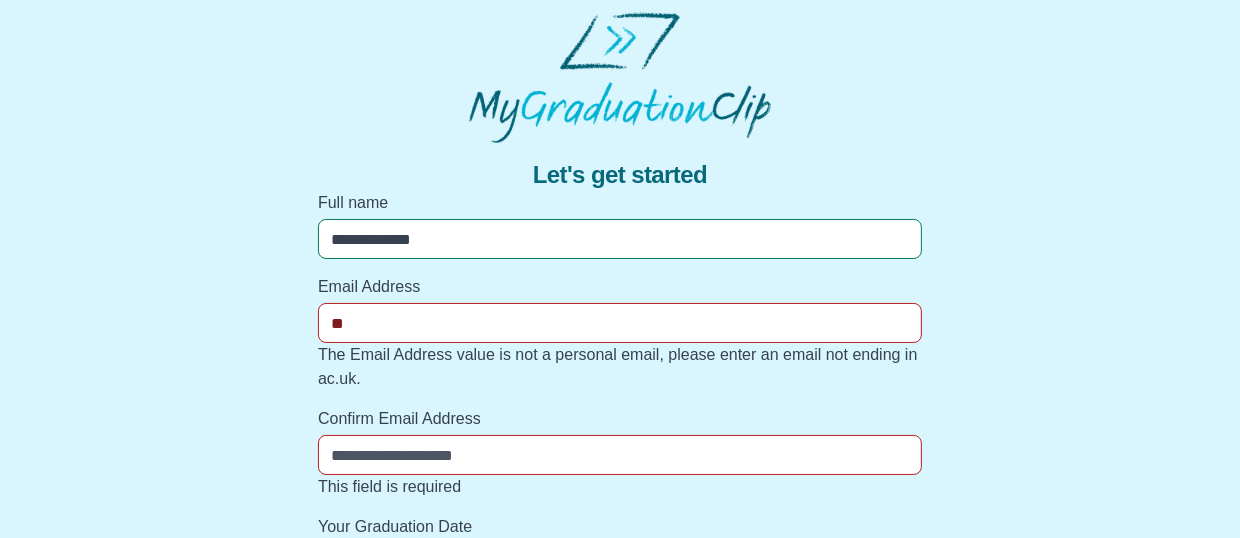 select 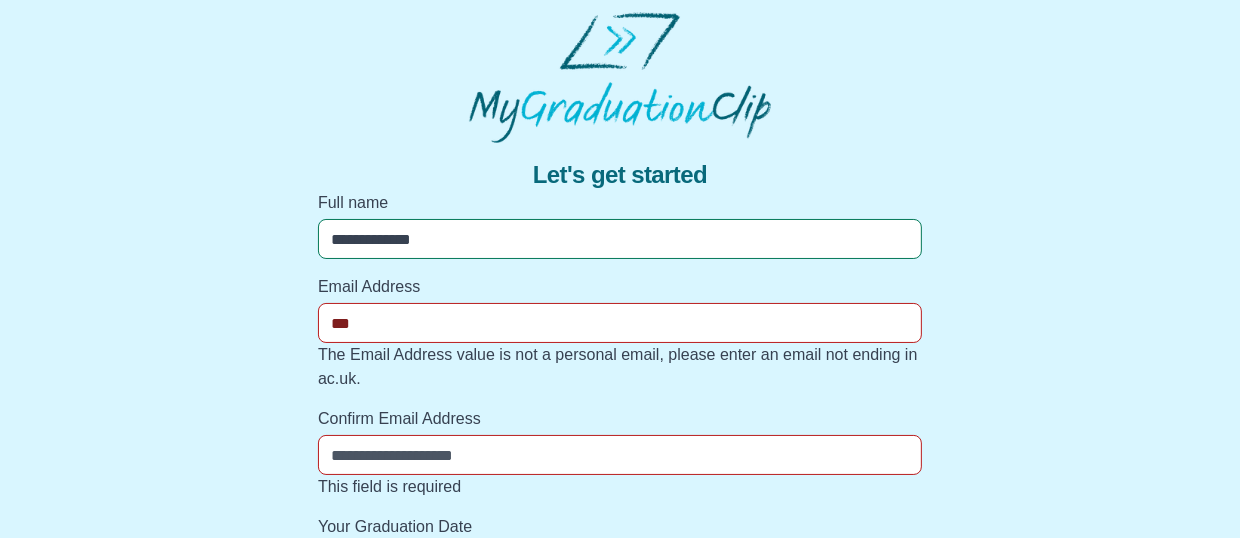 select 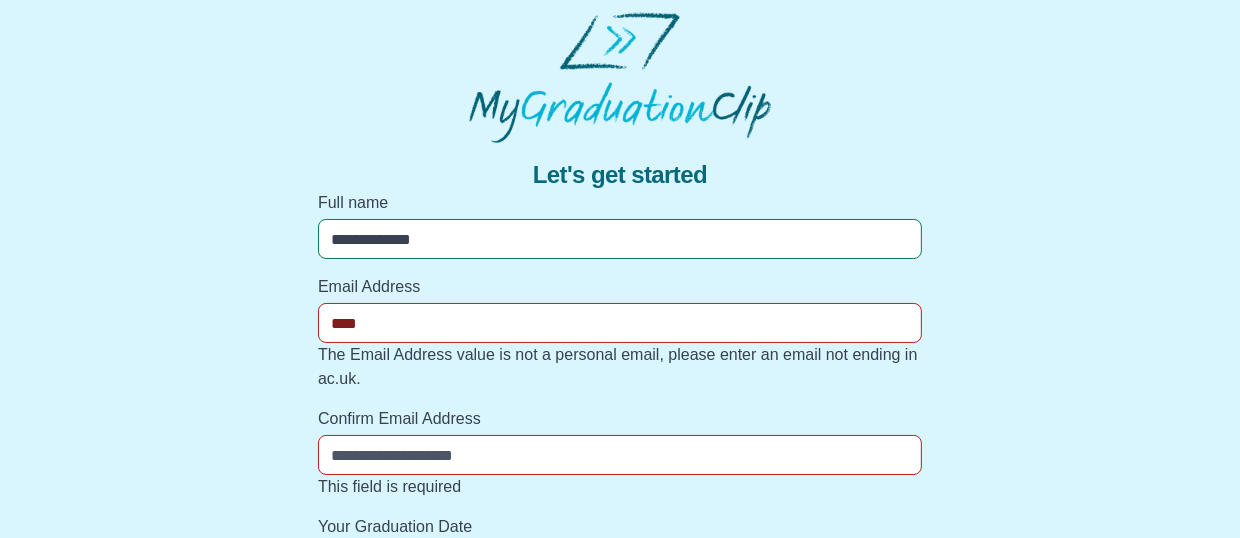 select 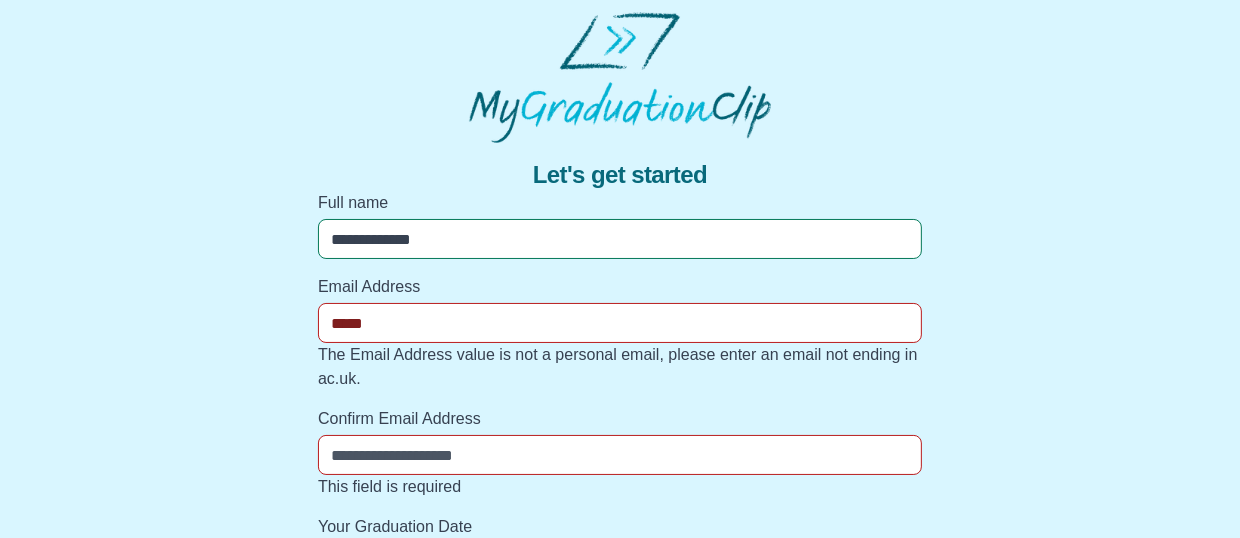 select 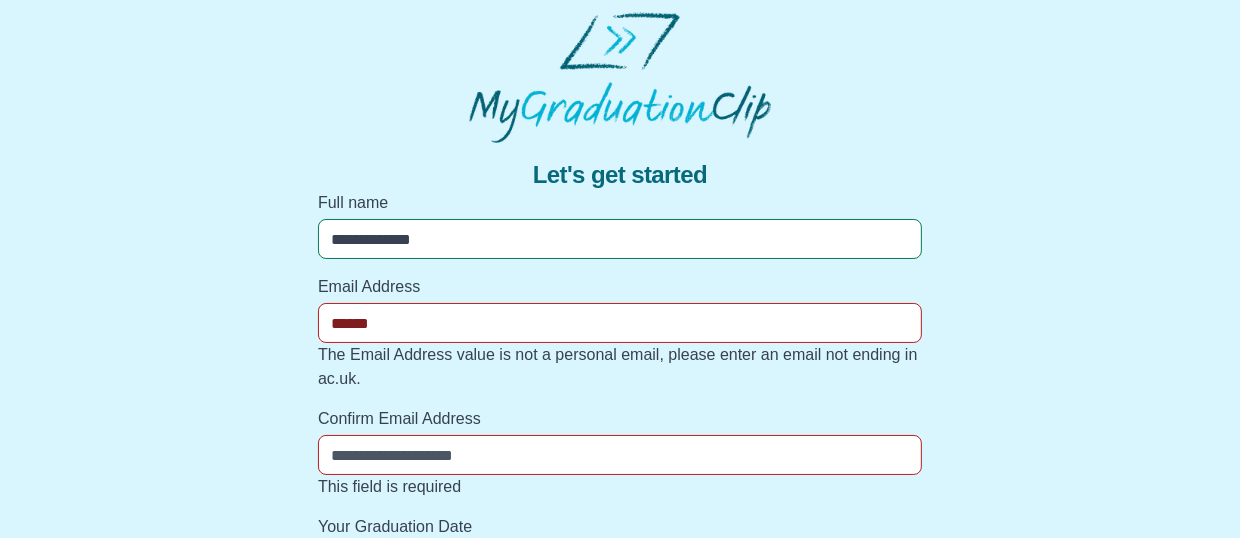 select 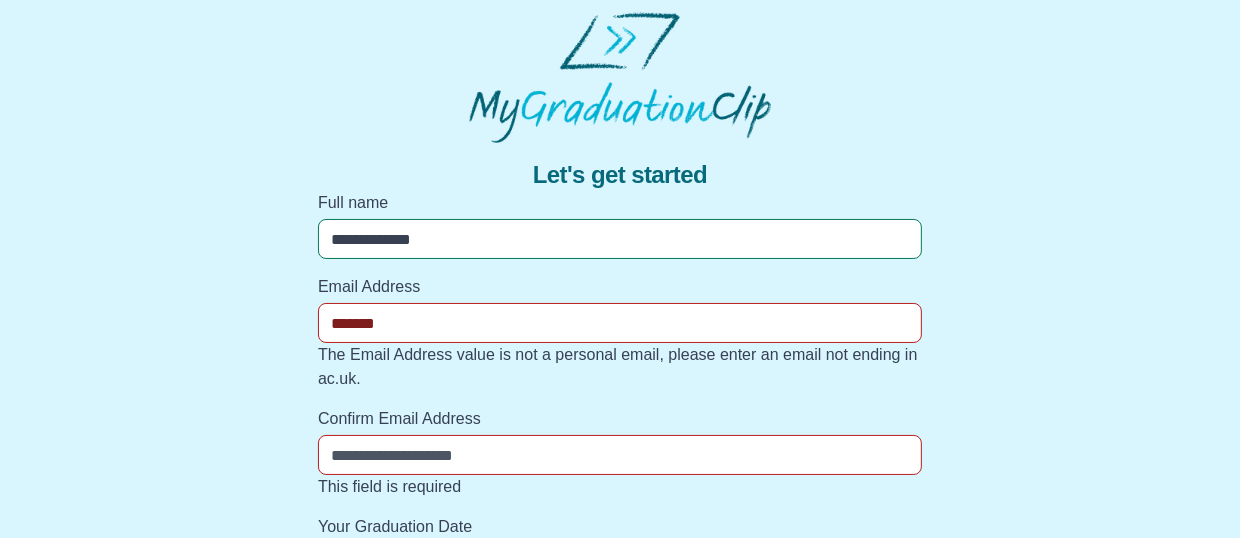 select 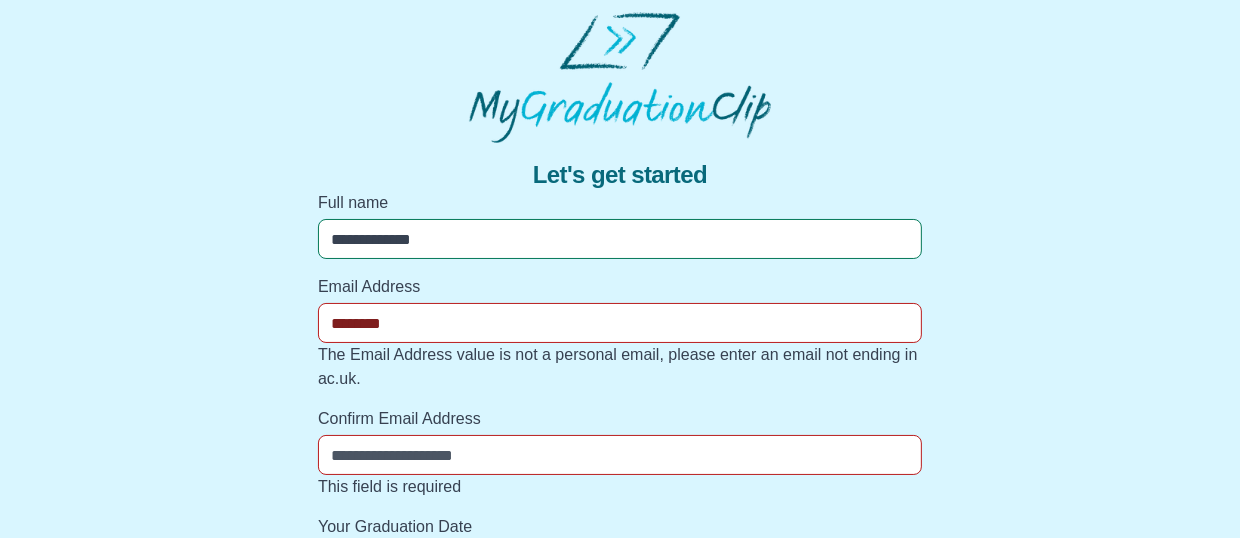 select 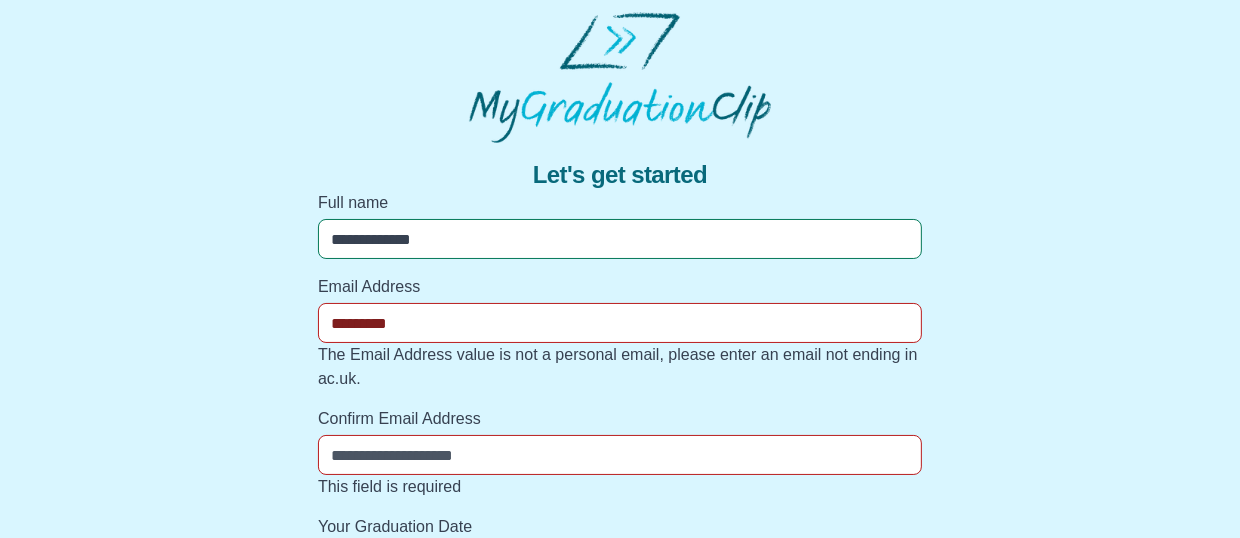 select 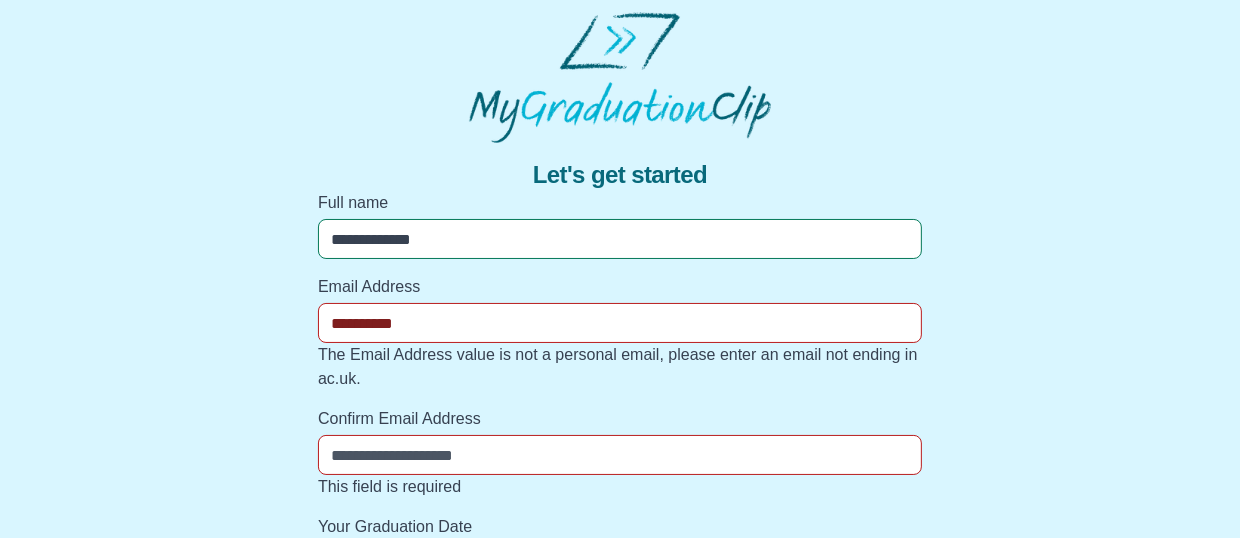 select 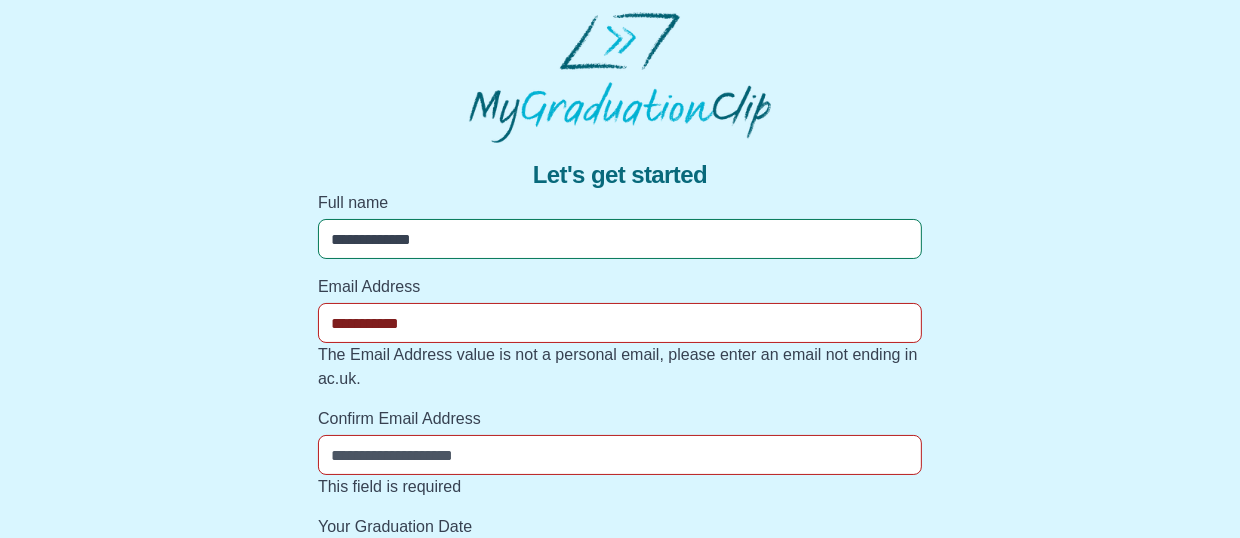 select 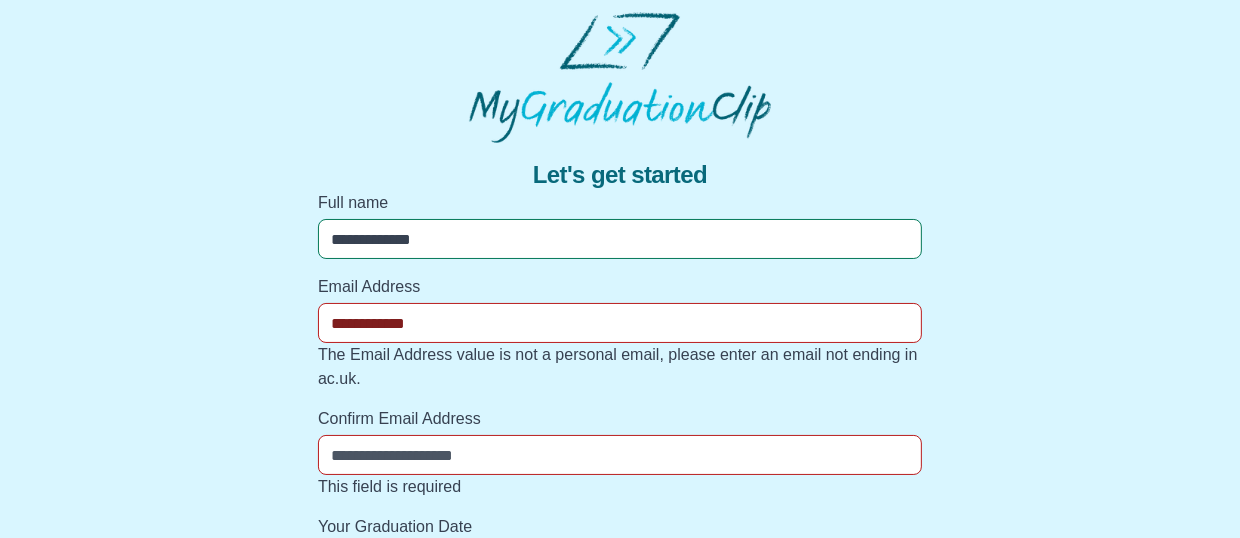 select 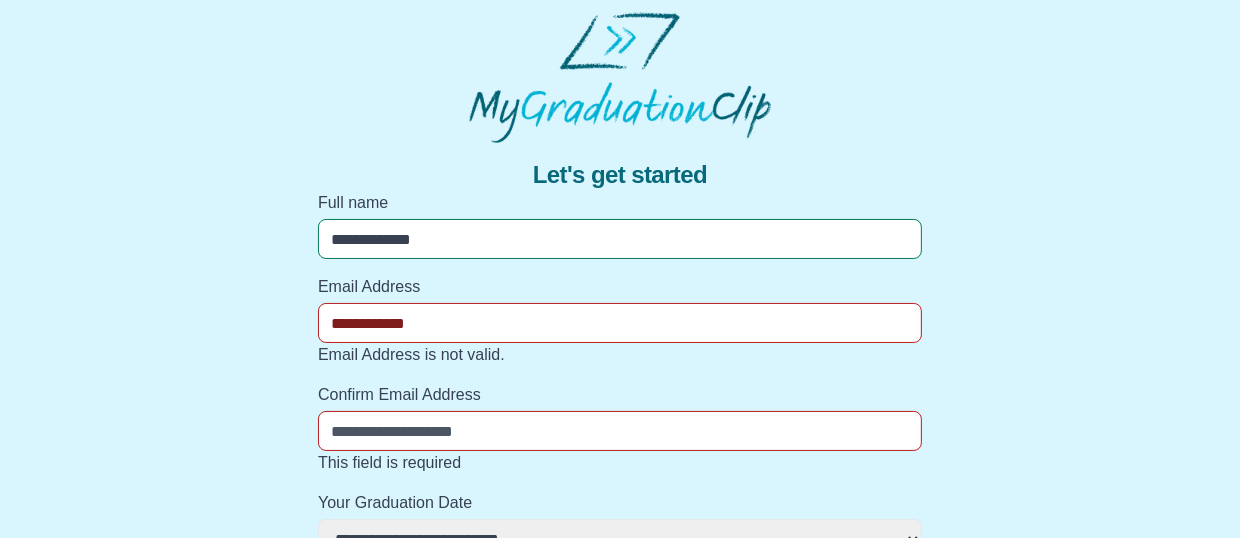 type on "**********" 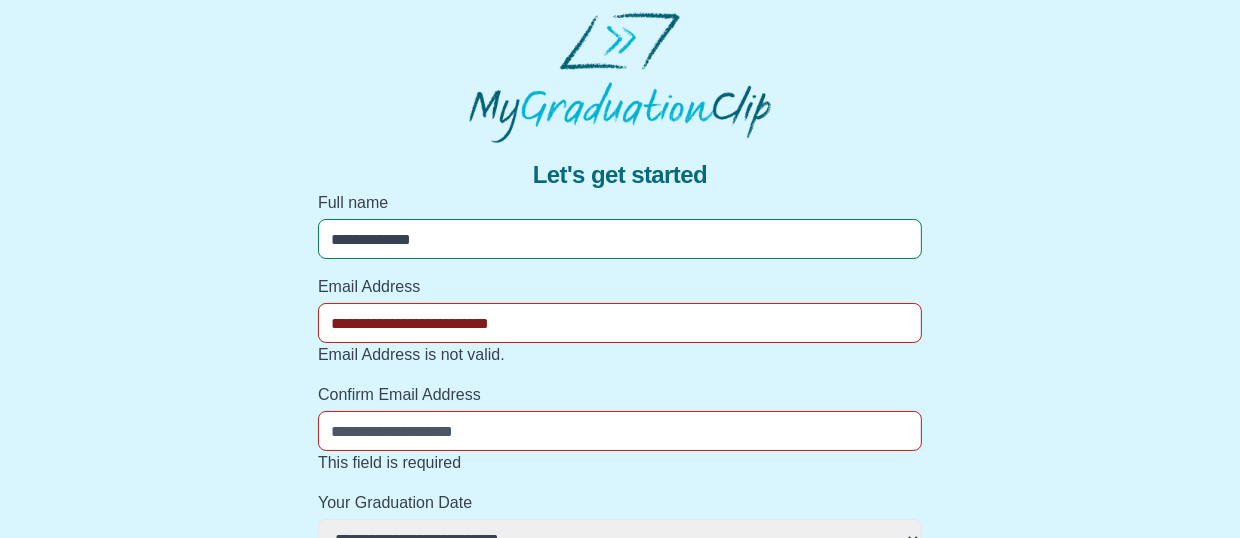 select 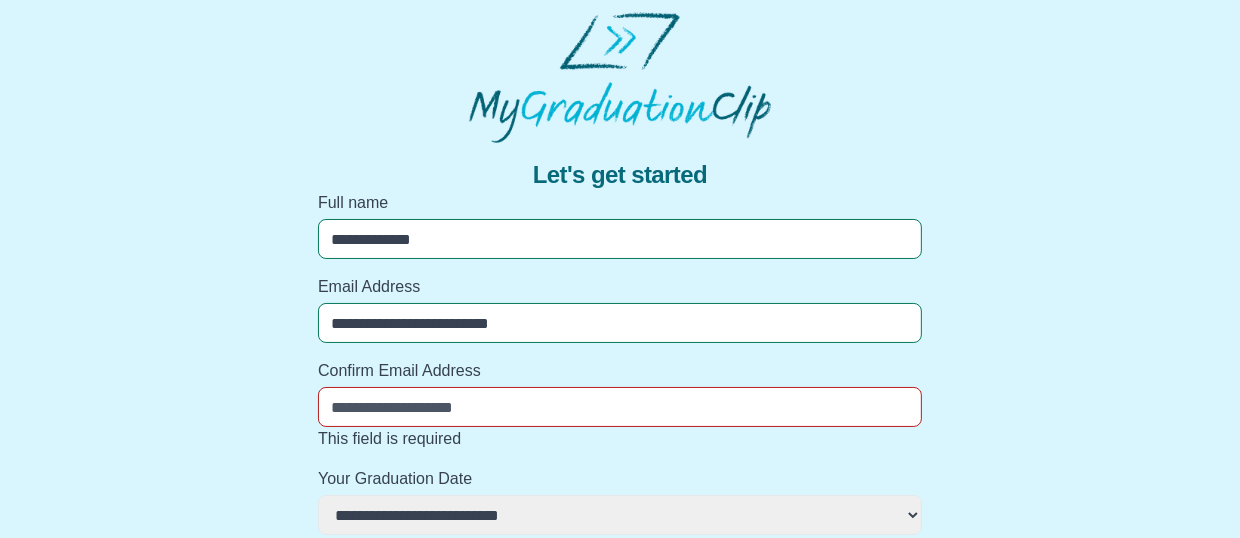 select 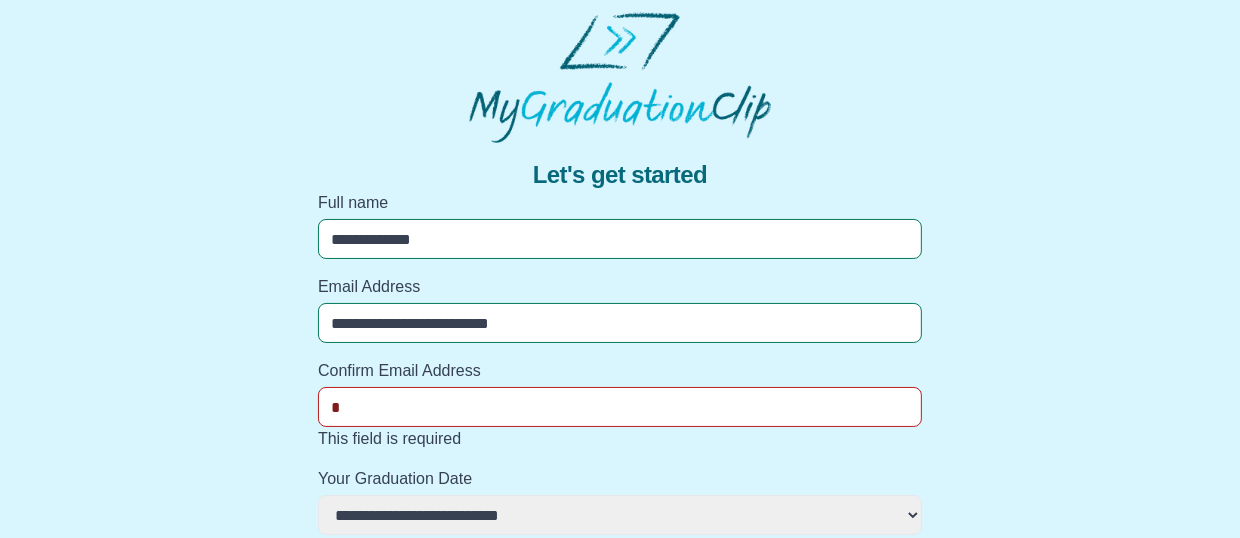 select 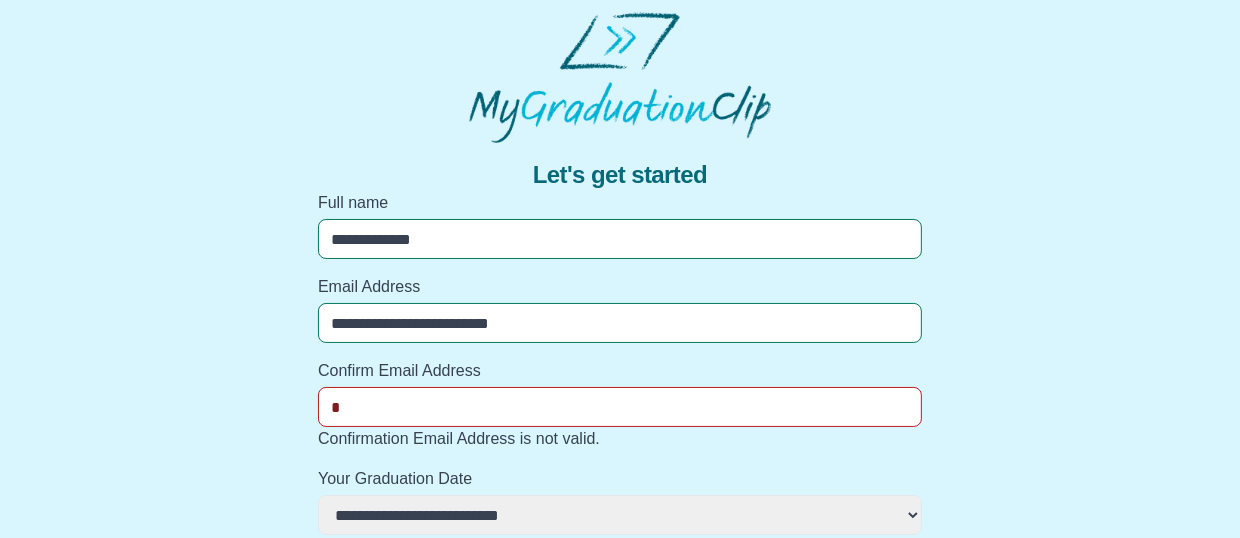 type on "**" 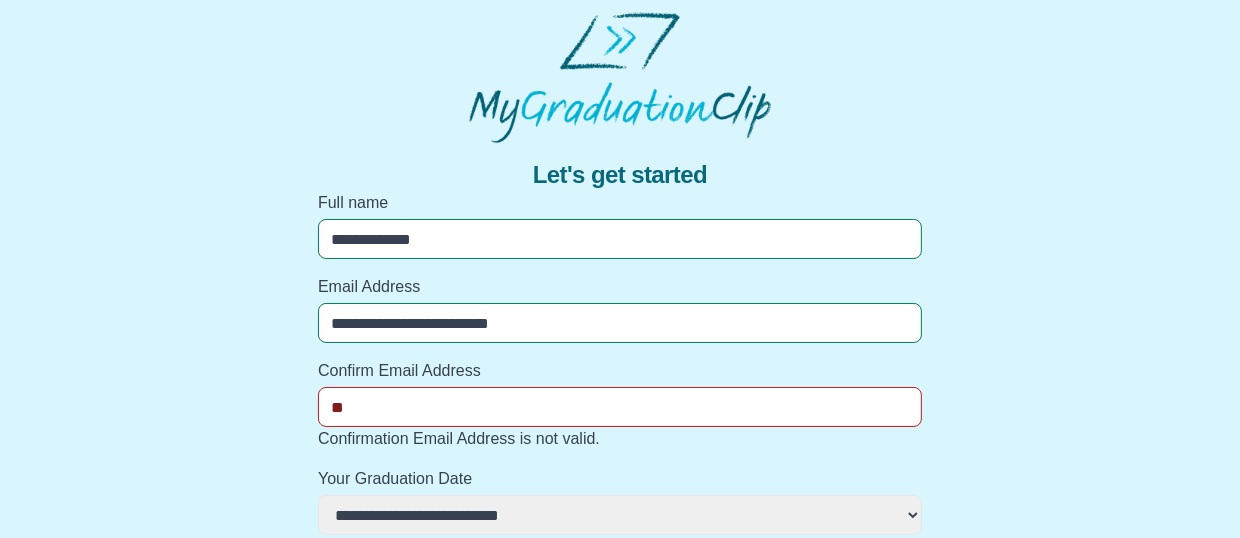 select 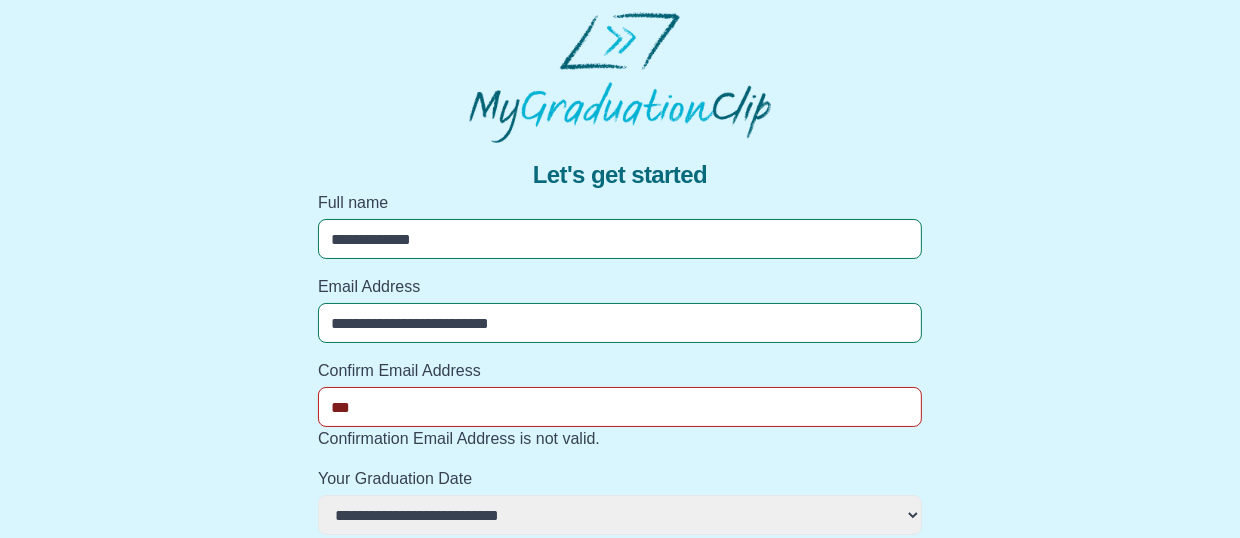 select 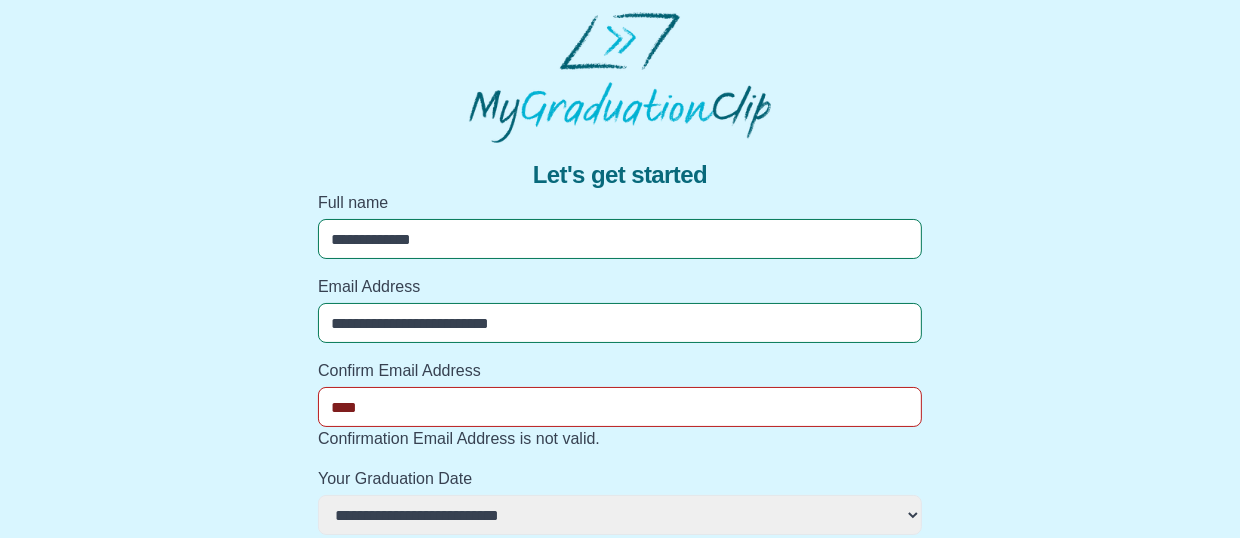 select 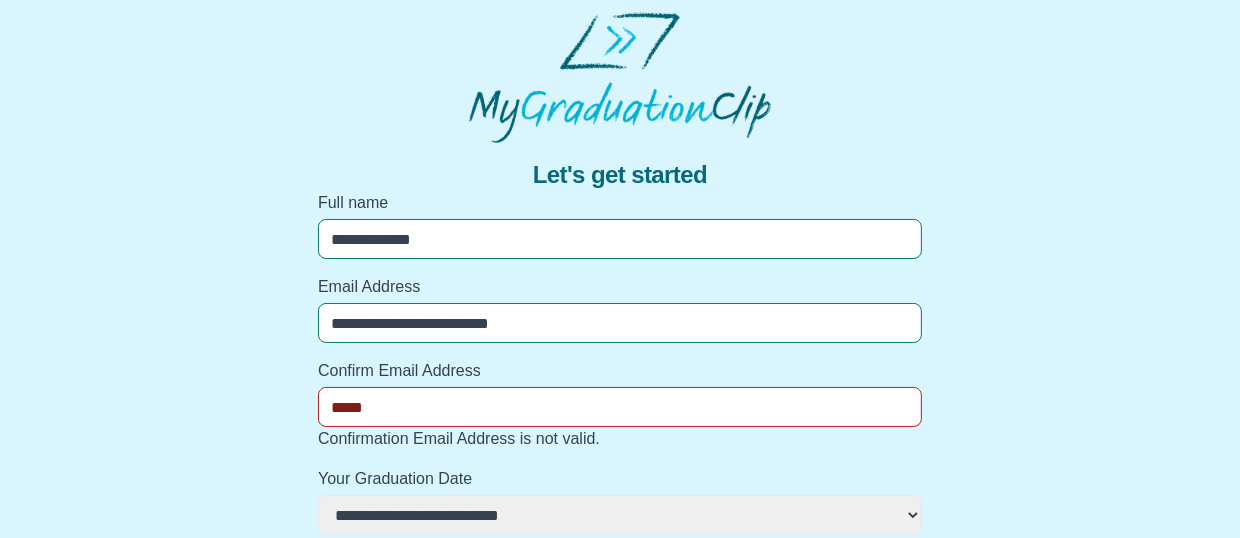 select 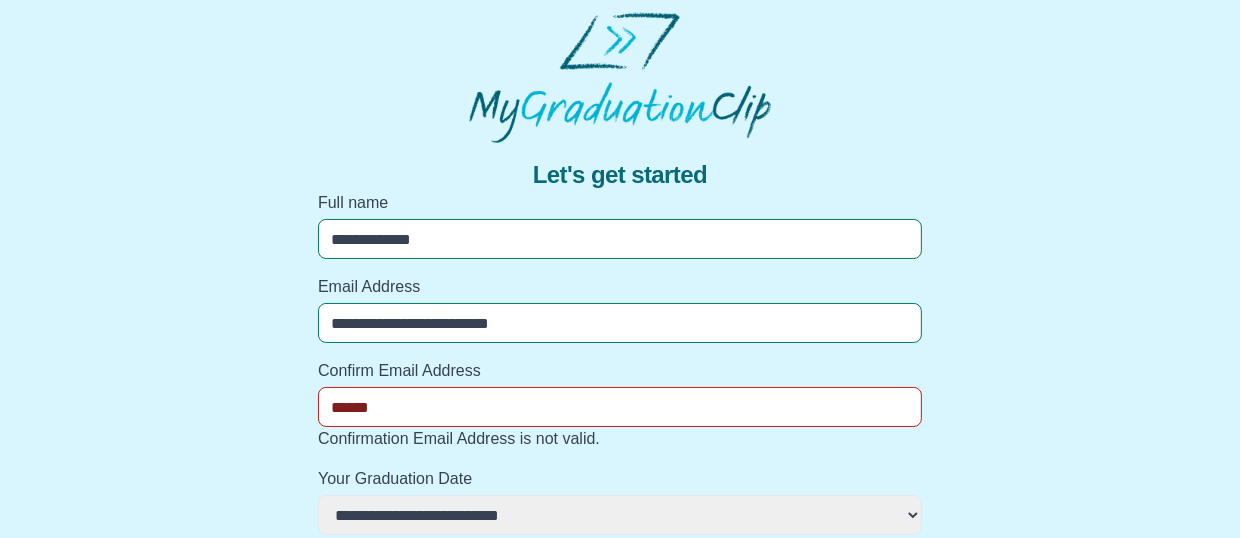 select 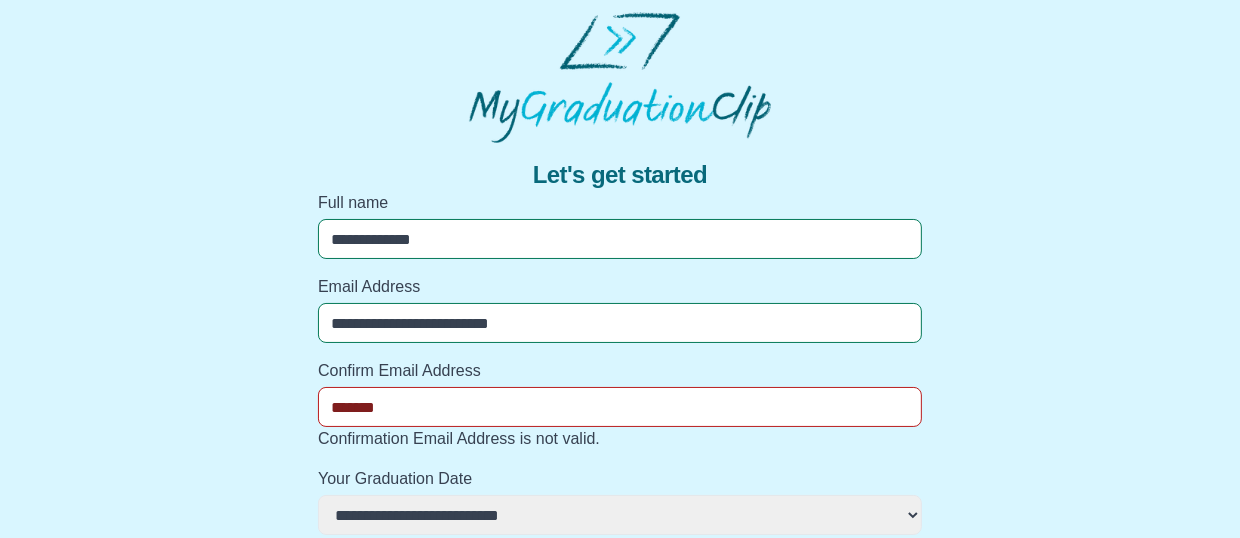 select 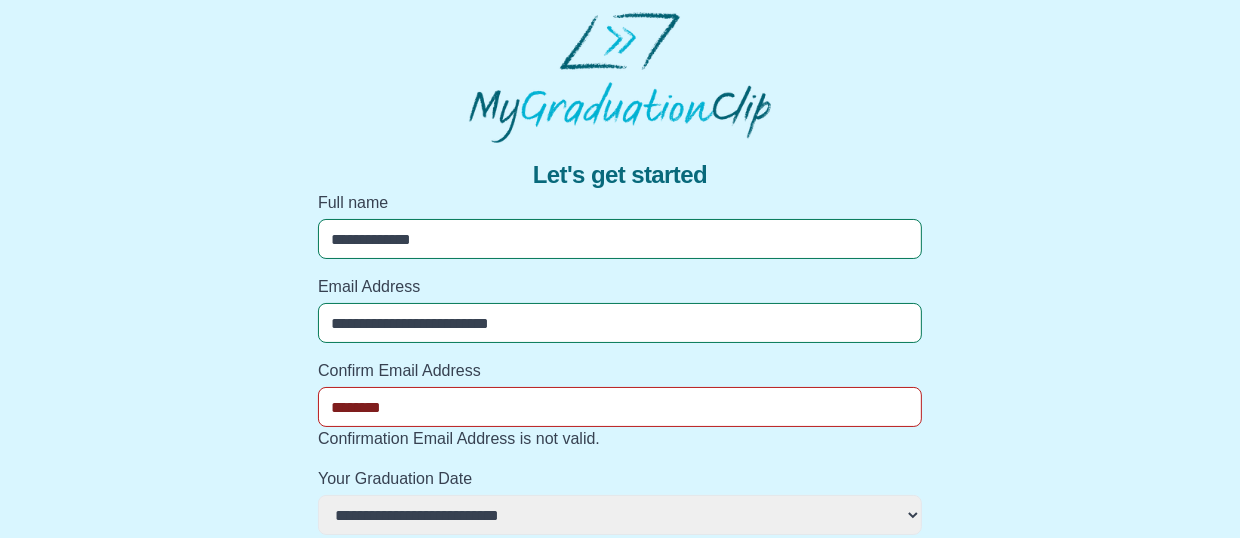 select 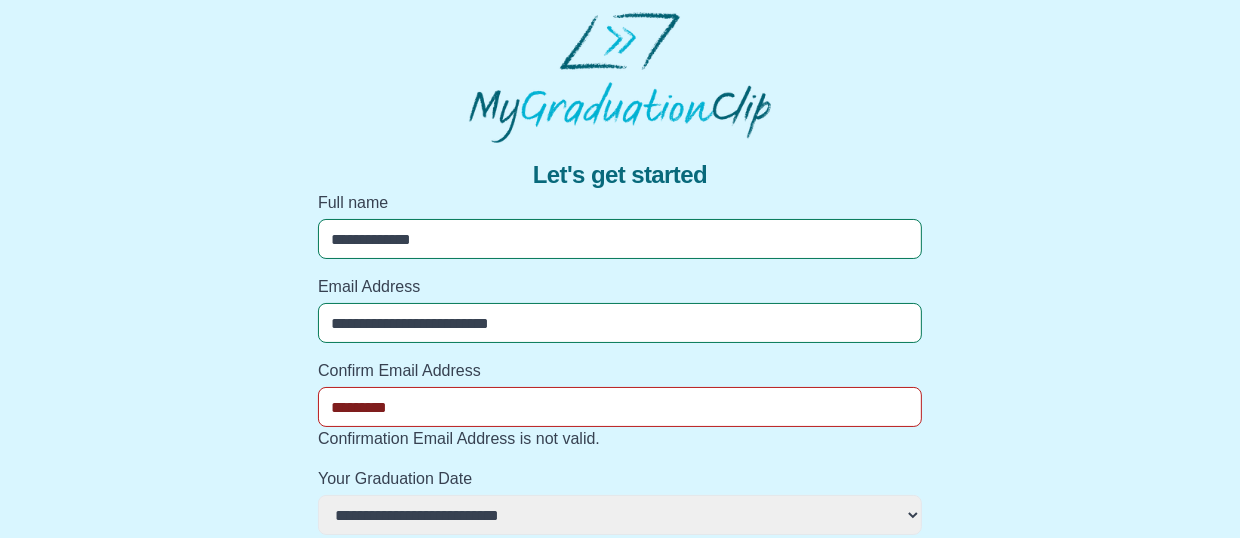 select 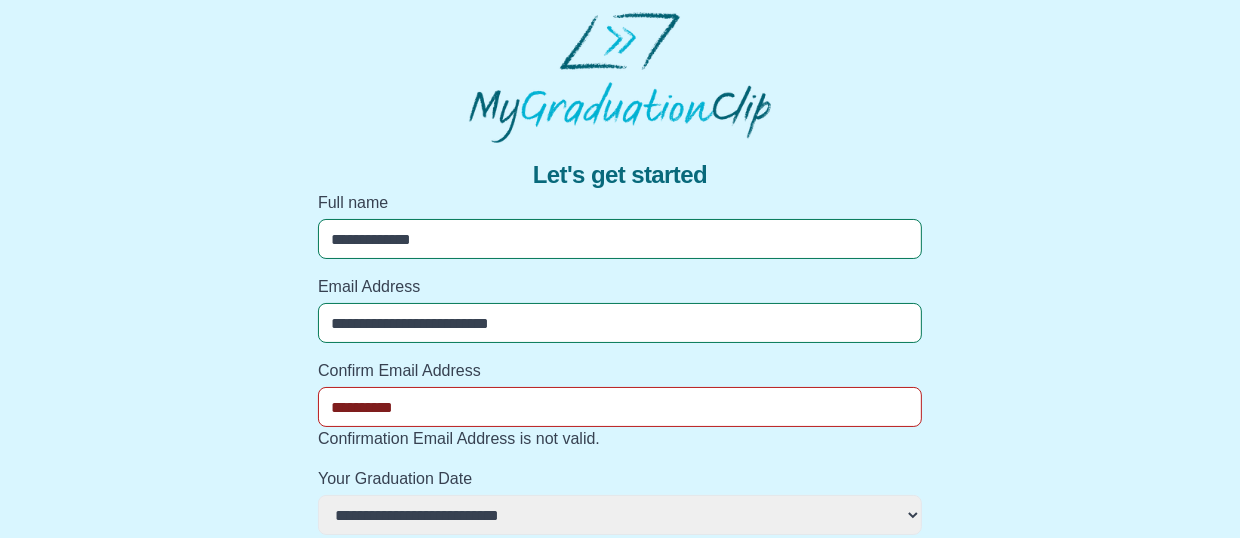 select 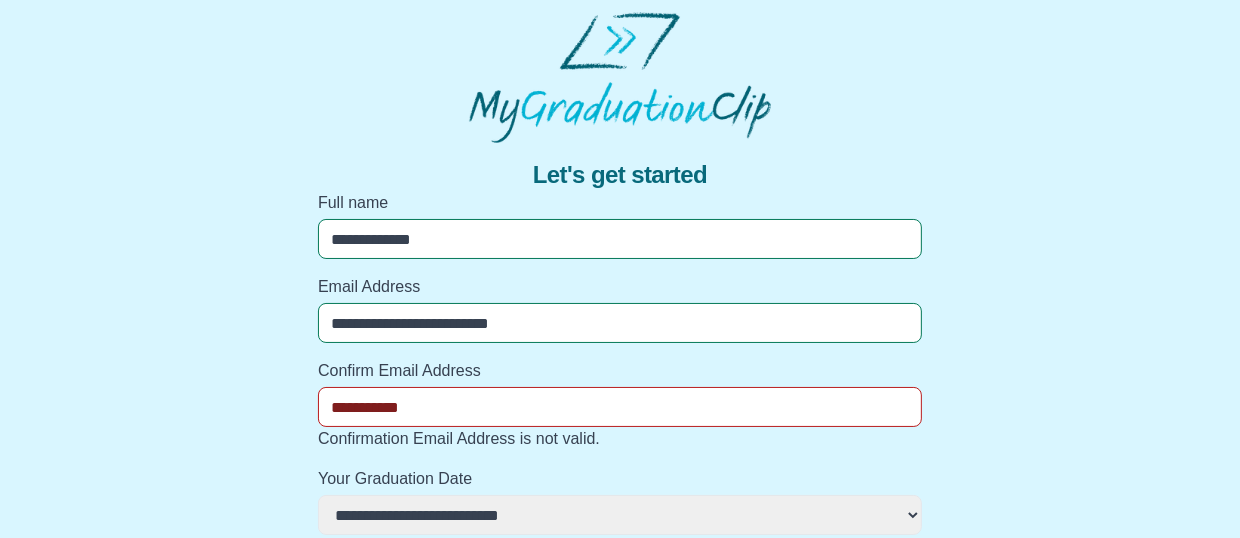 select 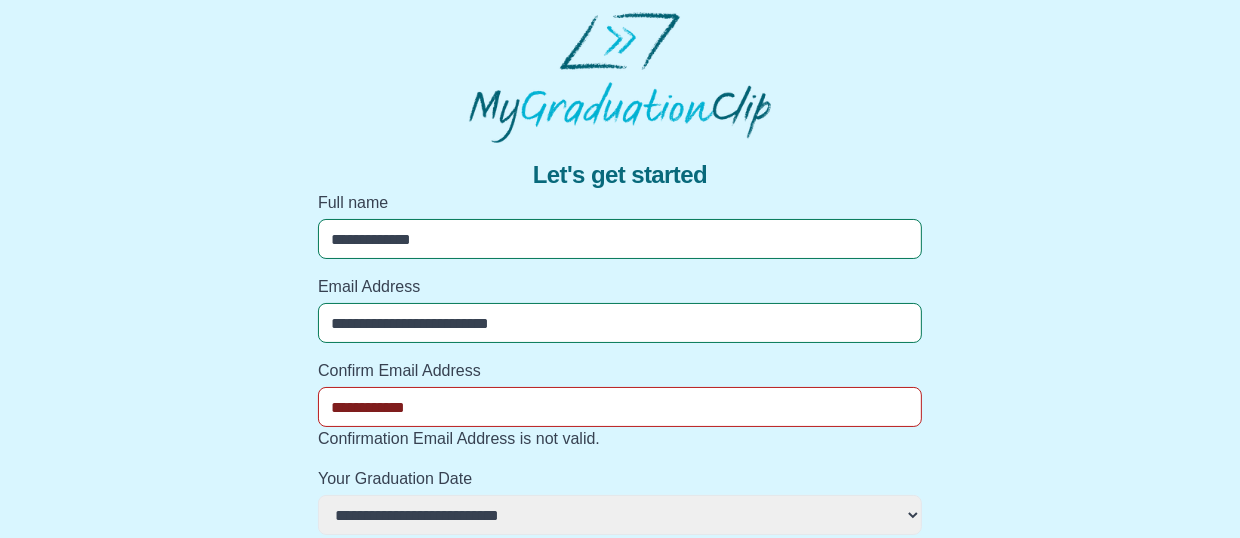 select 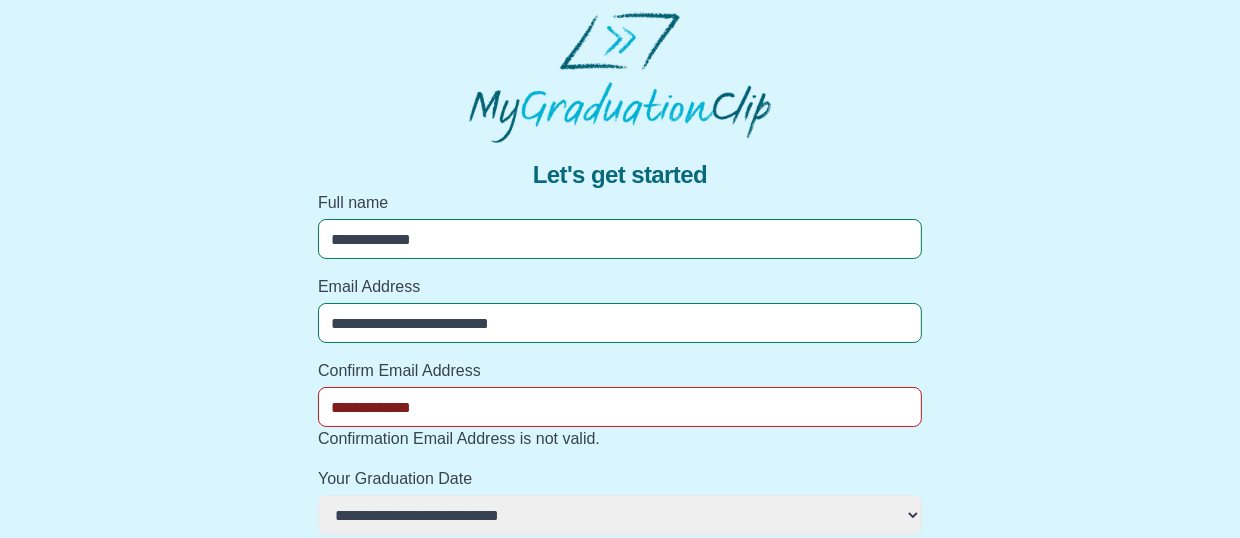 select 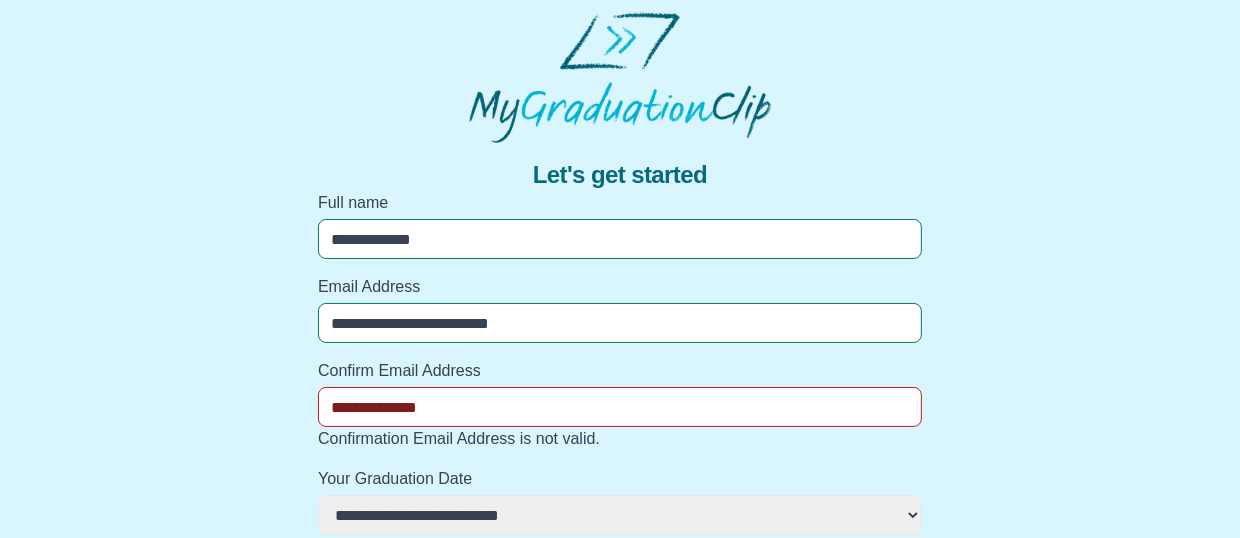 select 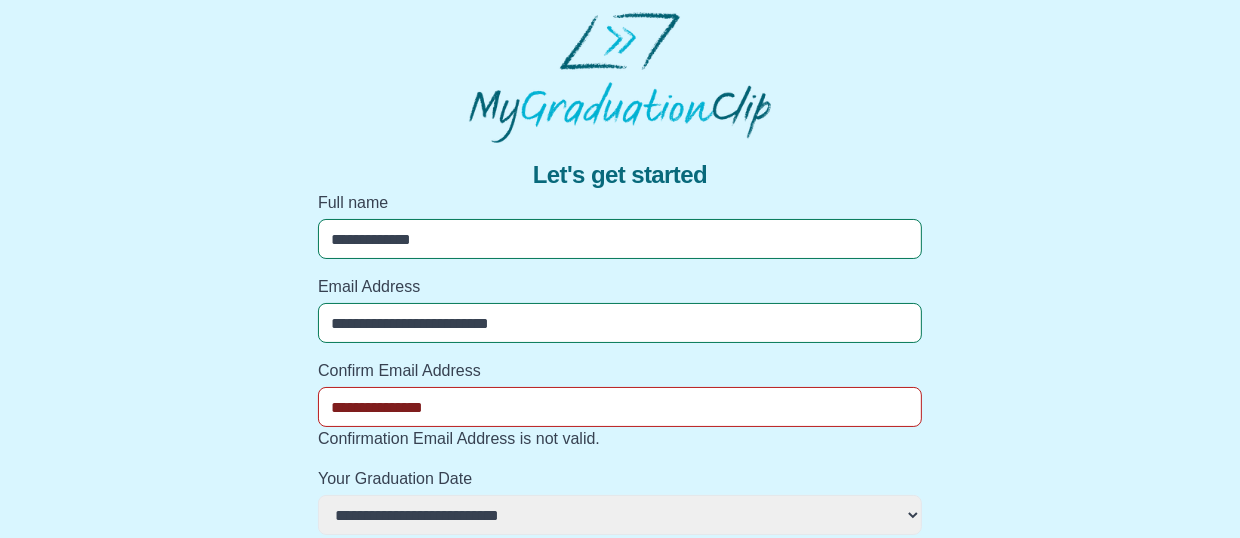 select 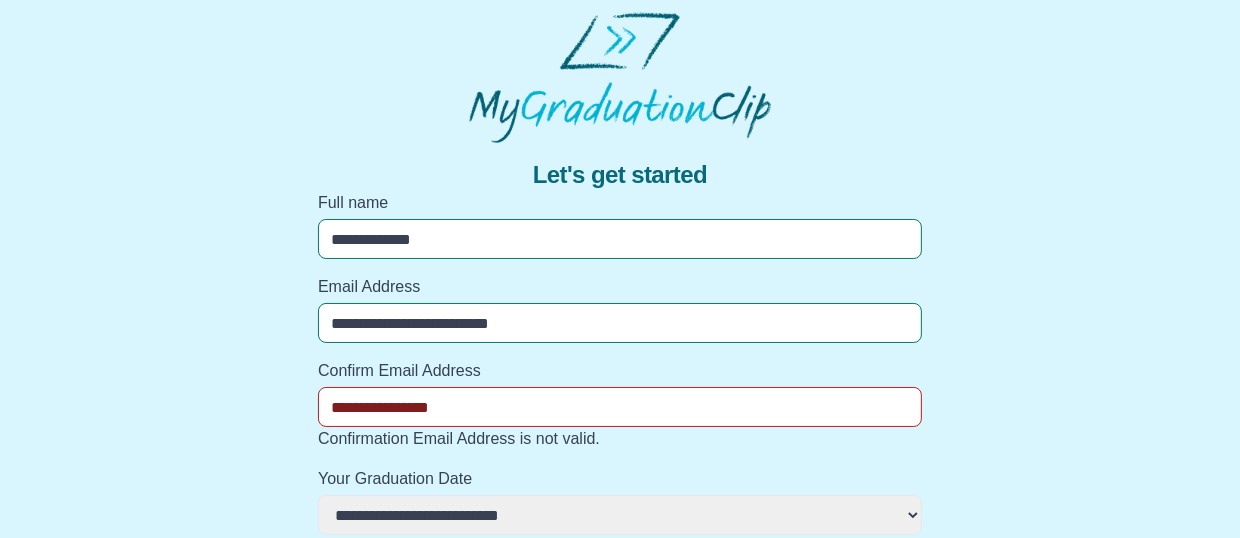 select 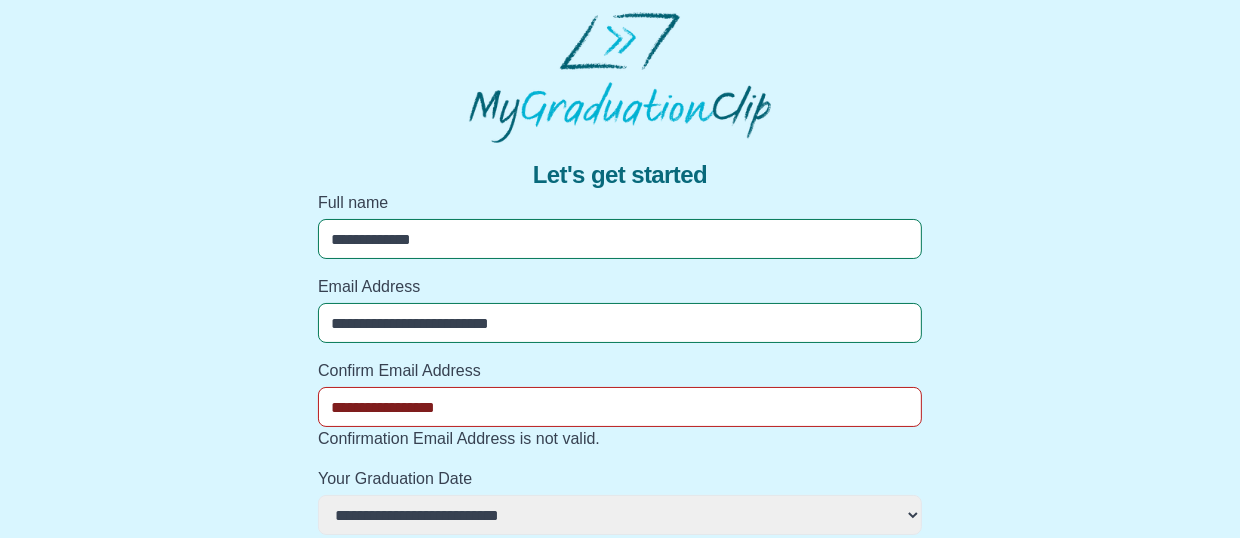 select 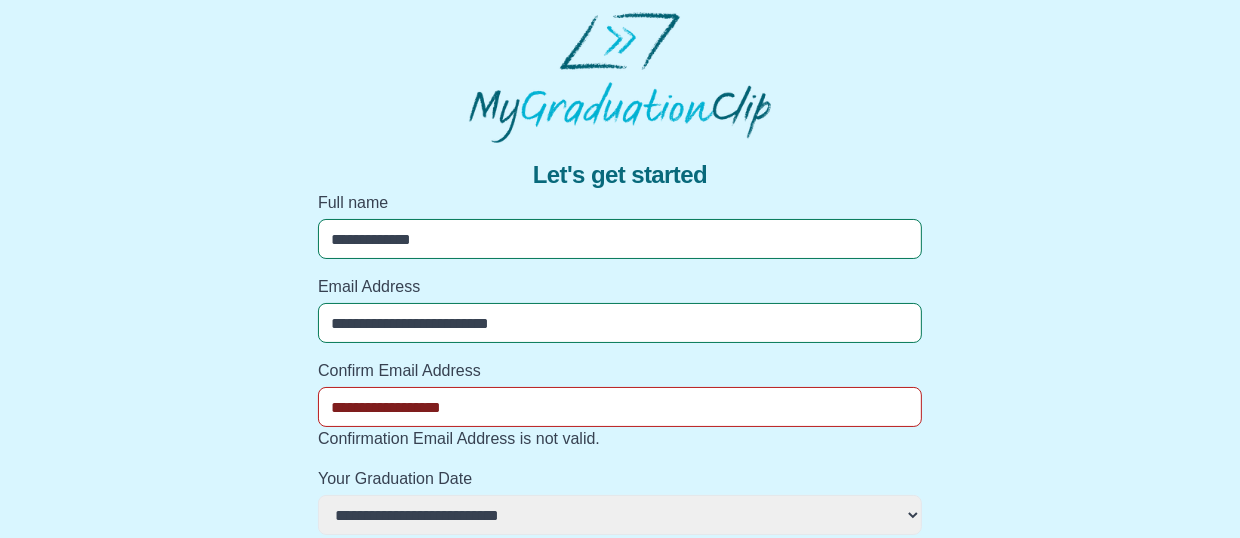 select 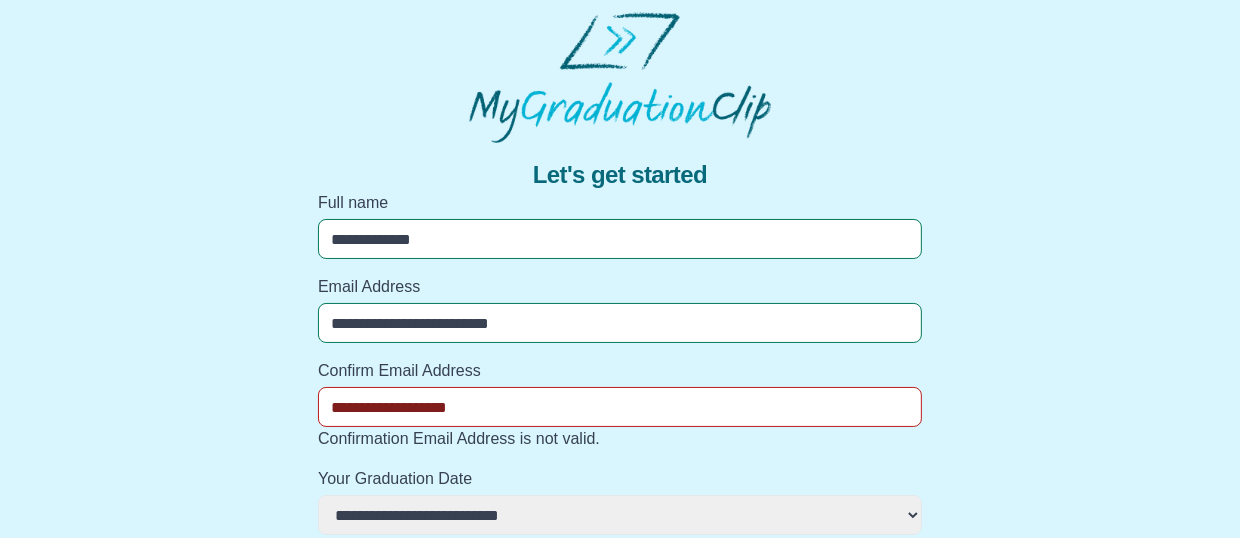 select 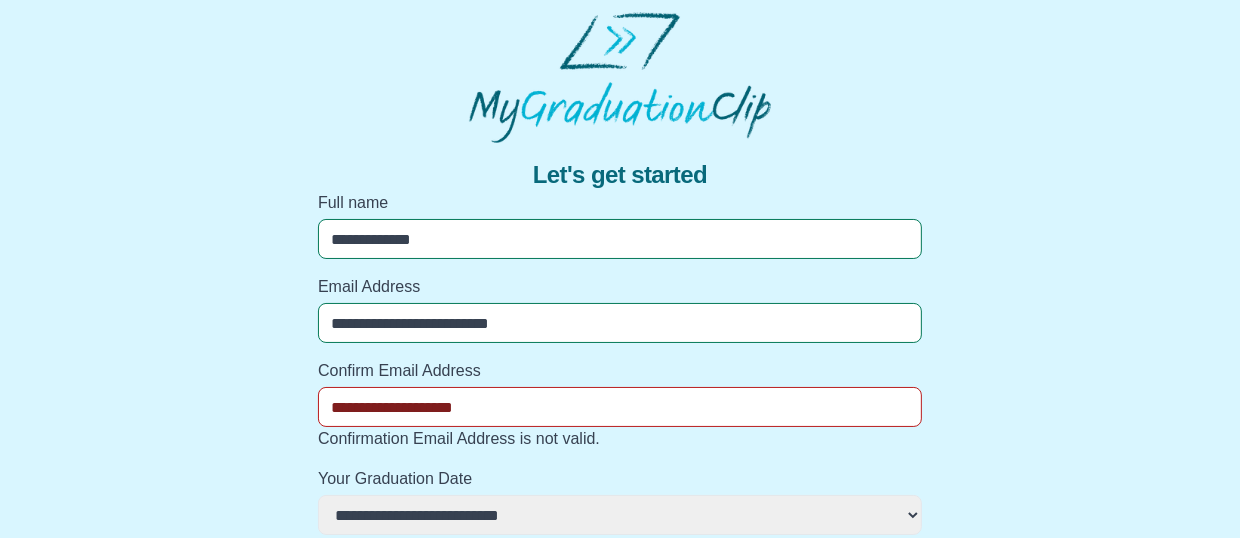 select 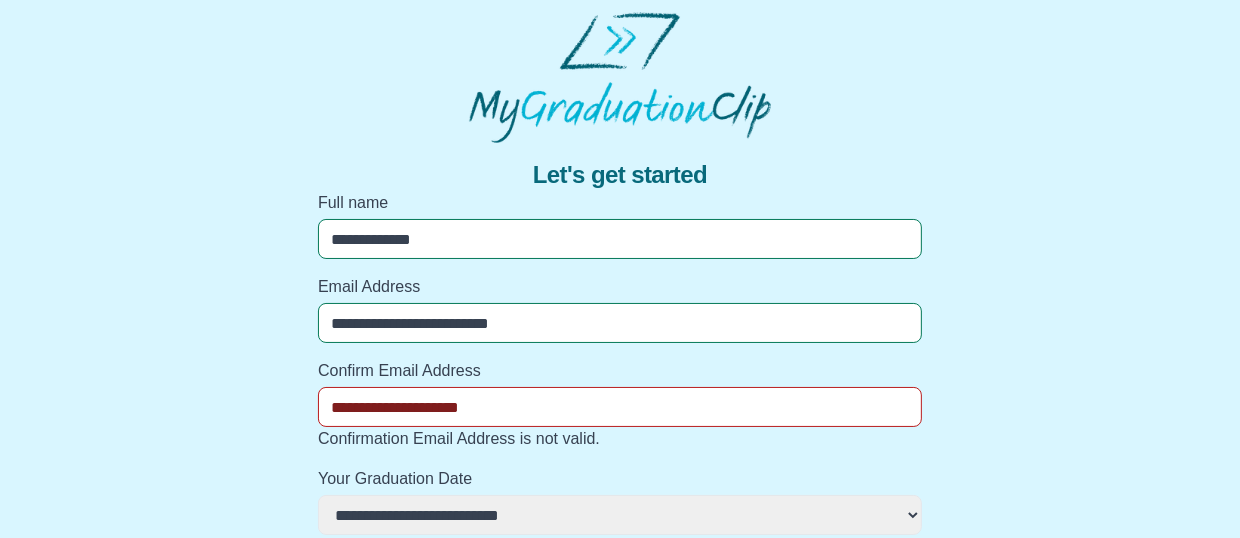 select 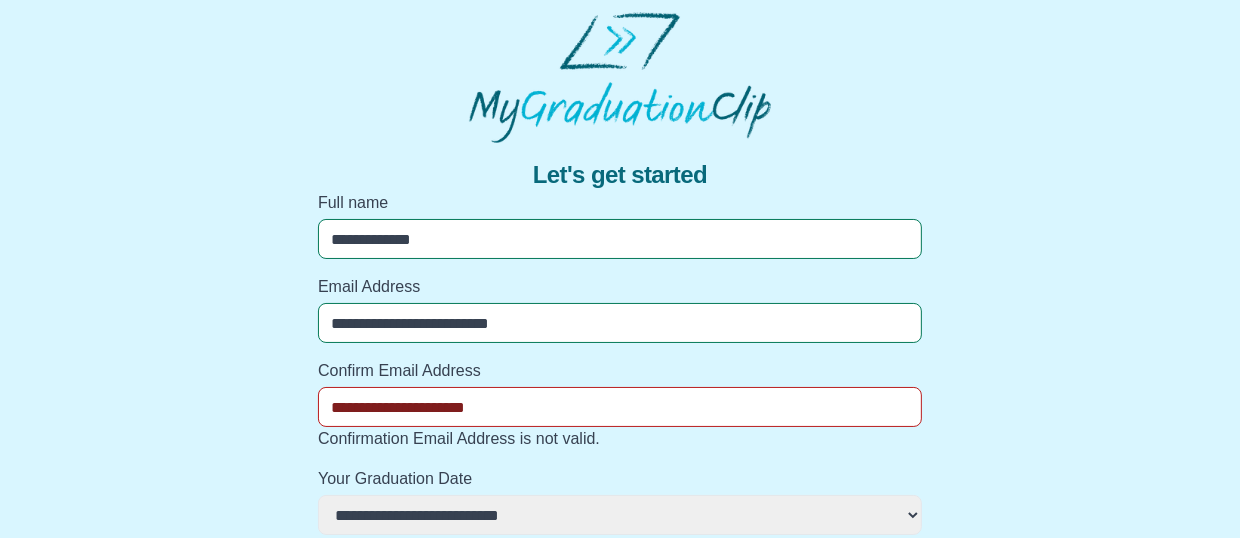 select 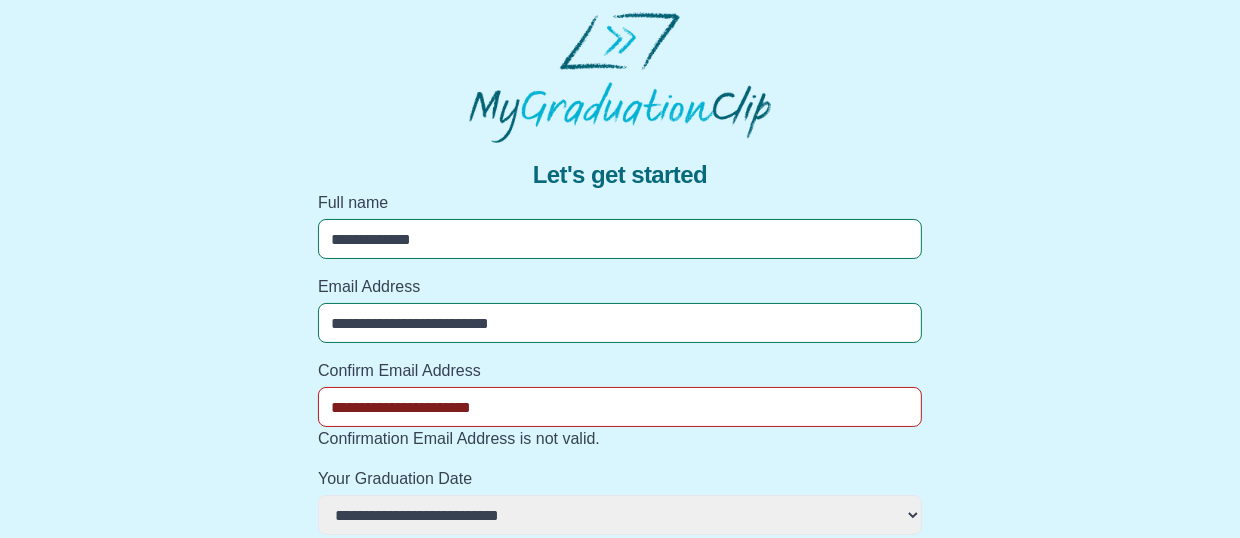 select 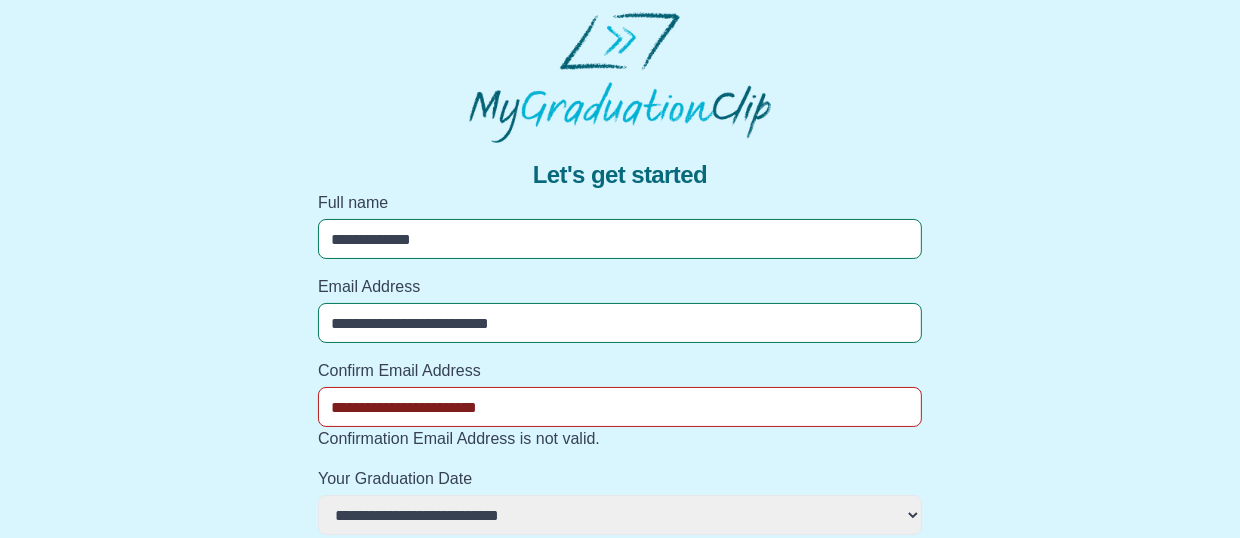select 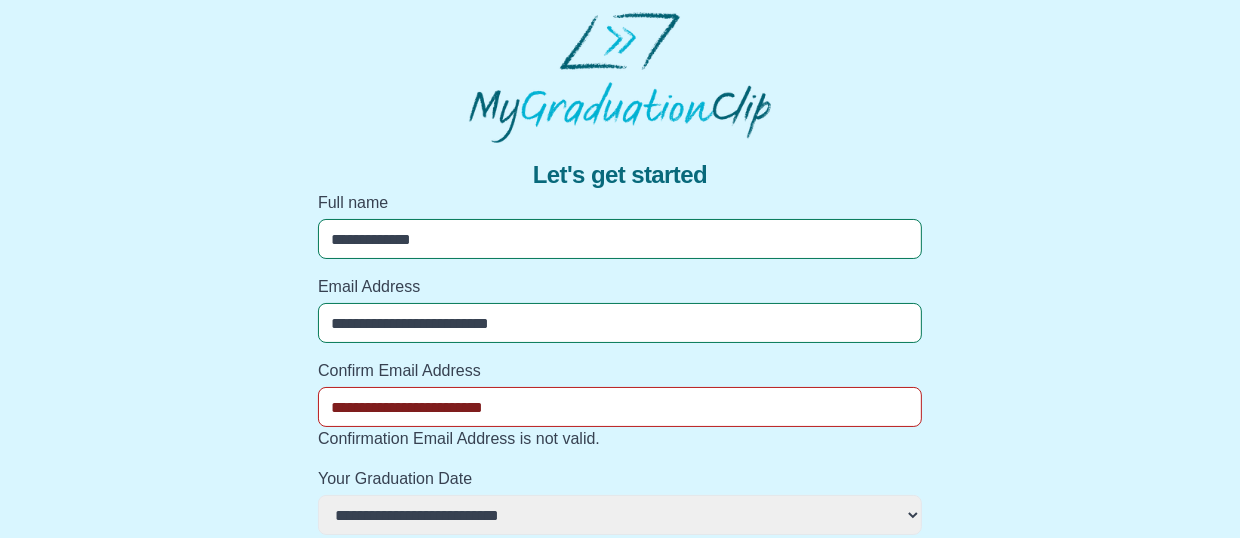 select 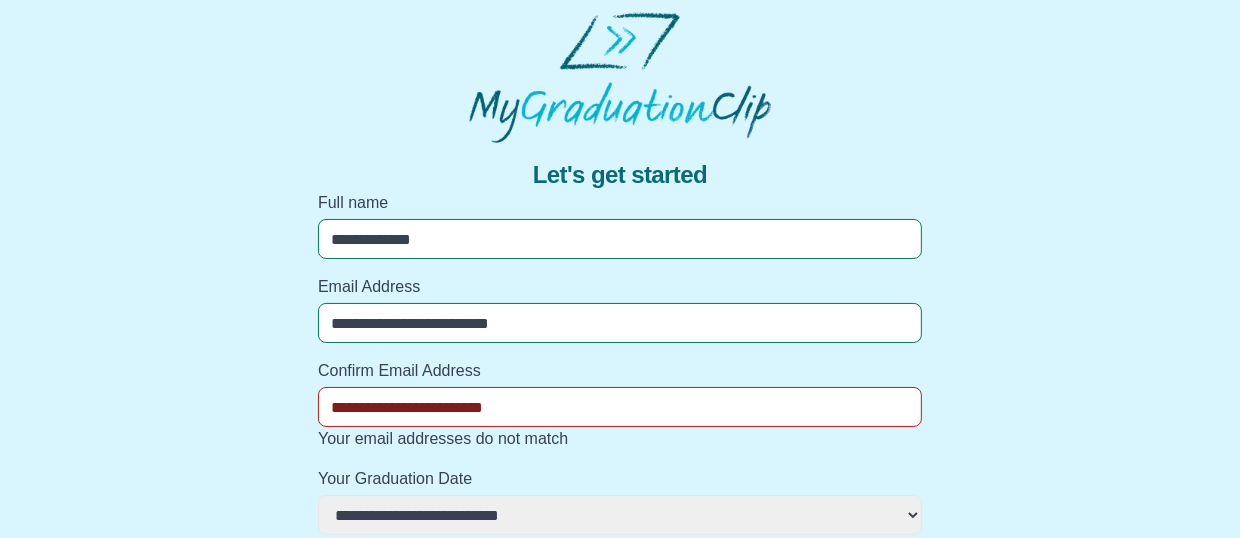 click on "**********" at bounding box center (620, 407) 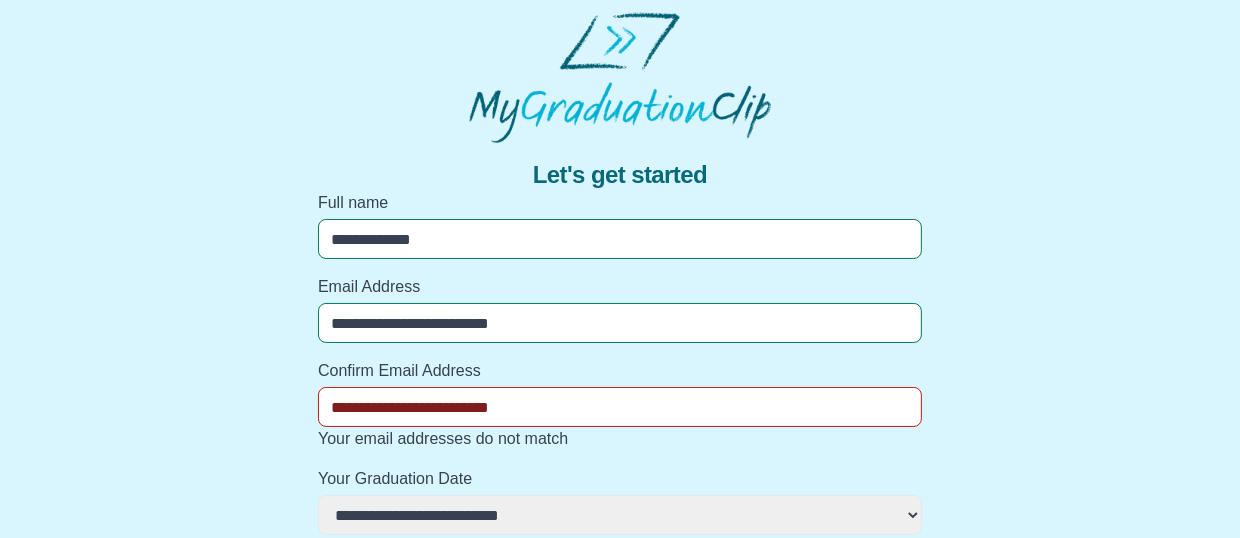 select 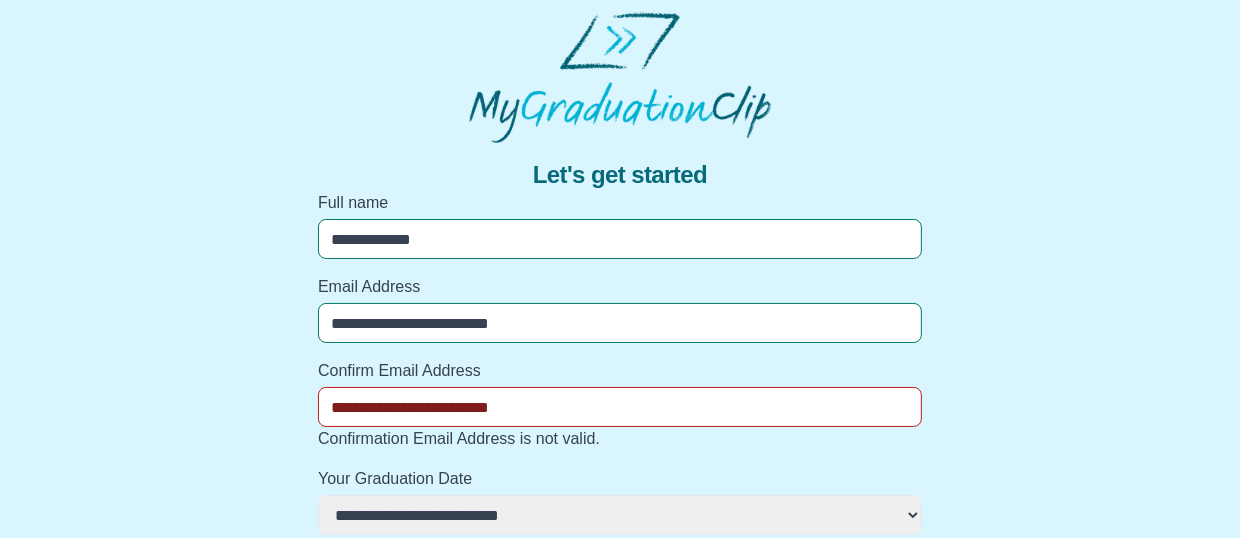 type on "**********" 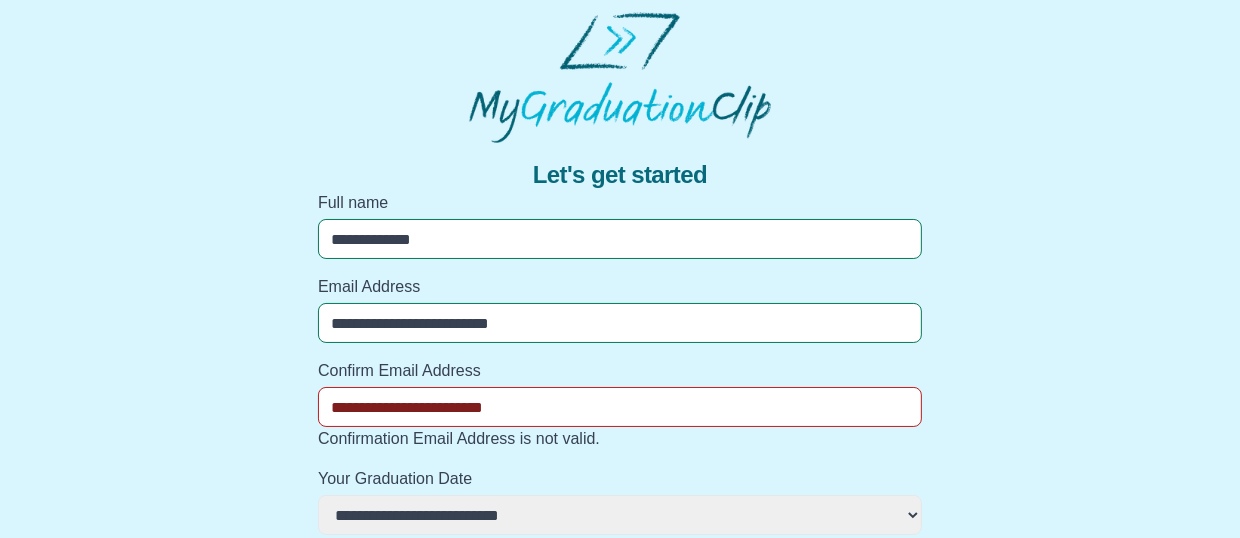 select 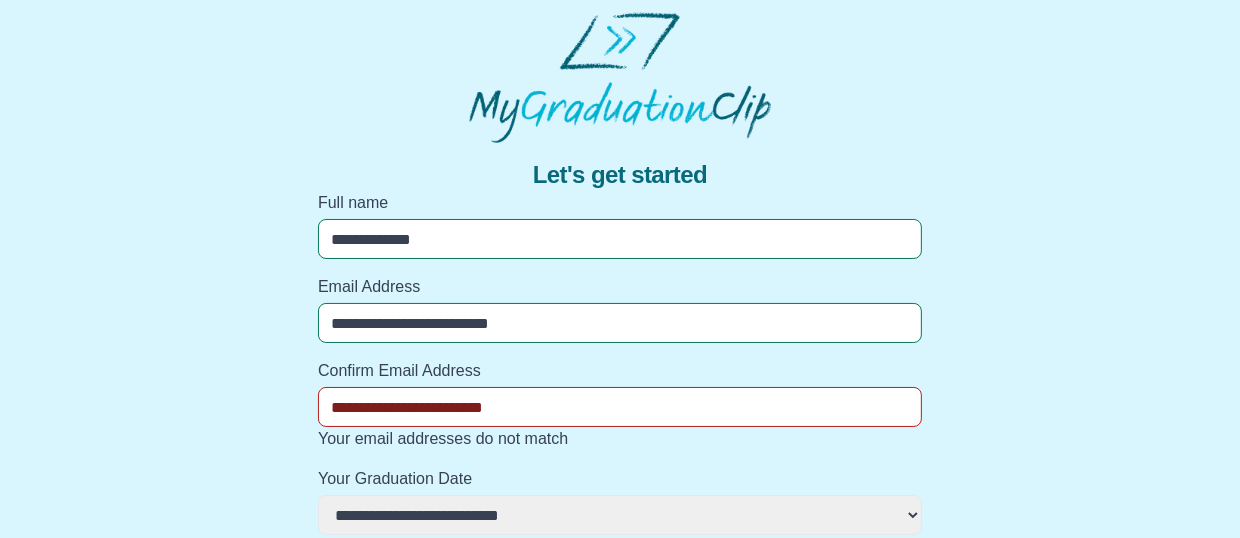 type on "**********" 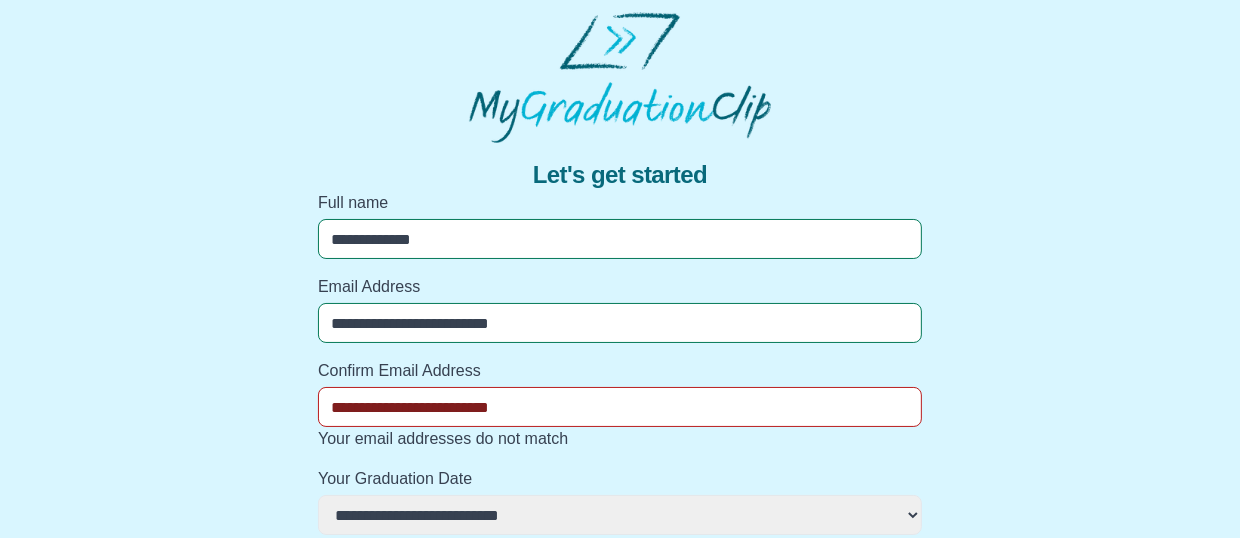 select 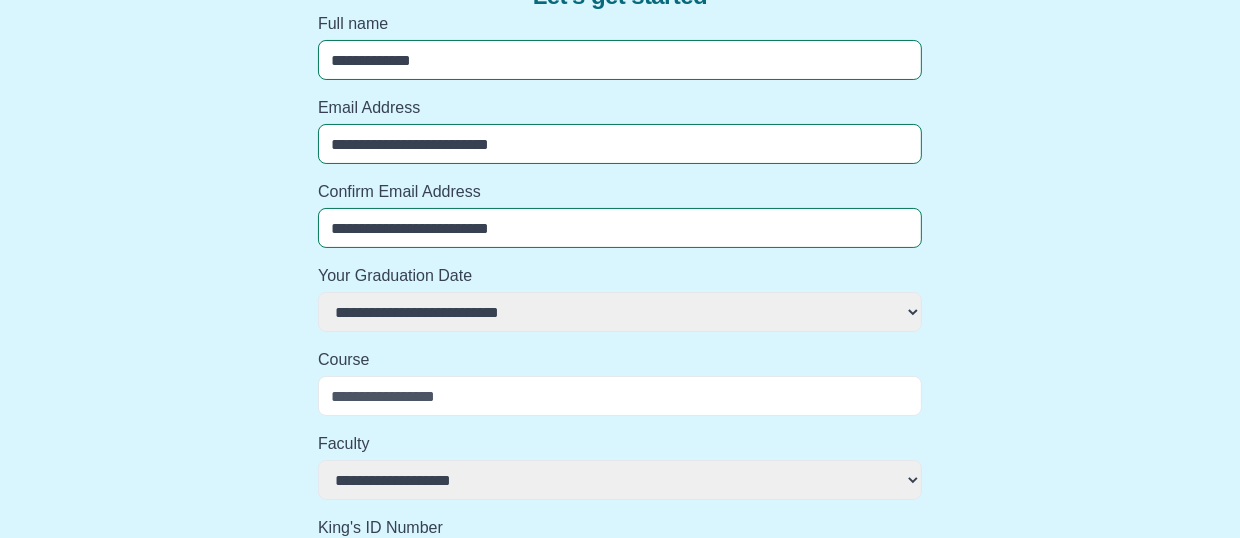 scroll, scrollTop: 192, scrollLeft: 0, axis: vertical 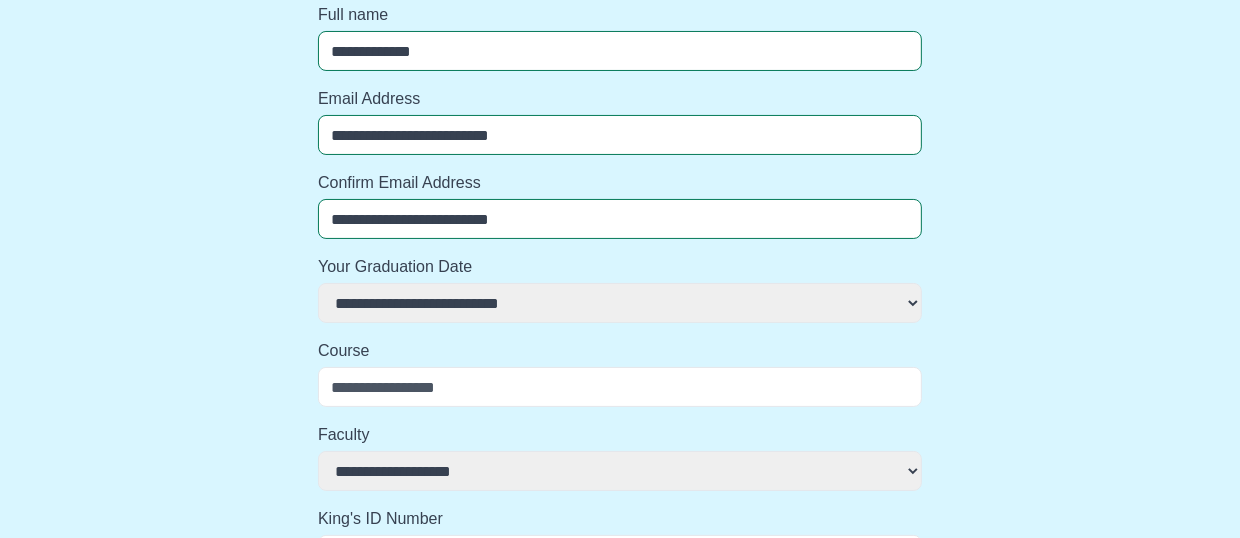 type on "**********" 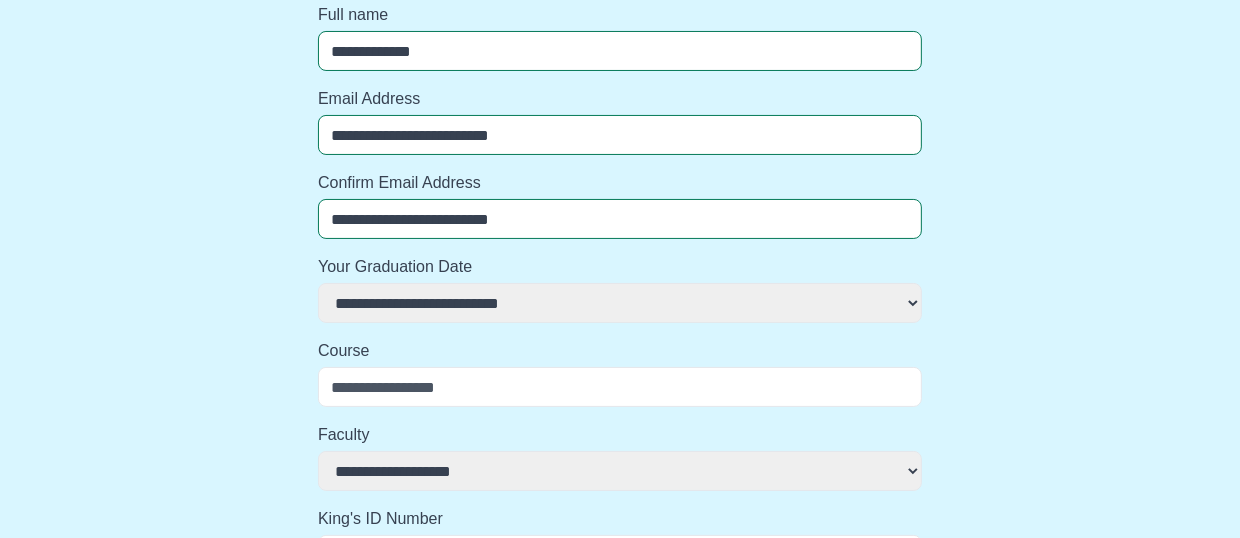 select 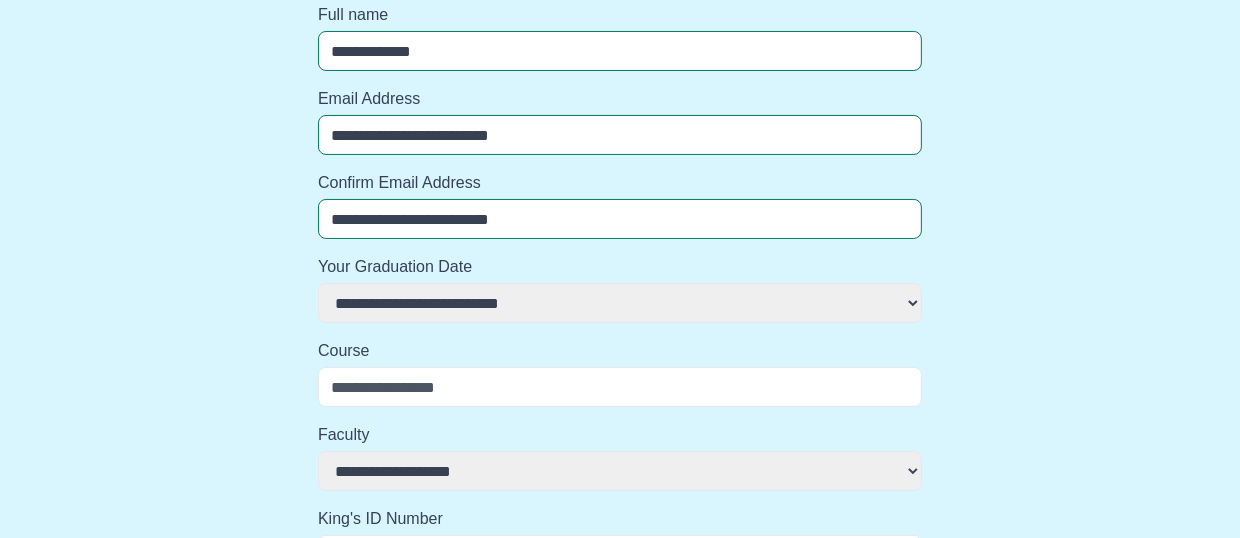 select on "**********" 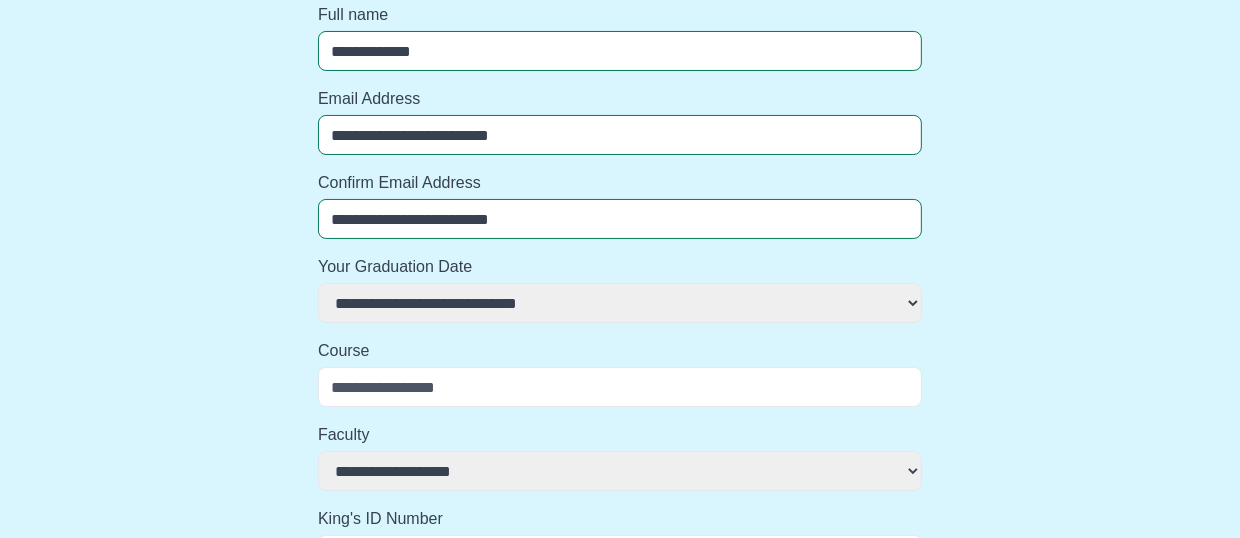click on "**********" at bounding box center [620, 303] 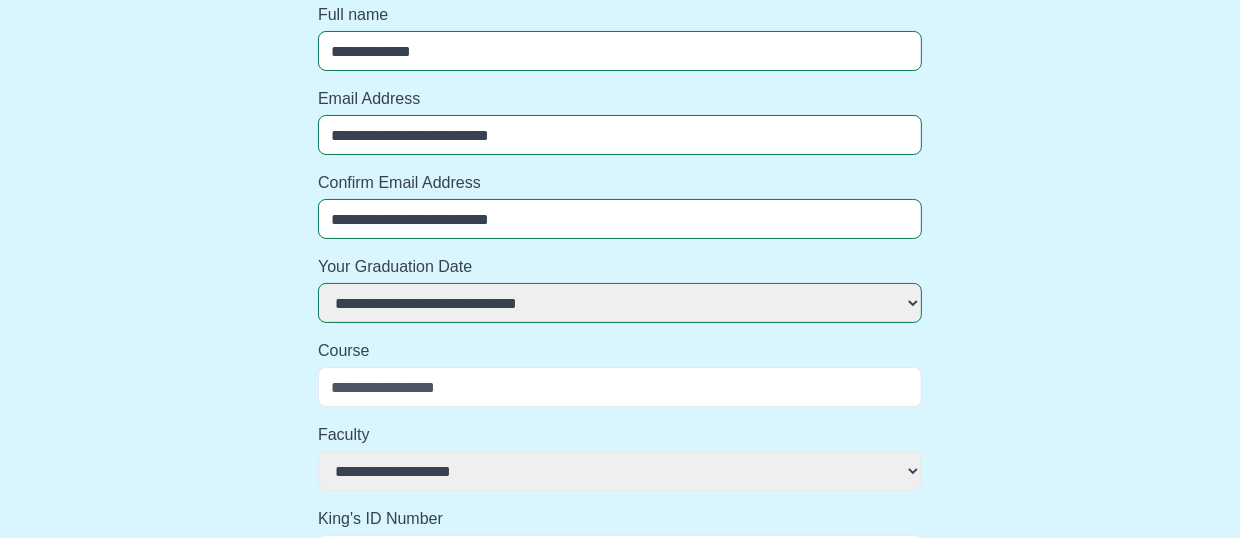 click on "**********" at bounding box center (620, 303) 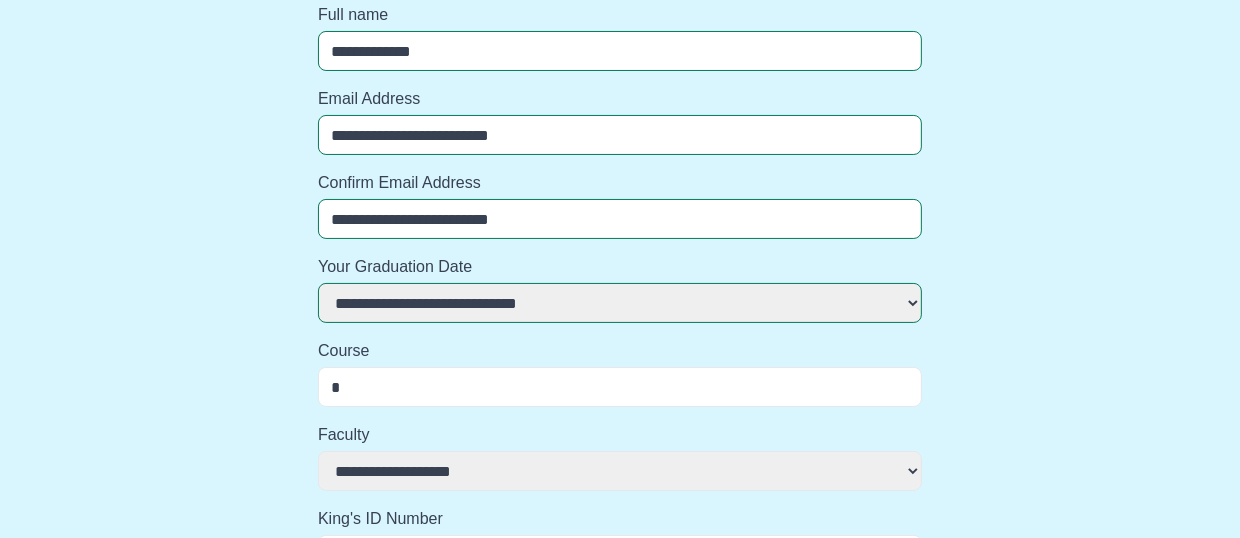 select 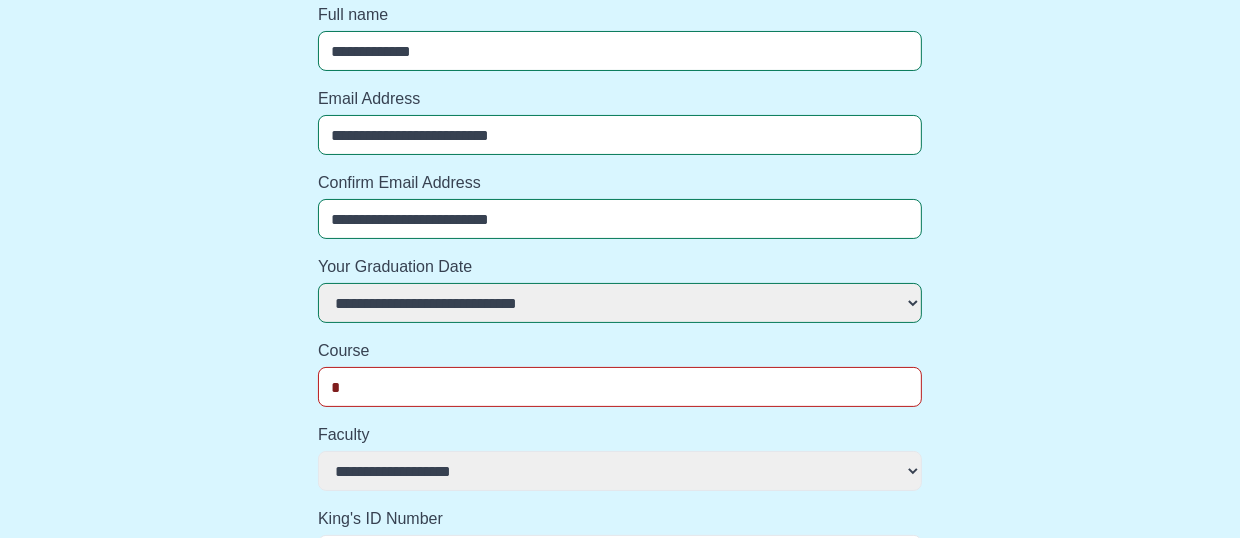type on "**" 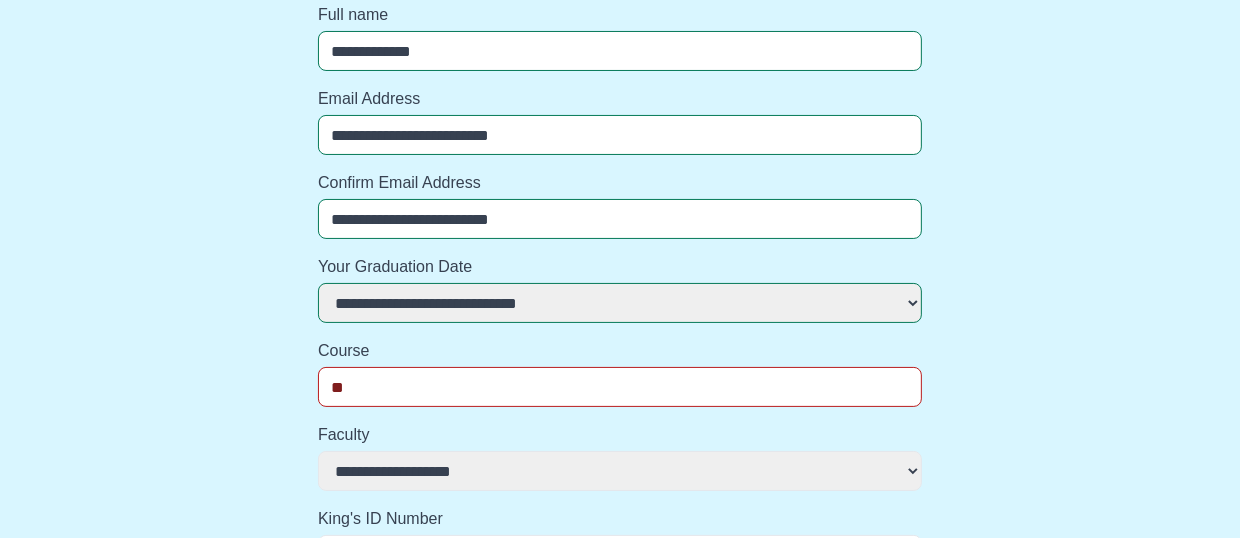 select 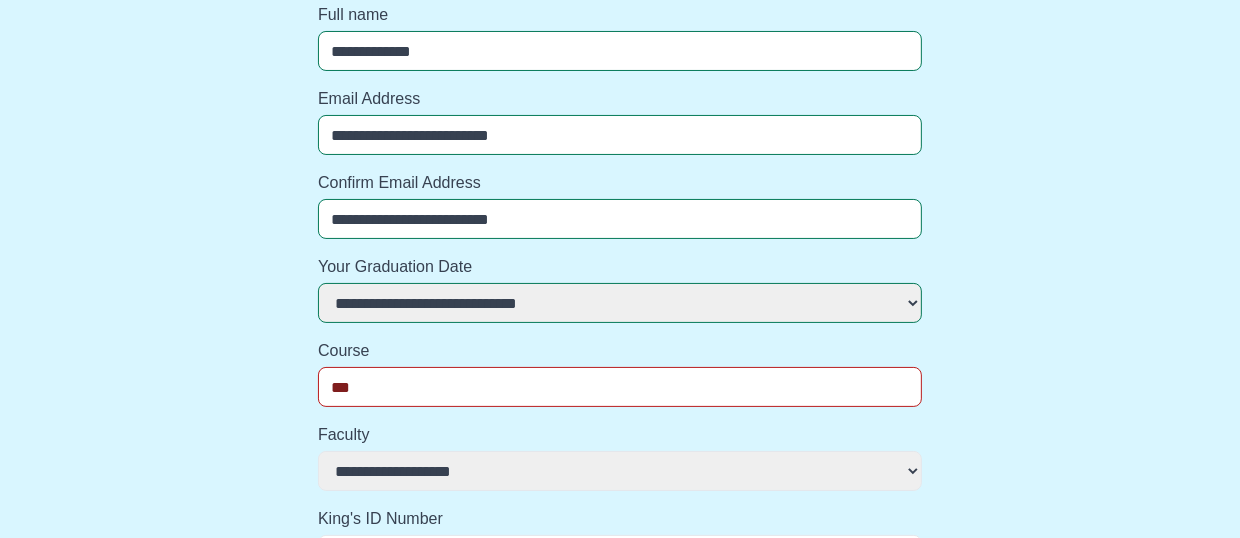 select 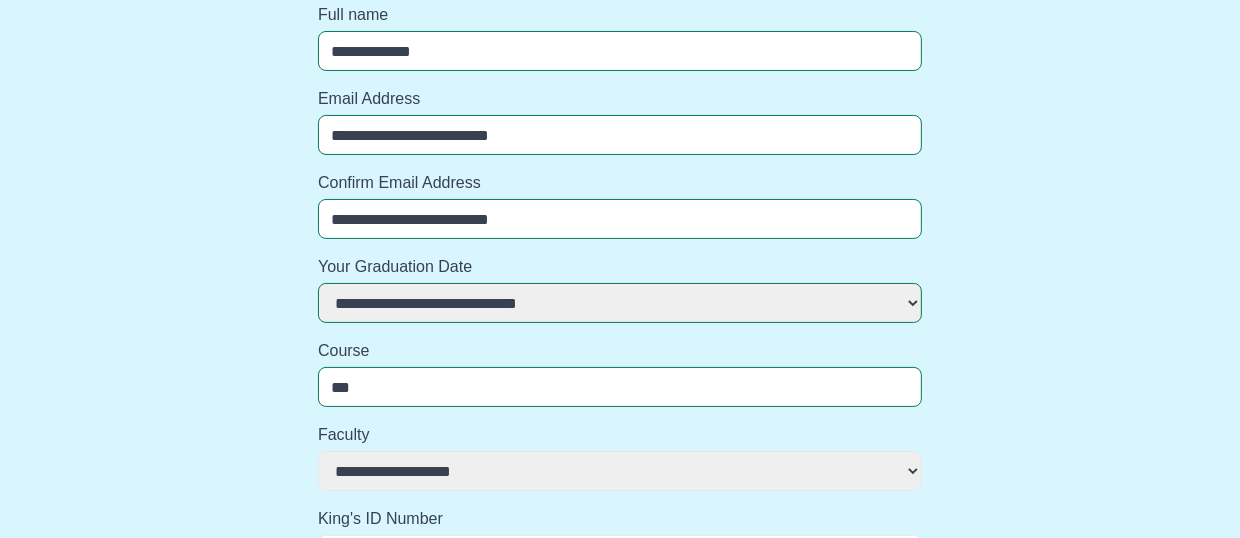 type on "****" 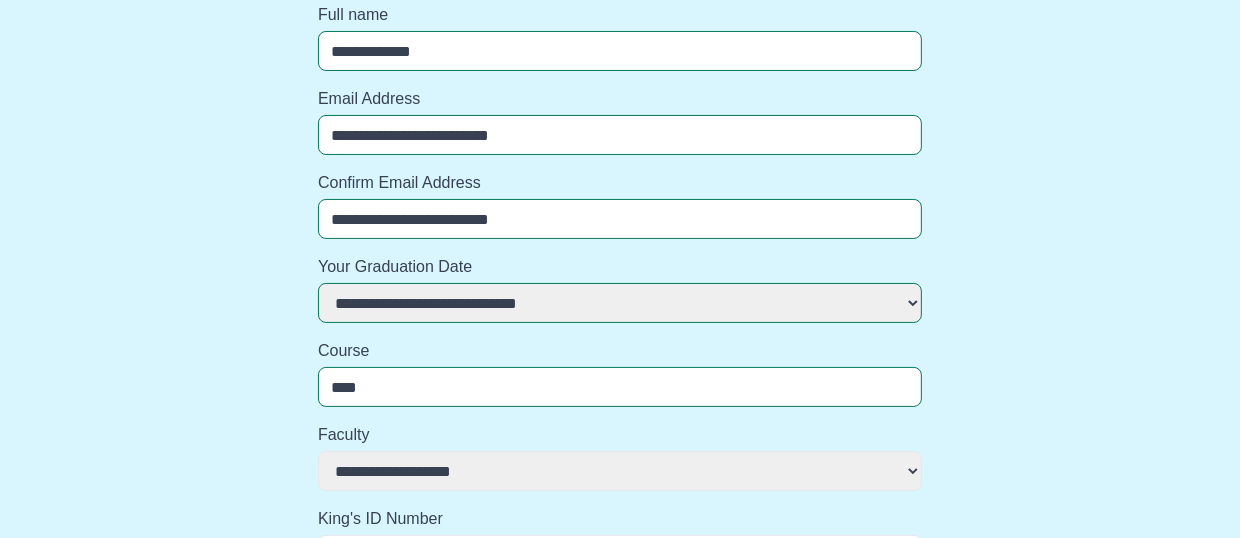 select 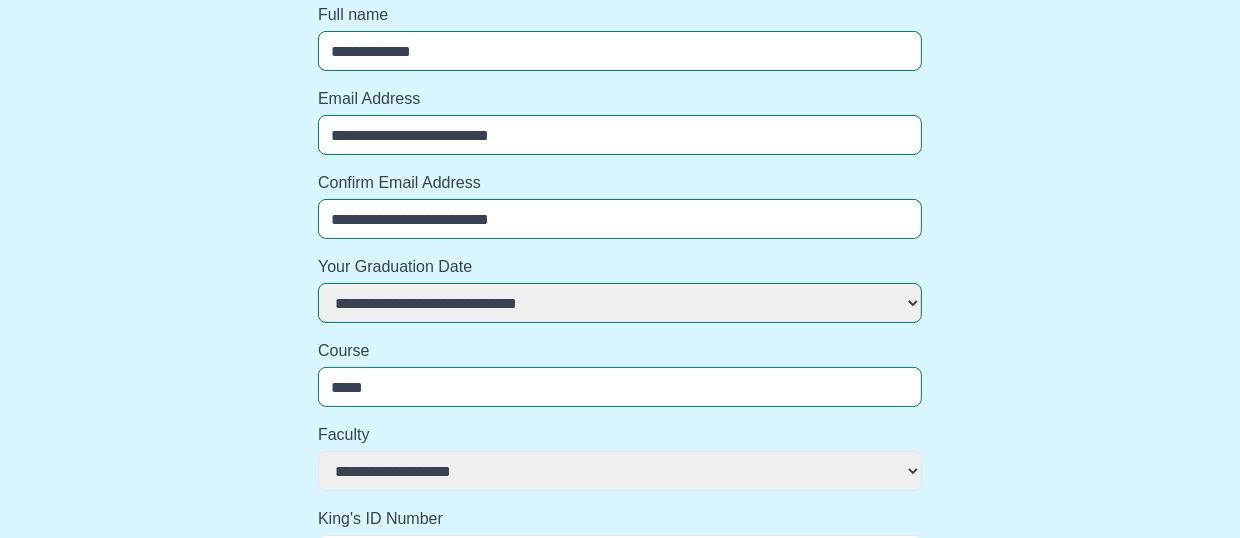 select 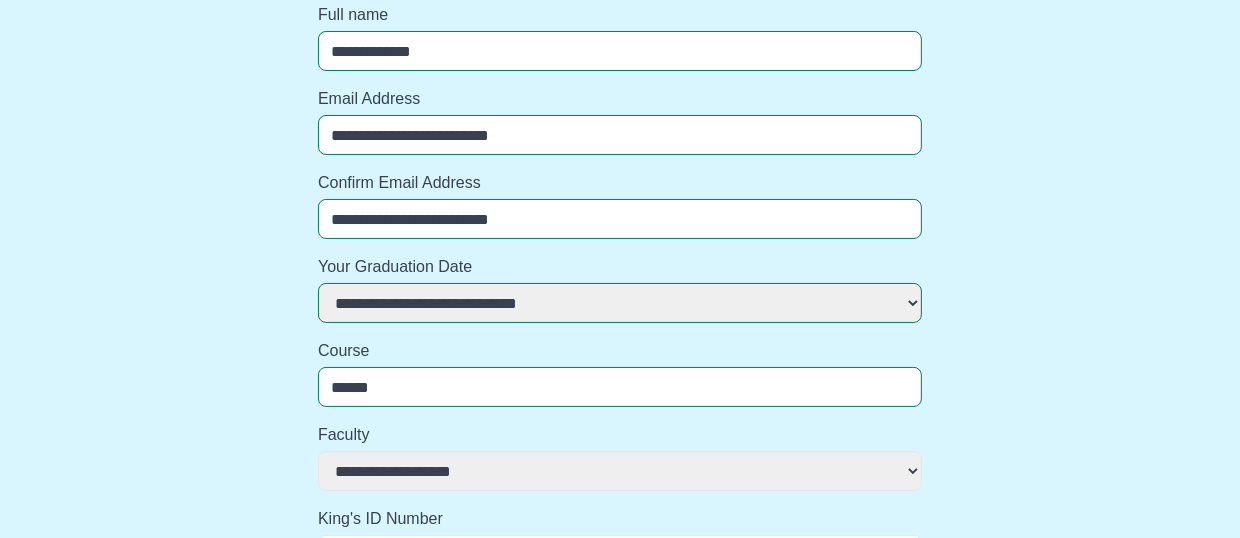 select 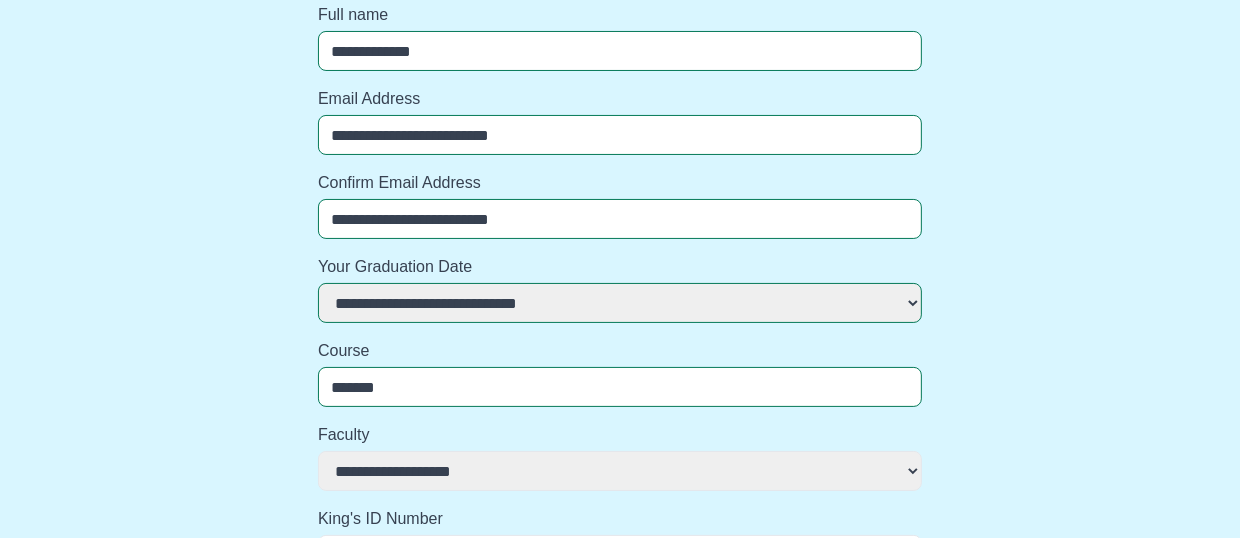 select 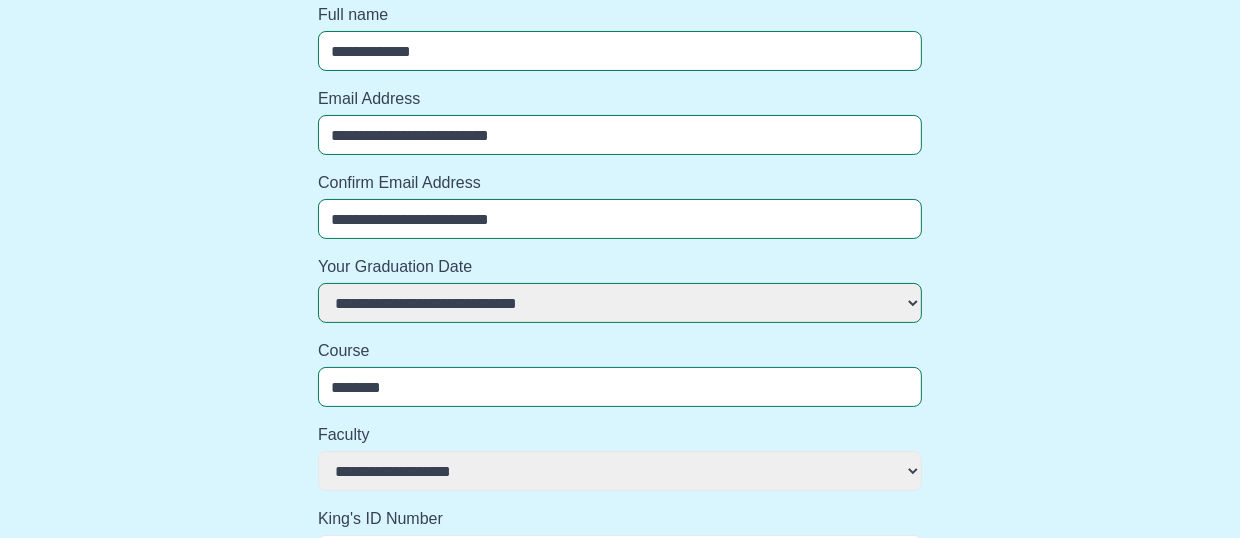 select 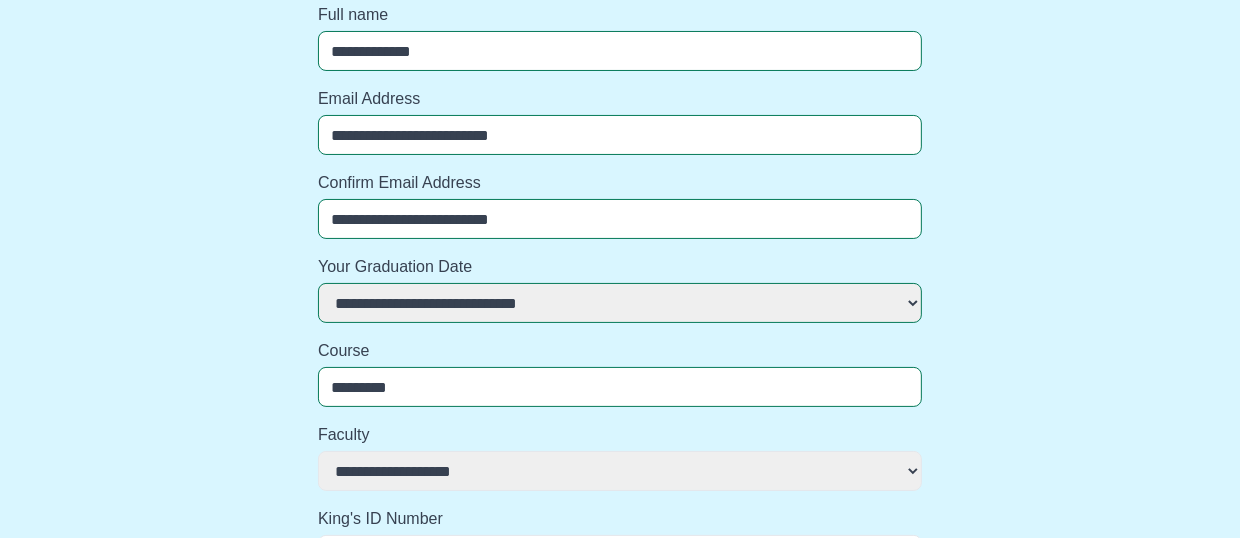 select 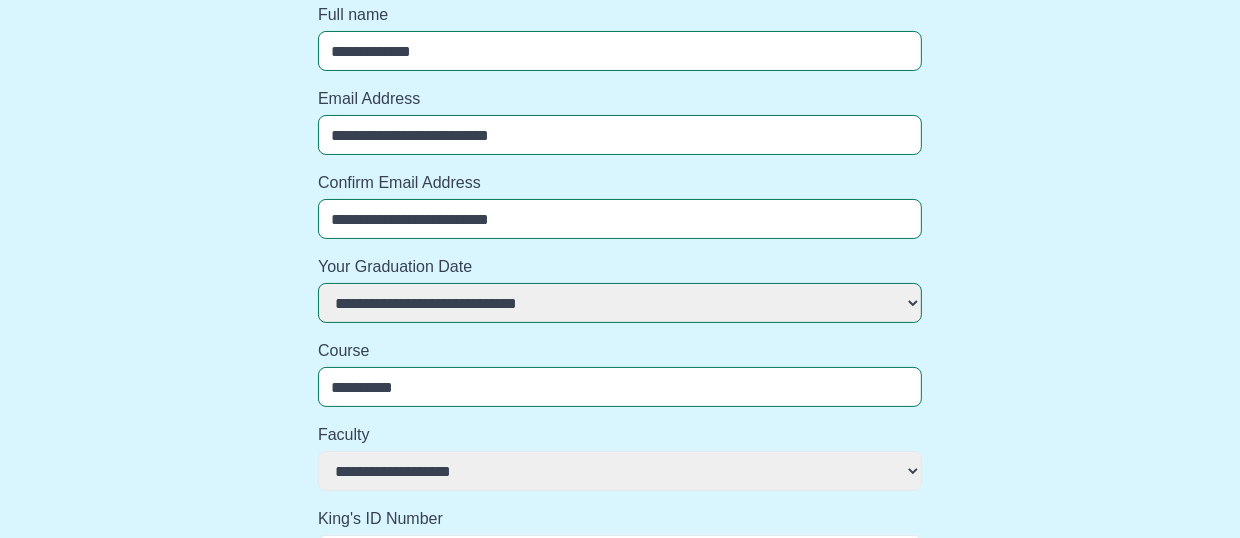 select 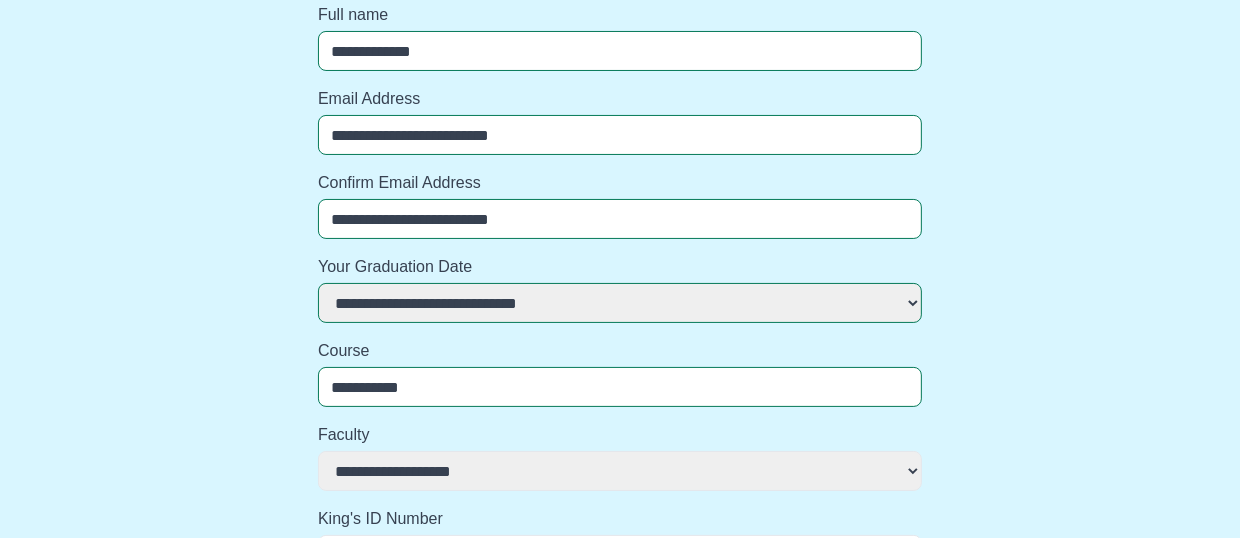 select 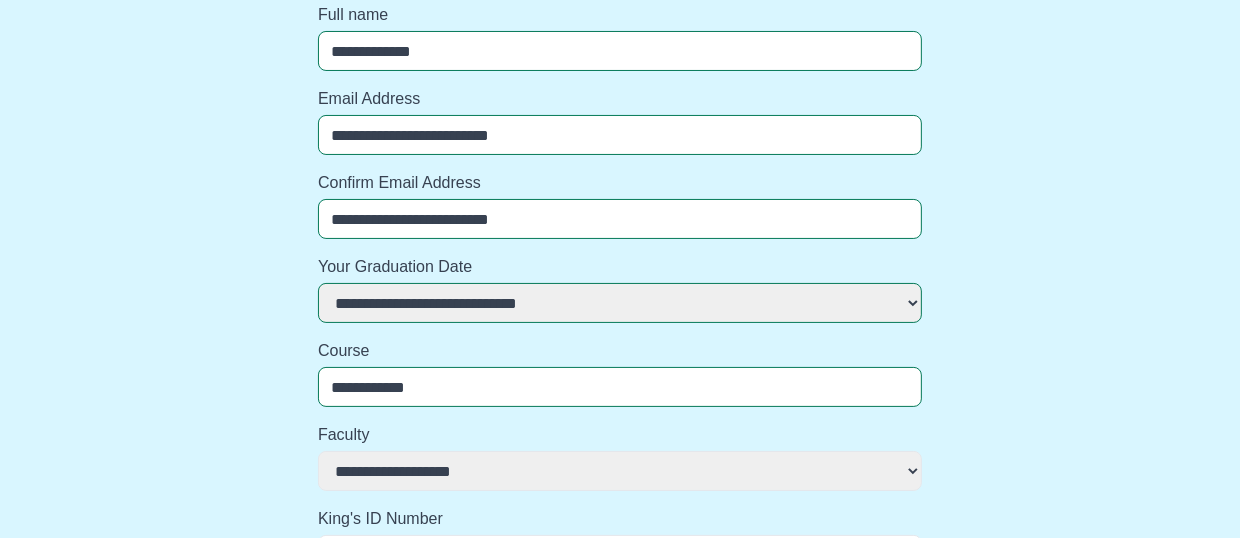 select 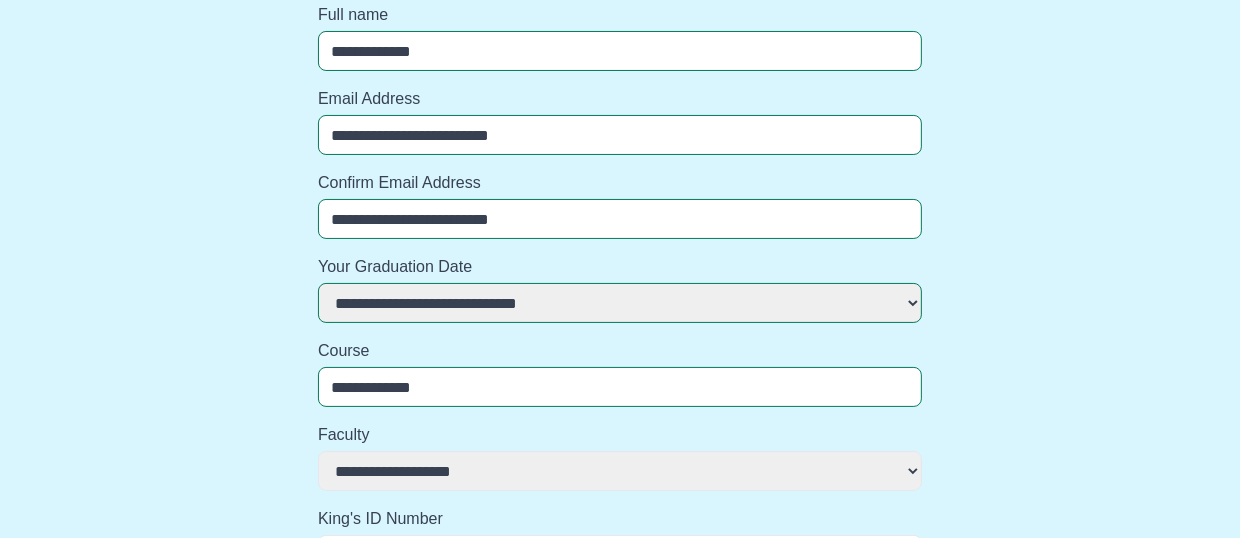 select 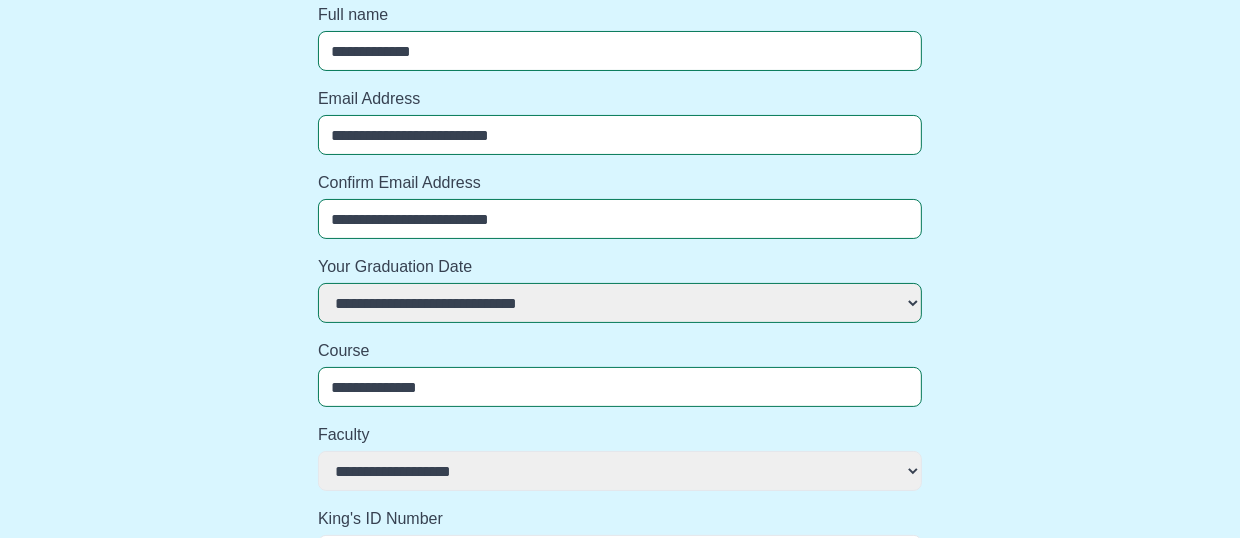 select 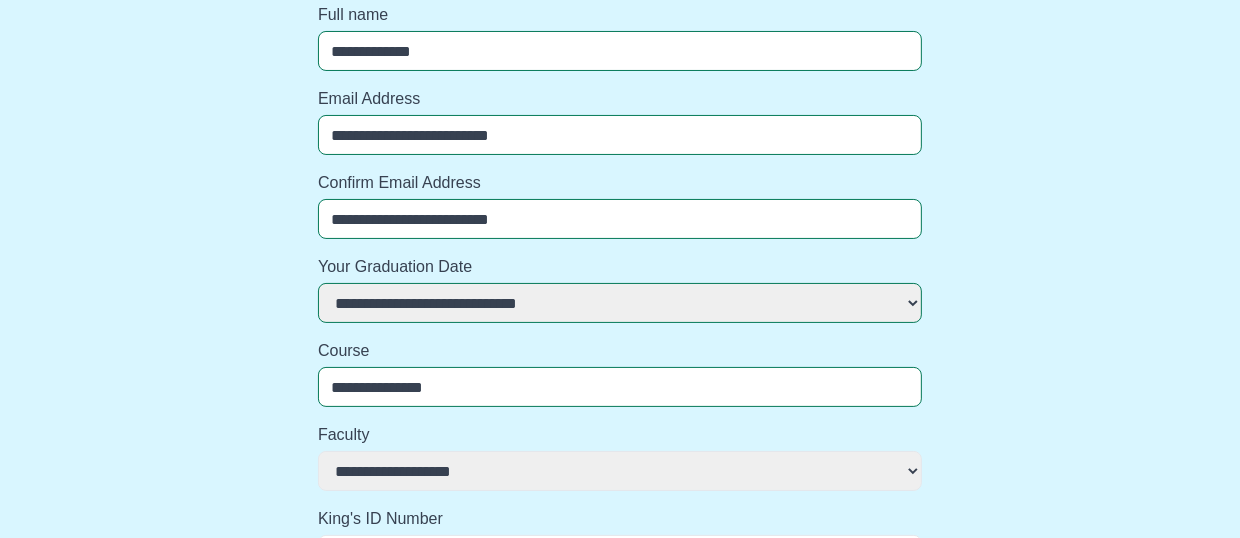 select 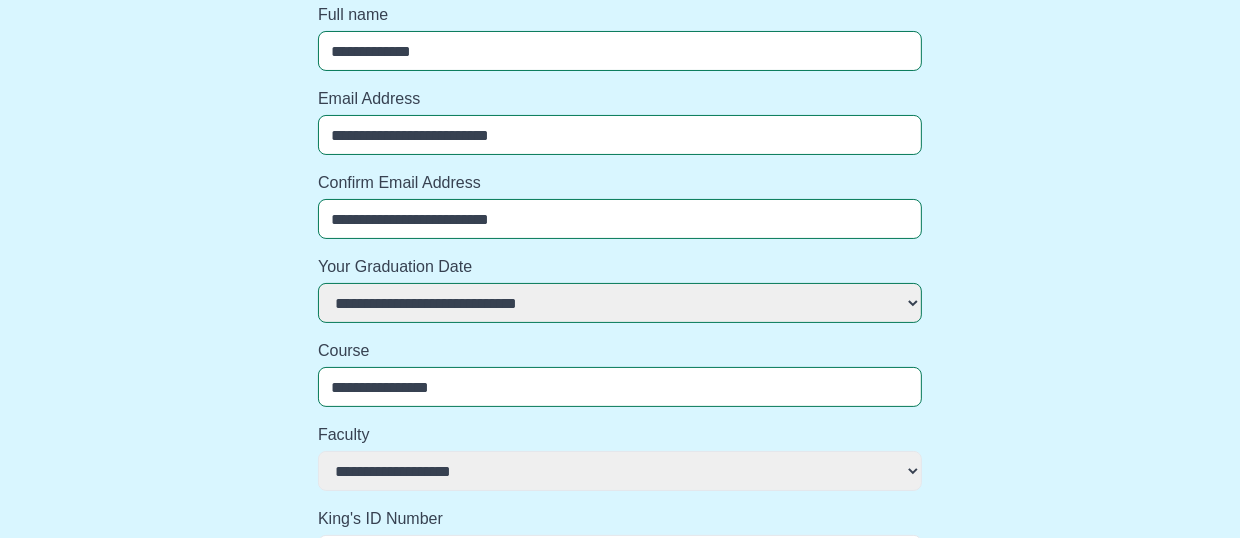 select 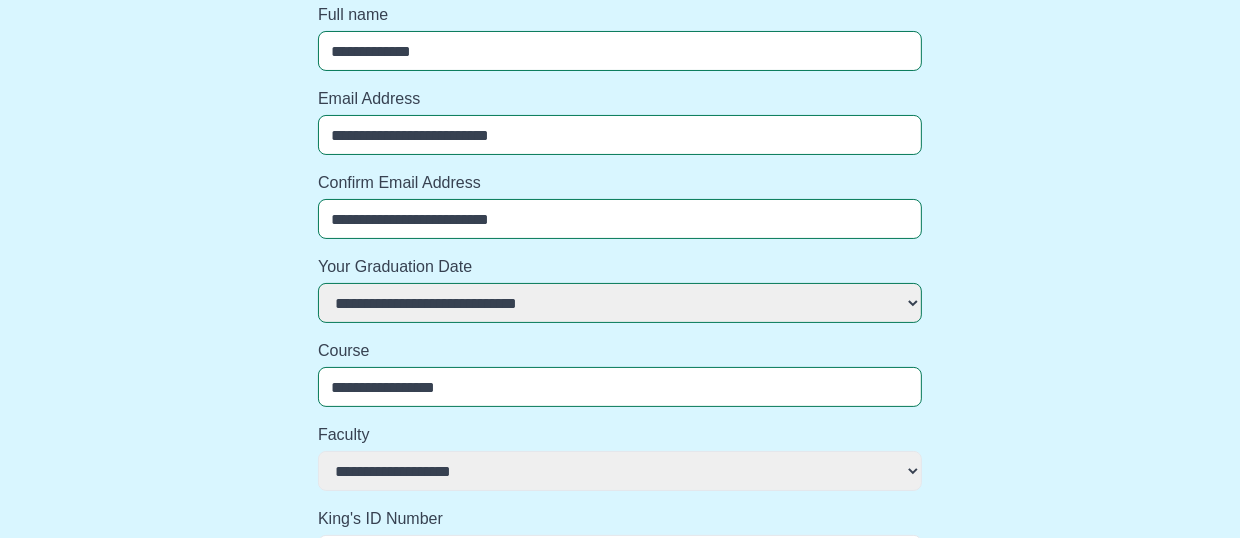 select 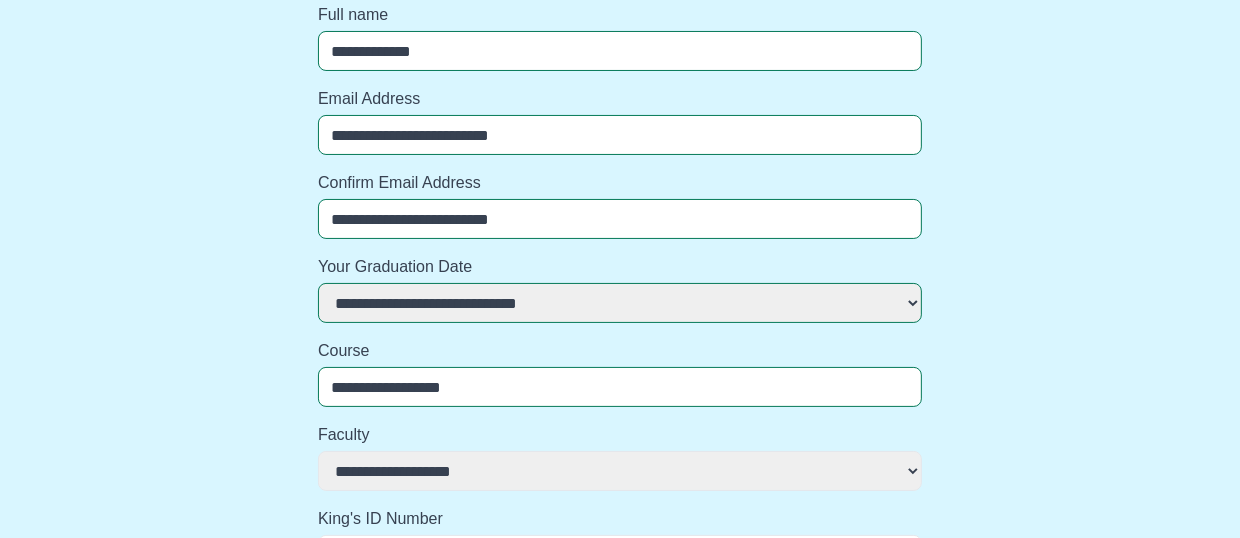 select 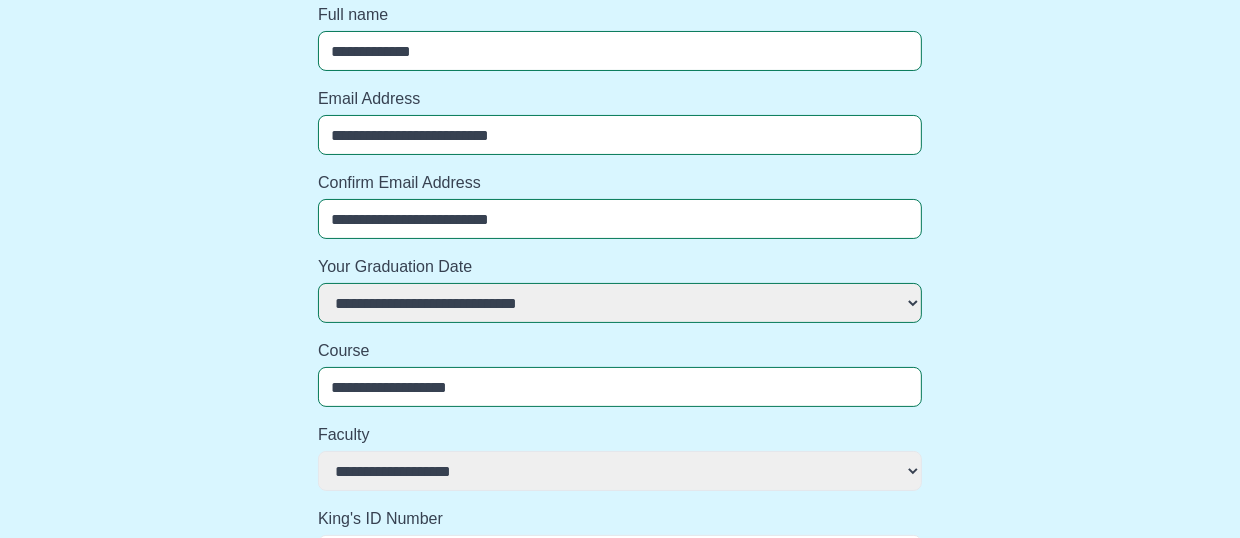 select 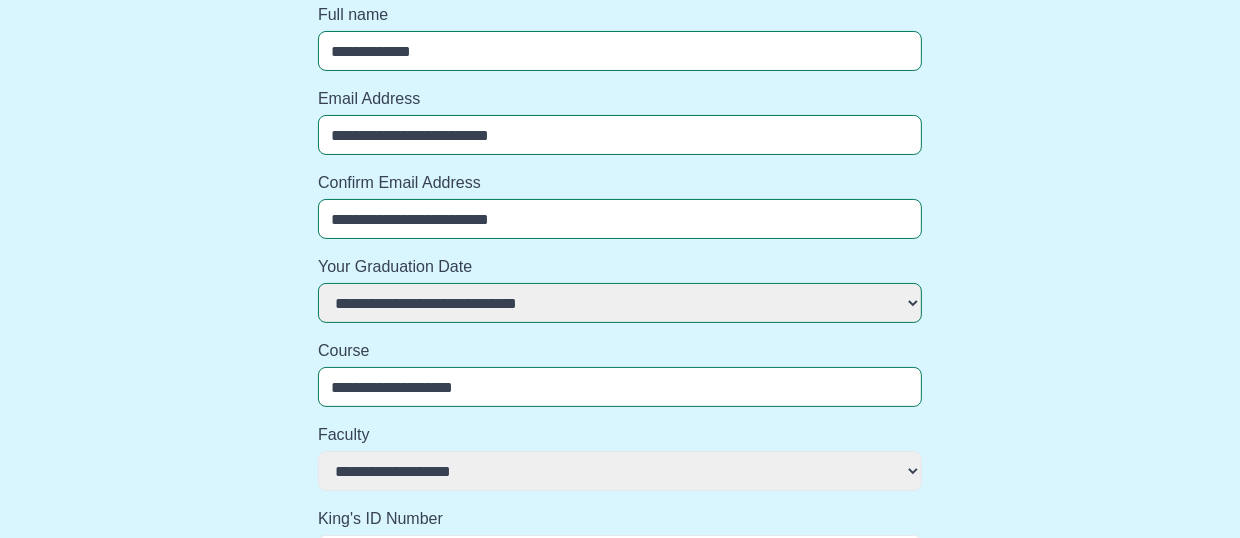 select 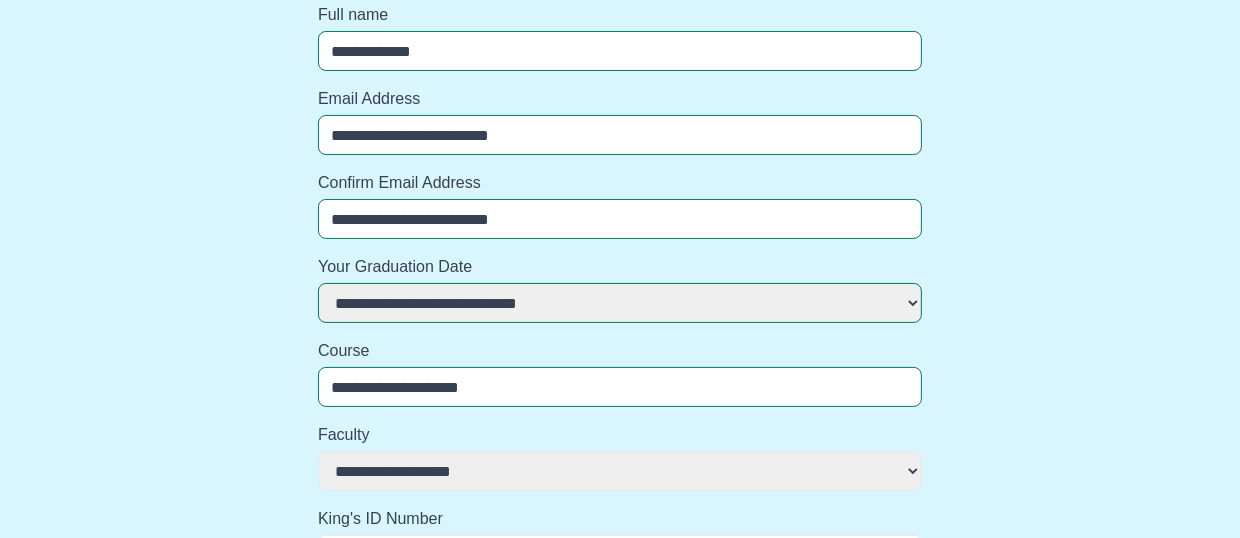 select 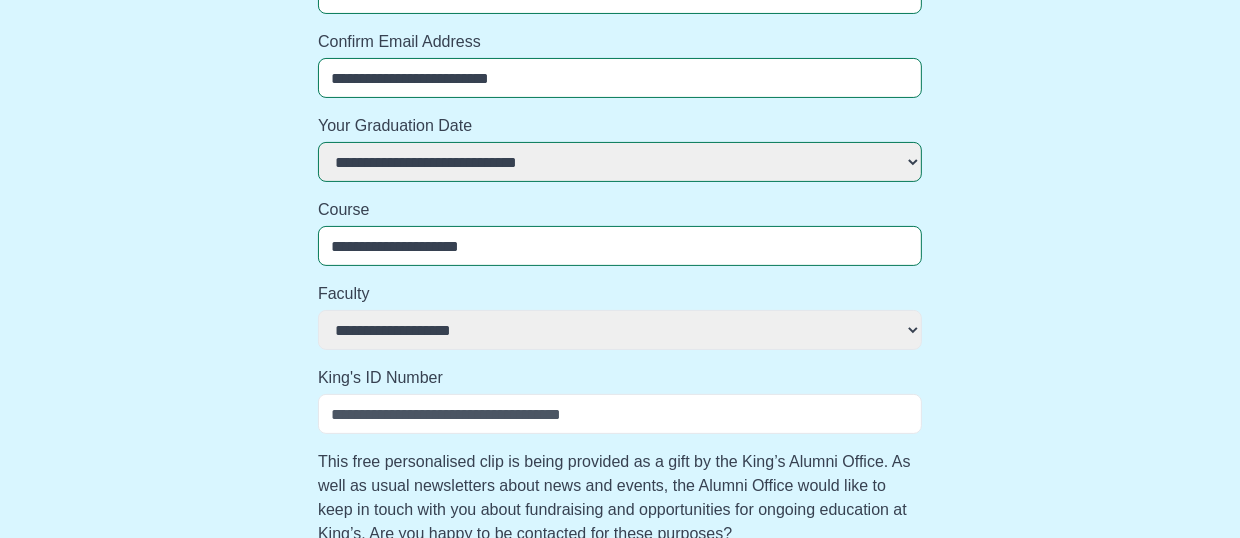 type on "**********" 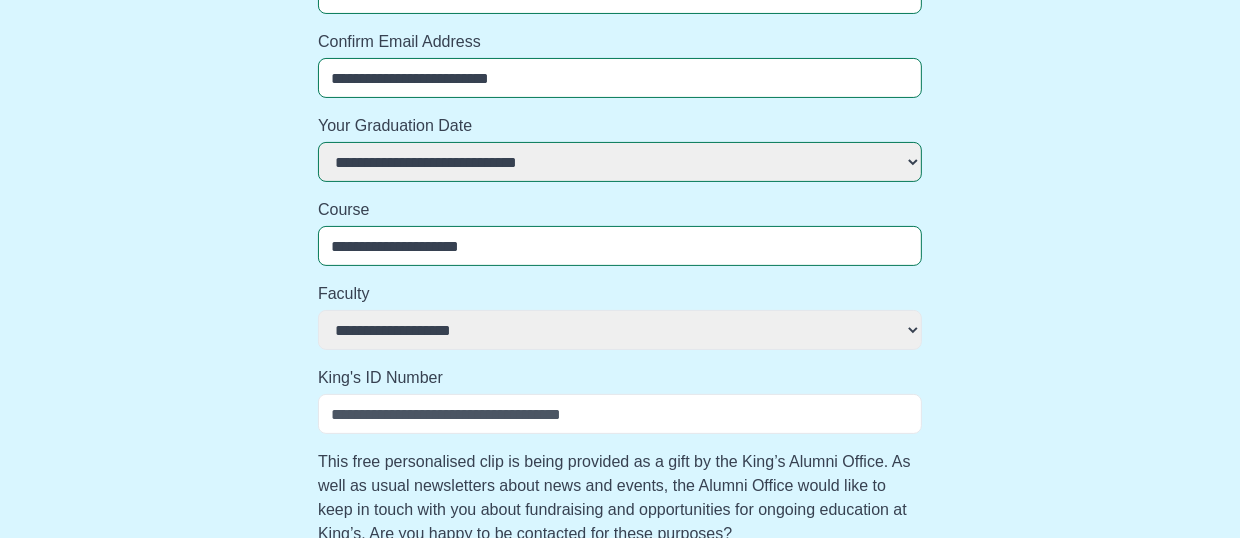 click on "**********" at bounding box center (620, 330) 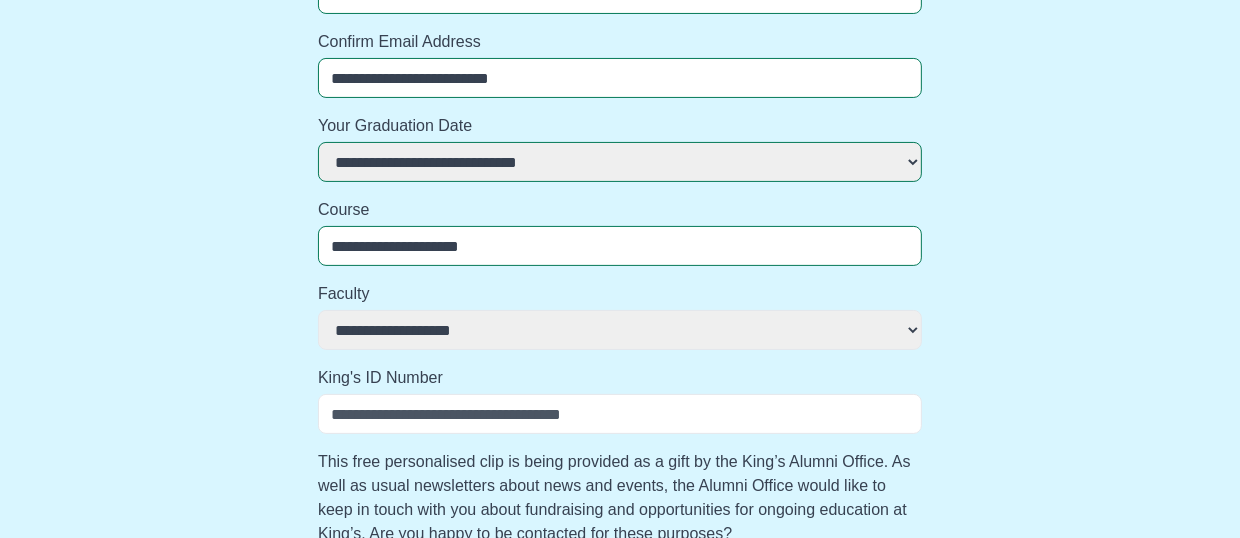 select on "**********" 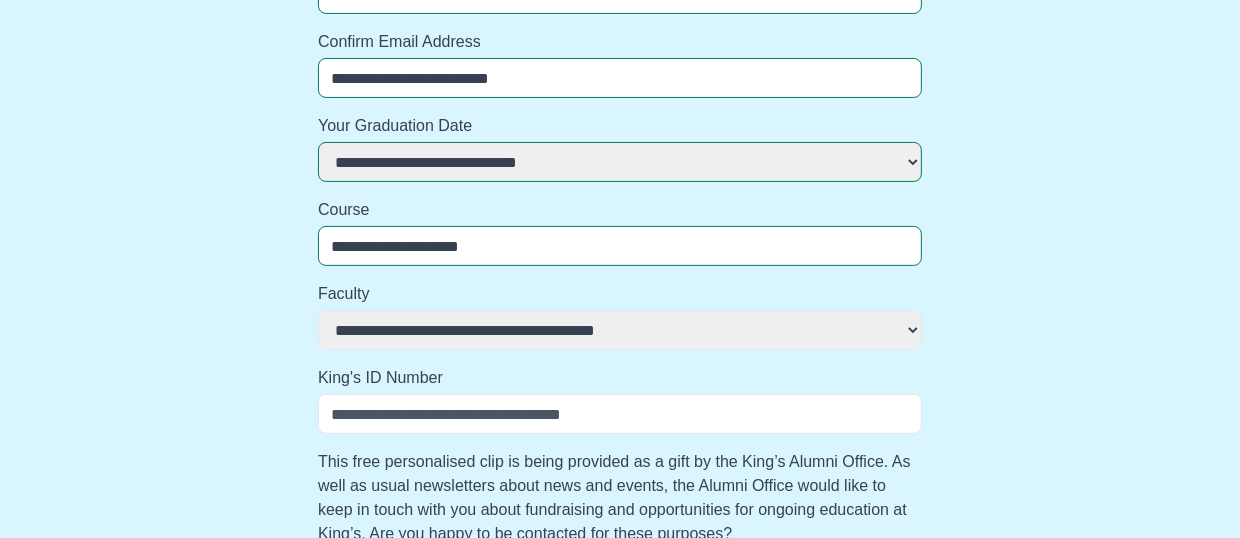 click on "**********" at bounding box center (620, 330) 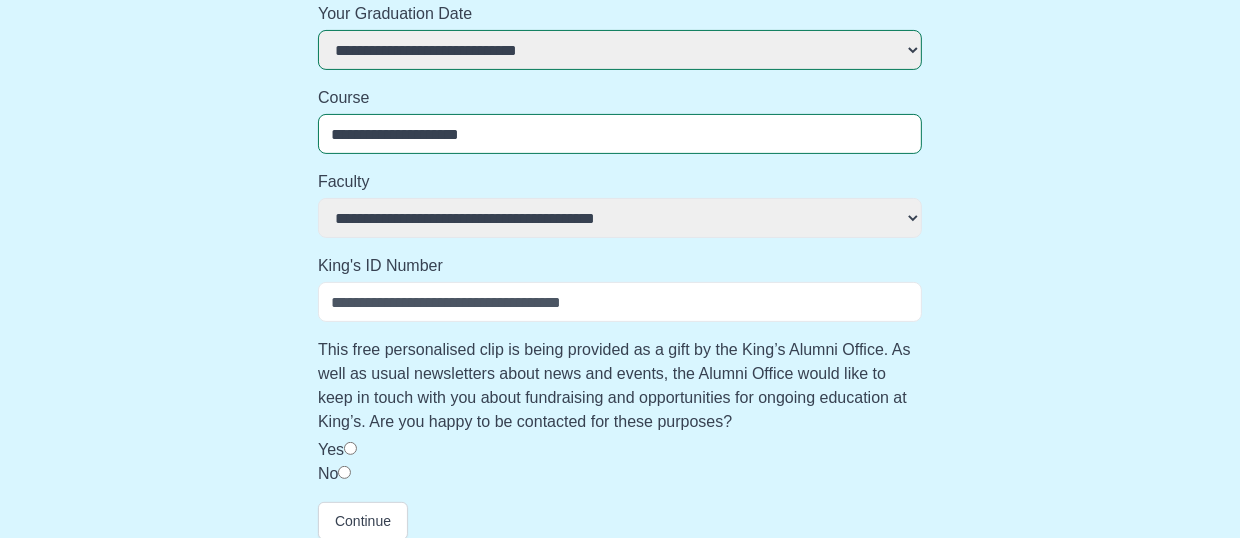 scroll, scrollTop: 446, scrollLeft: 0, axis: vertical 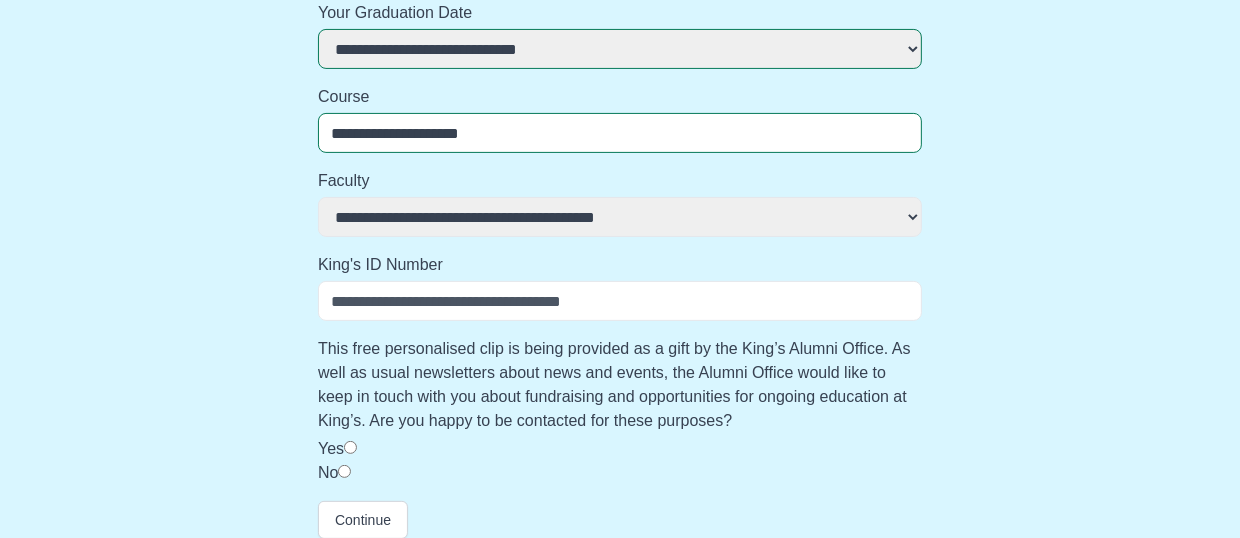 click on "King's ID Number" at bounding box center (620, 301) 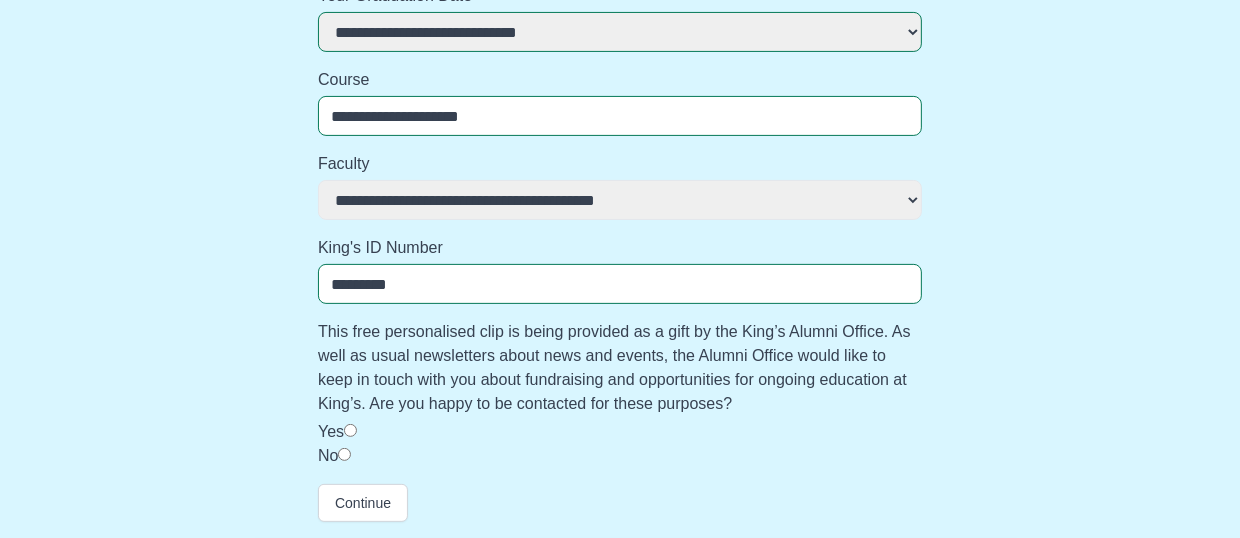 scroll, scrollTop: 462, scrollLeft: 0, axis: vertical 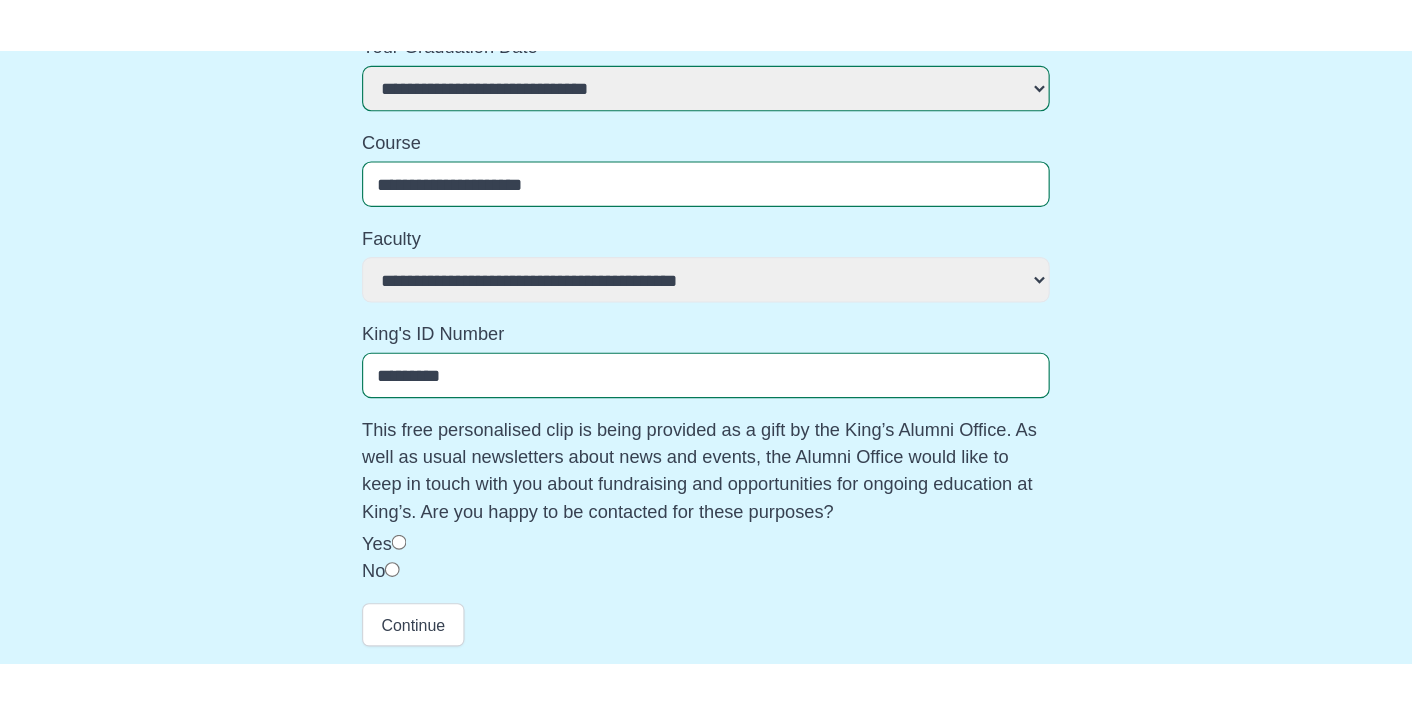 type 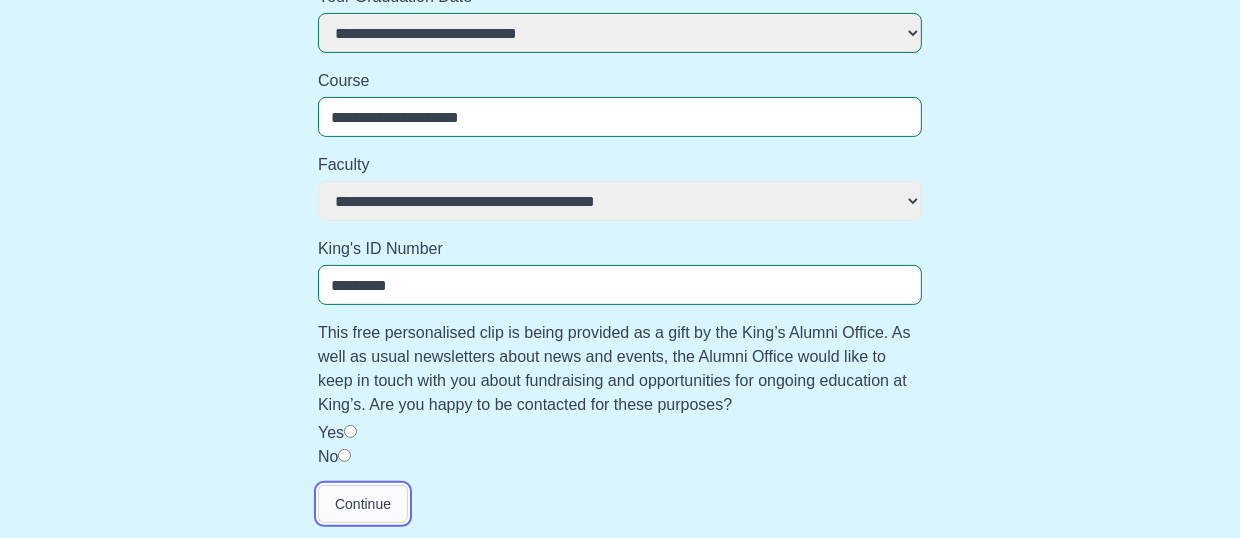 click on "Continue" at bounding box center [363, 504] 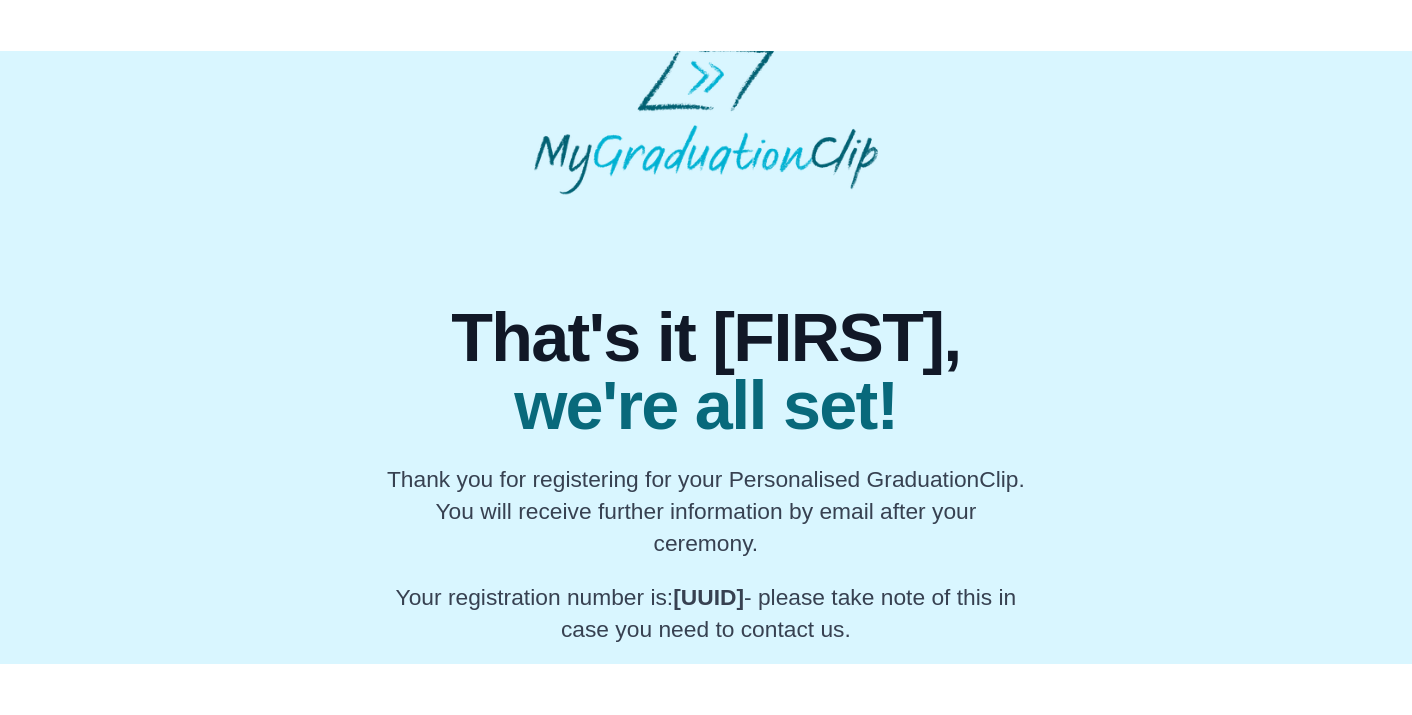 scroll, scrollTop: 0, scrollLeft: 0, axis: both 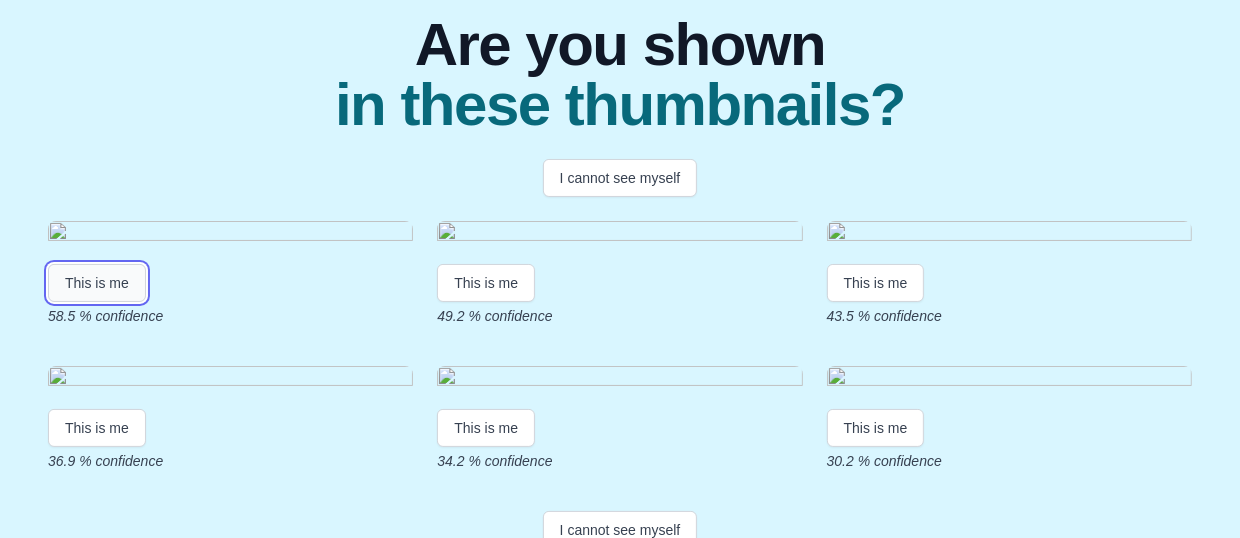 click on "This is me" at bounding box center [97, 283] 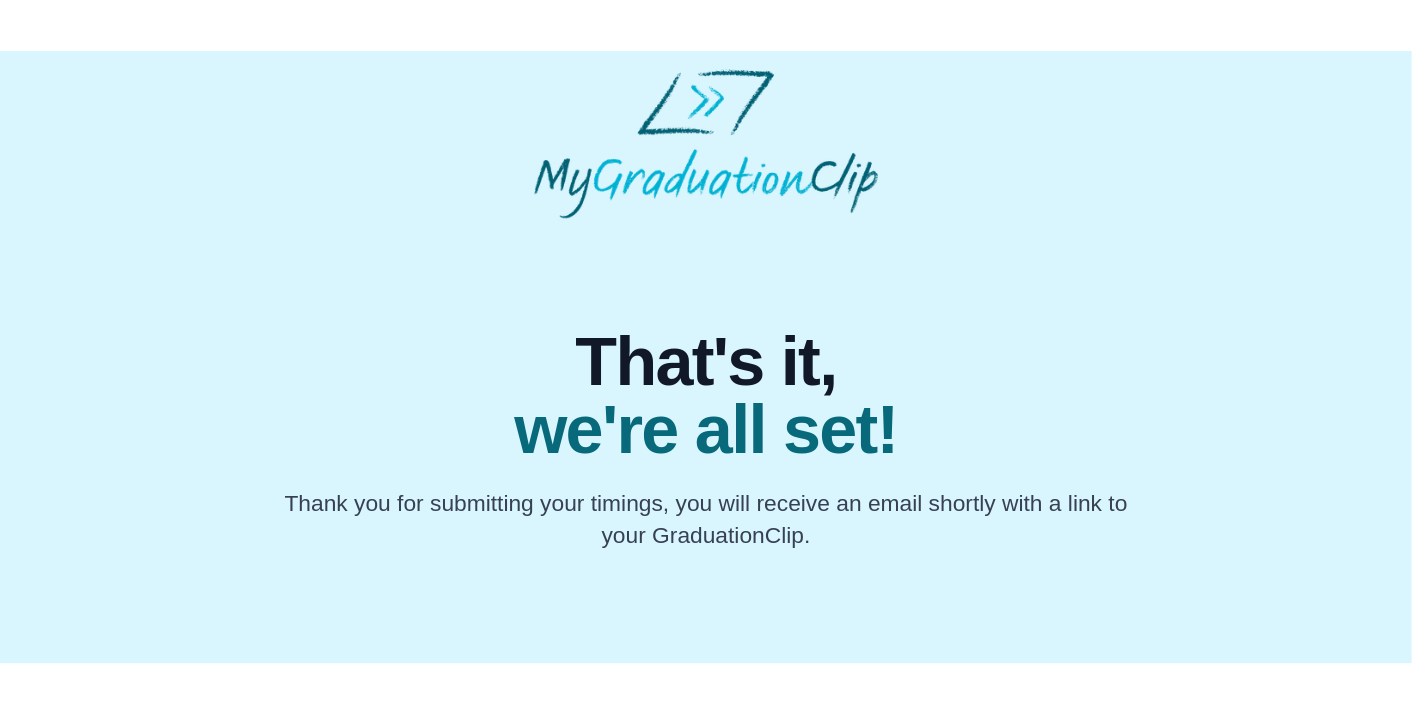 scroll, scrollTop: 0, scrollLeft: 0, axis: both 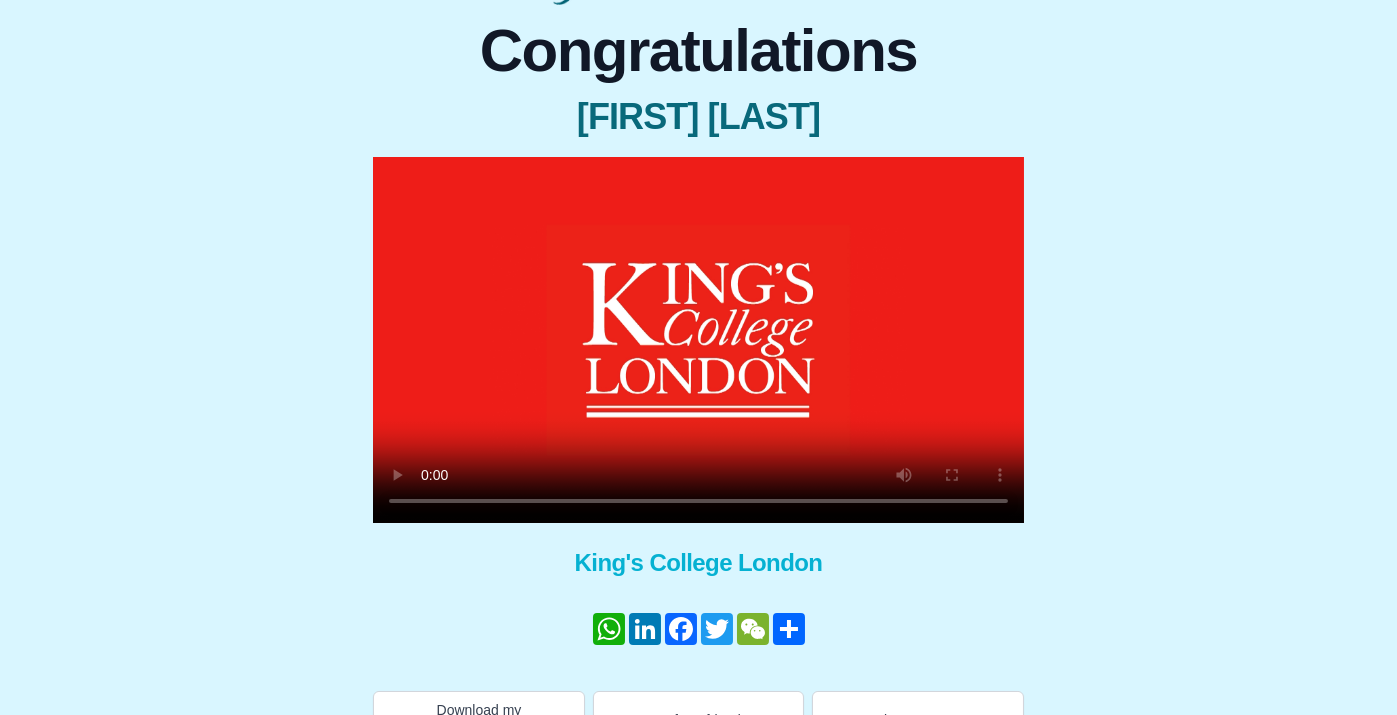 type 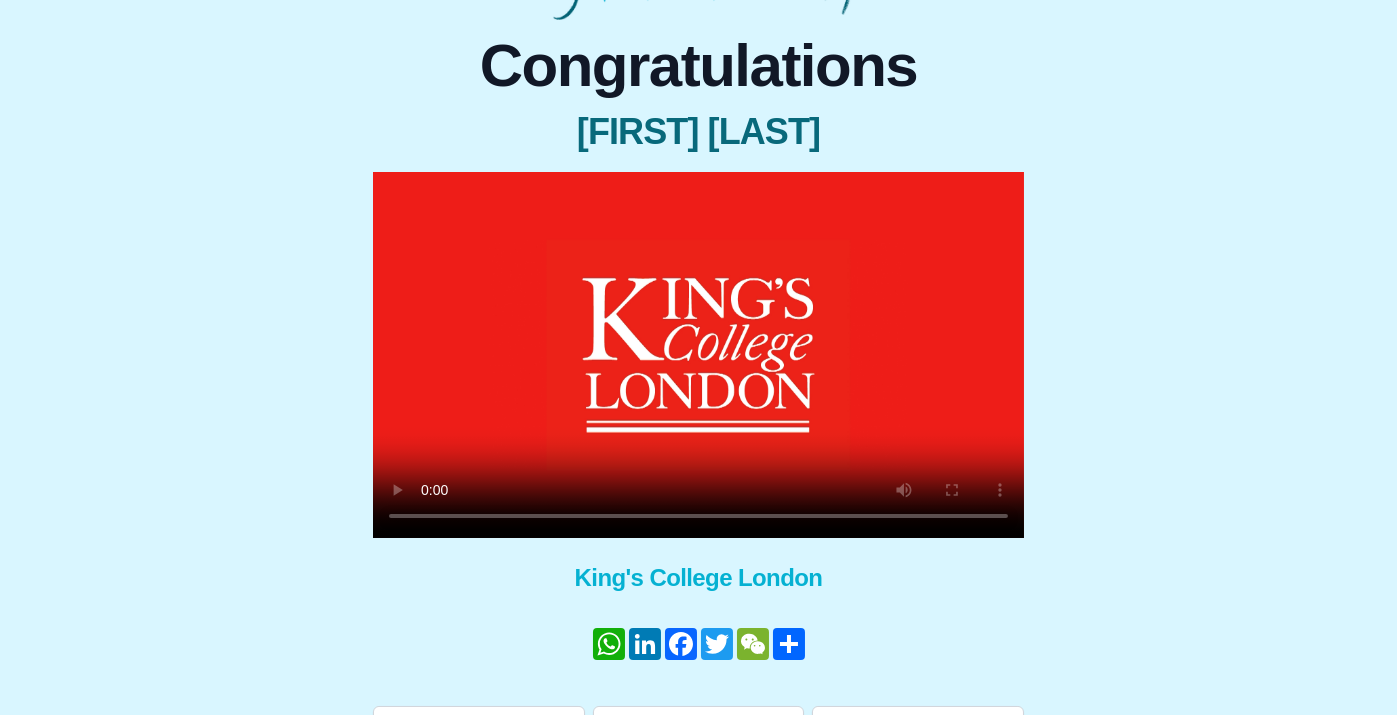 scroll, scrollTop: 141, scrollLeft: 0, axis: vertical 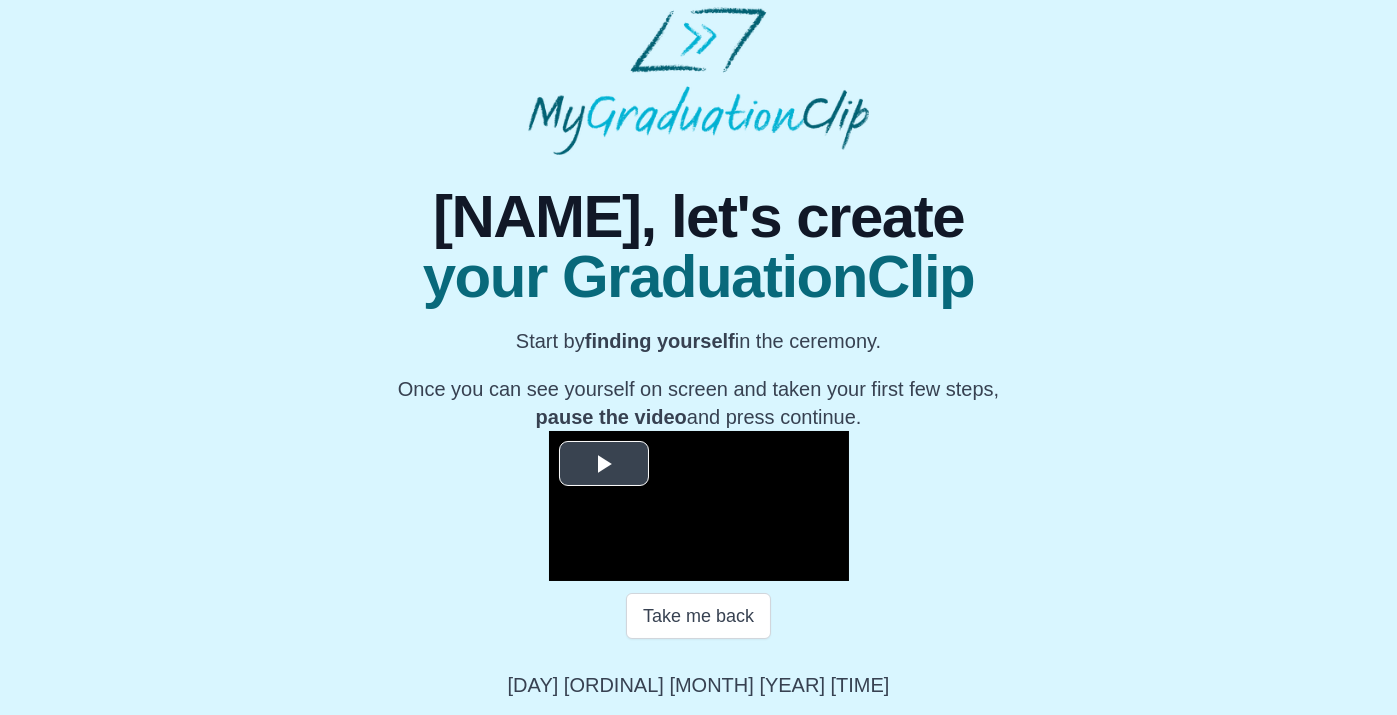 click at bounding box center [604, 464] 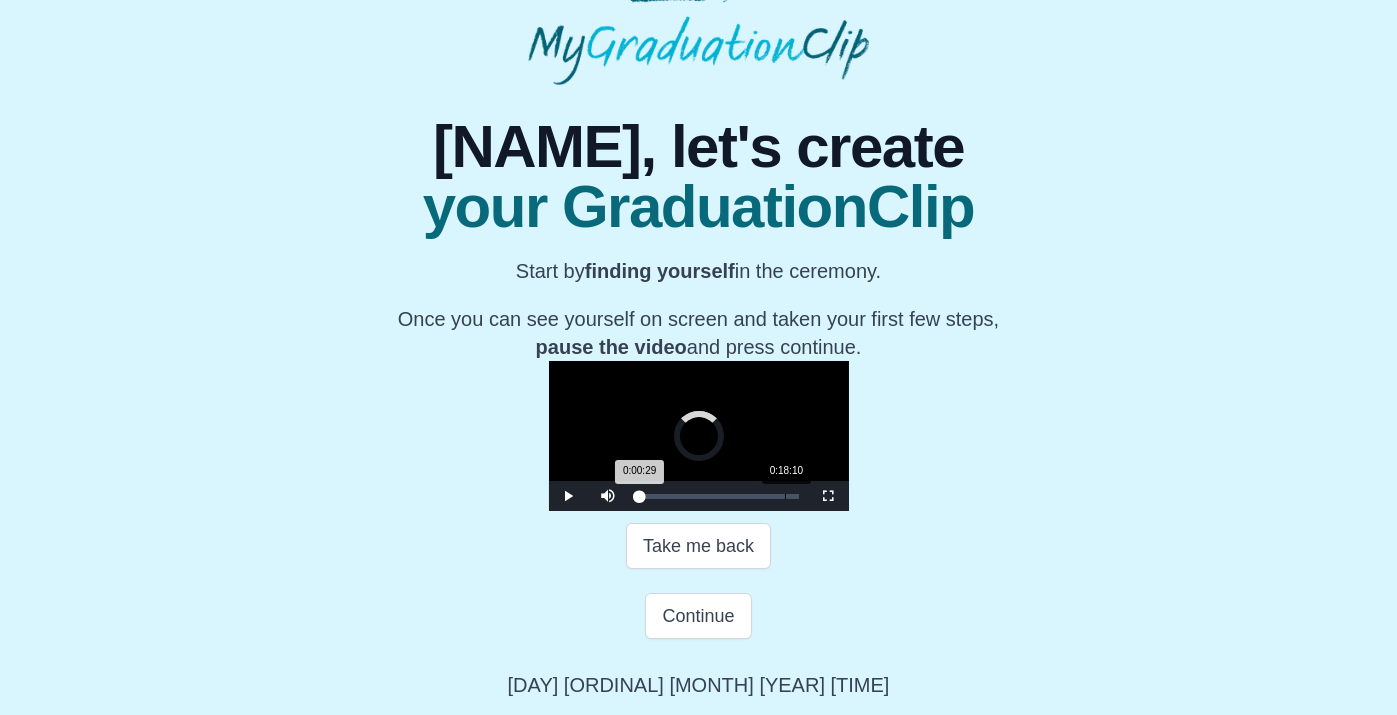 drag, startPoint x: 443, startPoint y: 595, endPoint x: 599, endPoint y: 589, distance: 156.11534 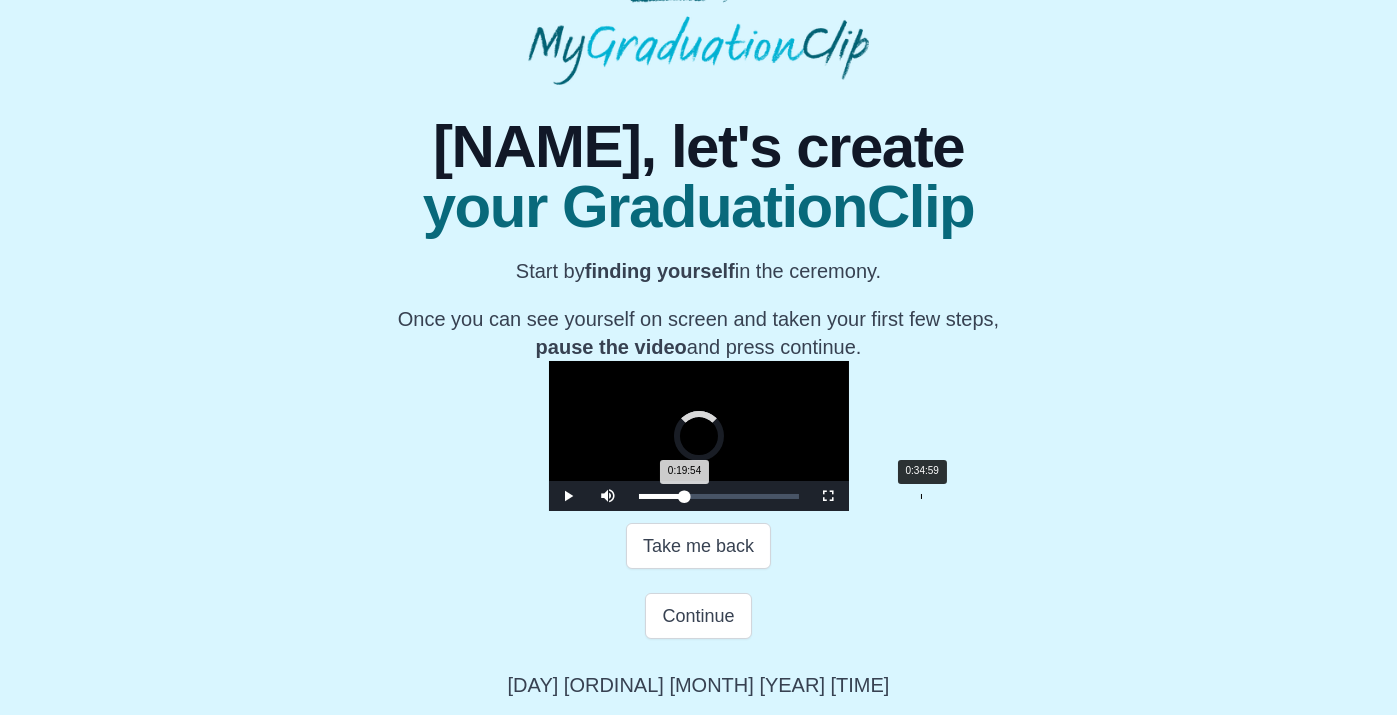 drag, startPoint x: 600, startPoint y: 601, endPoint x: 727, endPoint y: 599, distance: 127.01575 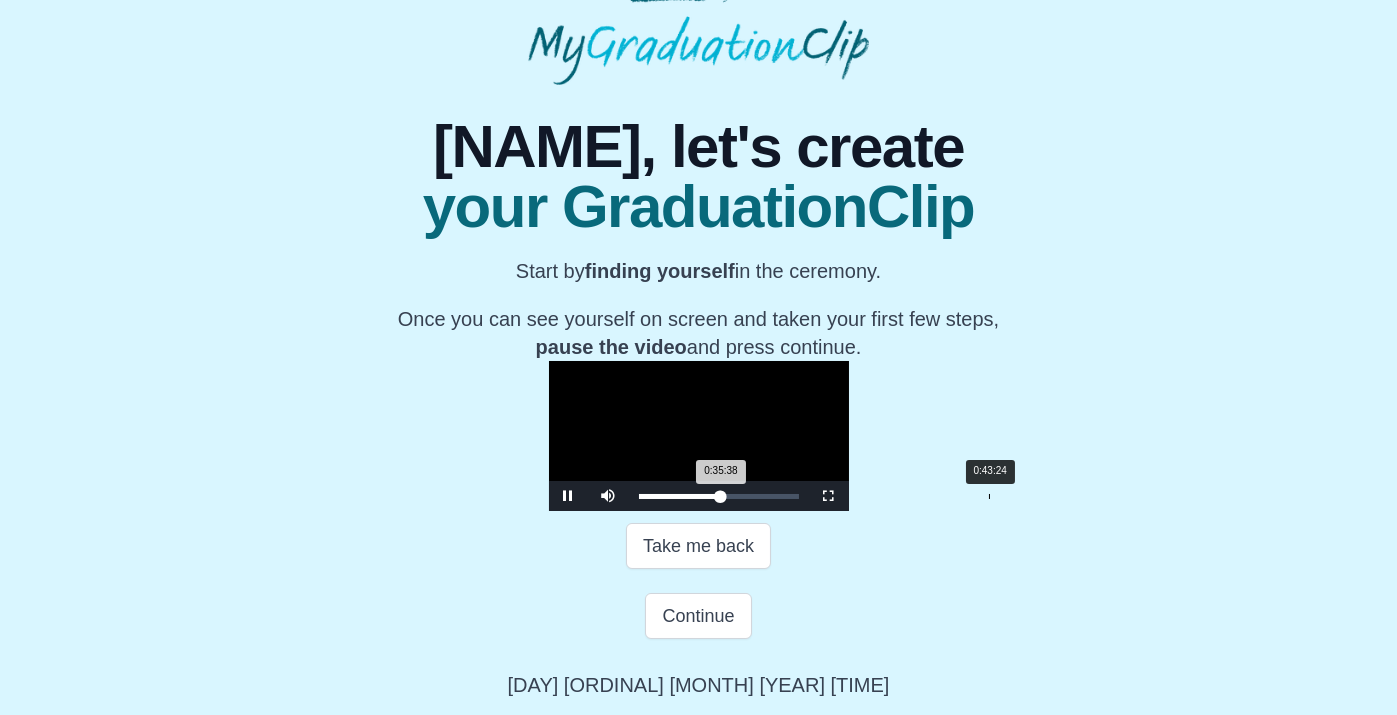click on "Loaded : 0% 0:43:24 0:35:38 Progress : 0%" at bounding box center [719, 496] 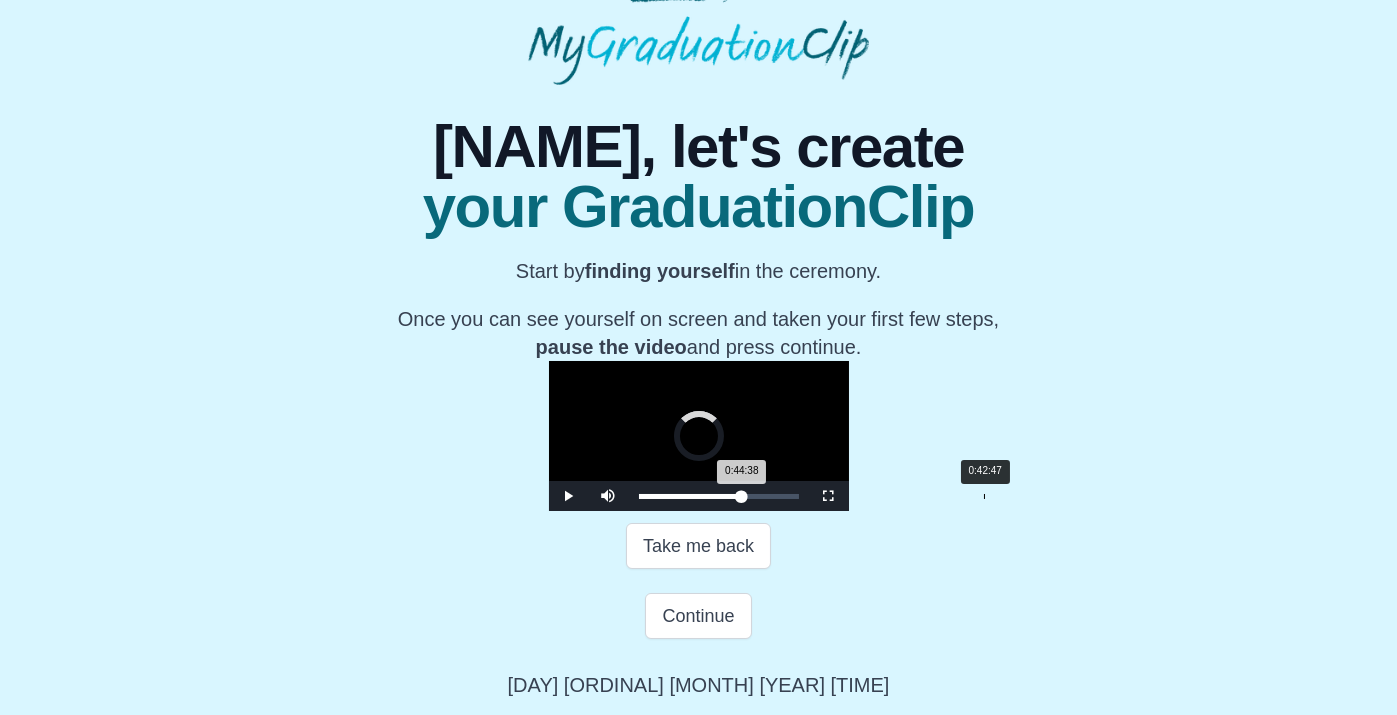 drag, startPoint x: 800, startPoint y: 600, endPoint x: 785, endPoint y: 600, distance: 15 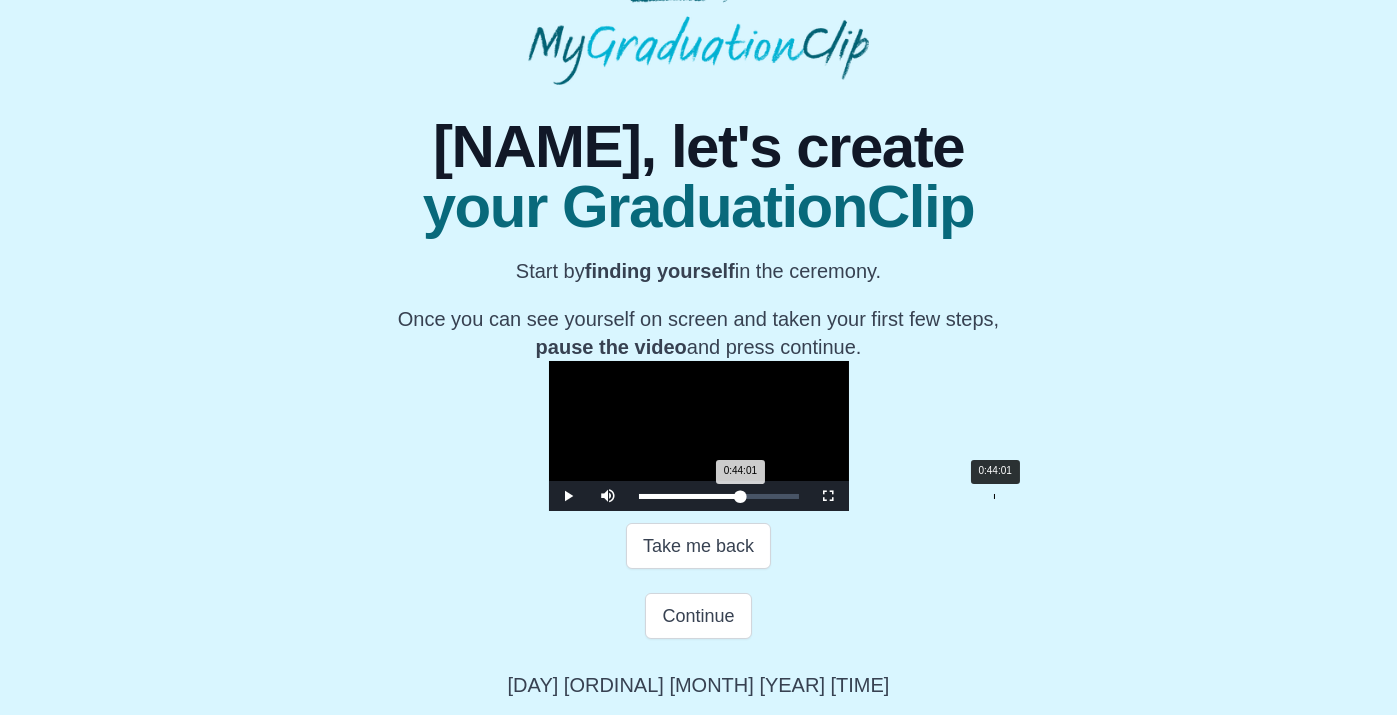click on "0:44:01 Progress : 0%" at bounding box center (690, 496) 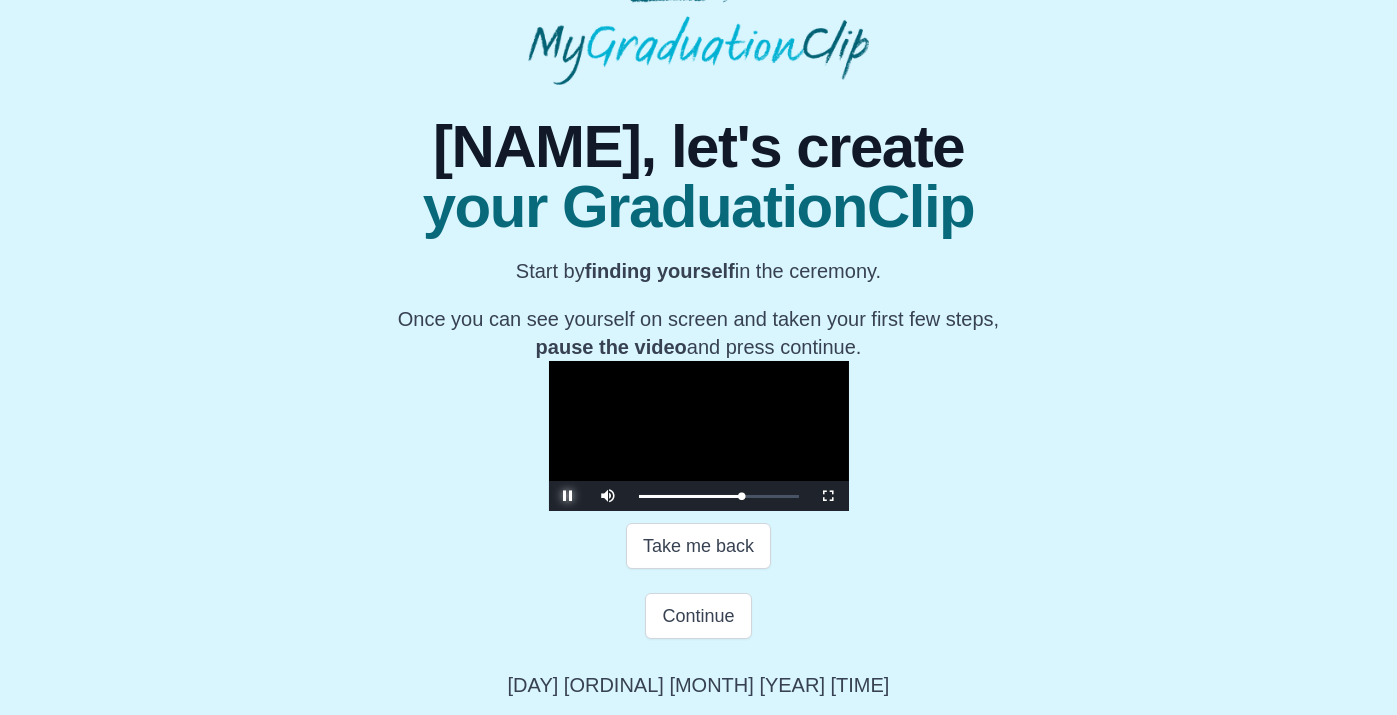 click at bounding box center [569, 496] 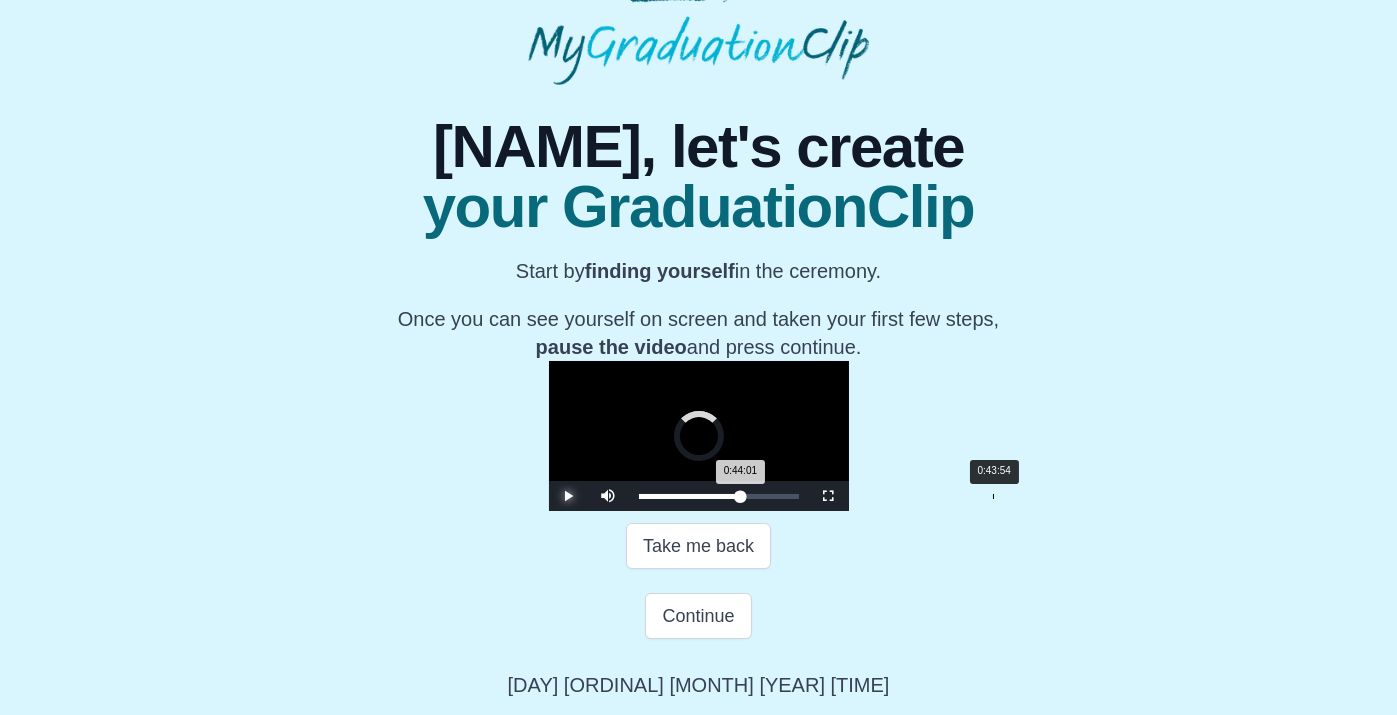 click on "0:44:01 Progress : 0%" at bounding box center (690, 496) 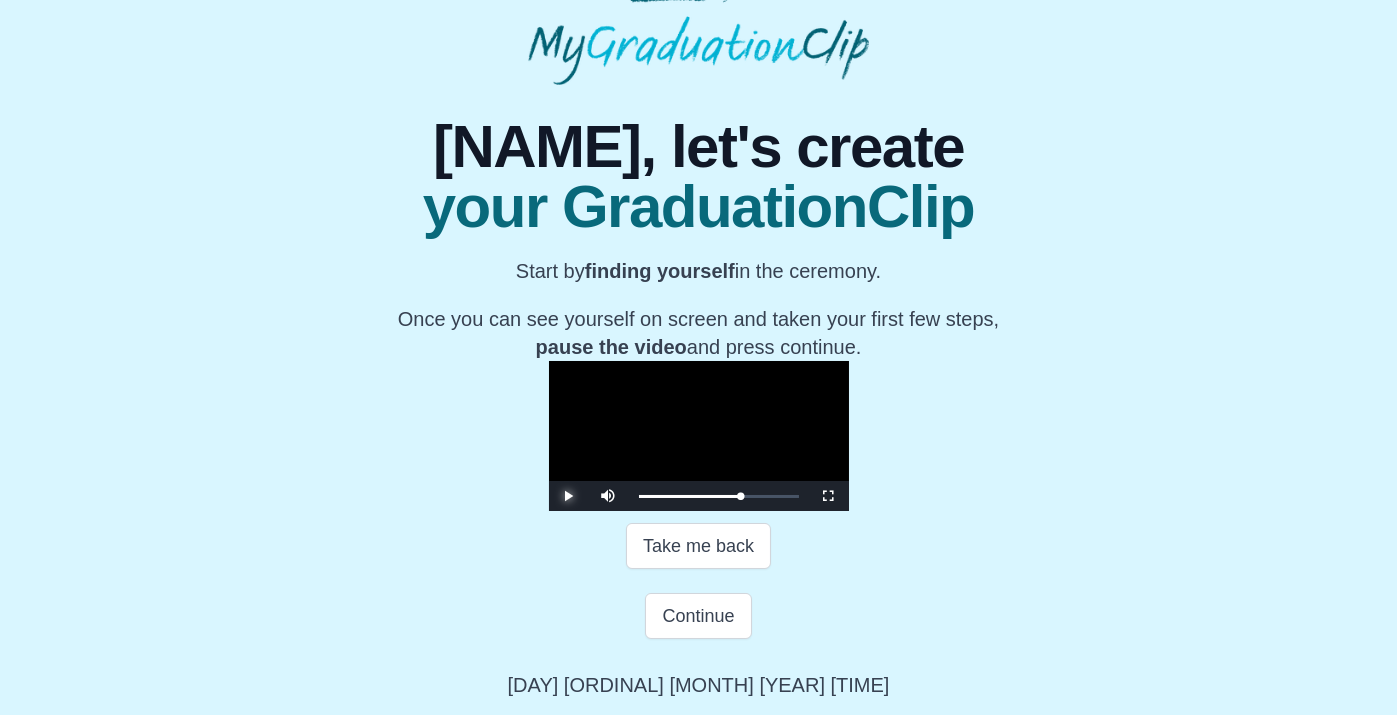 click at bounding box center [569, 496] 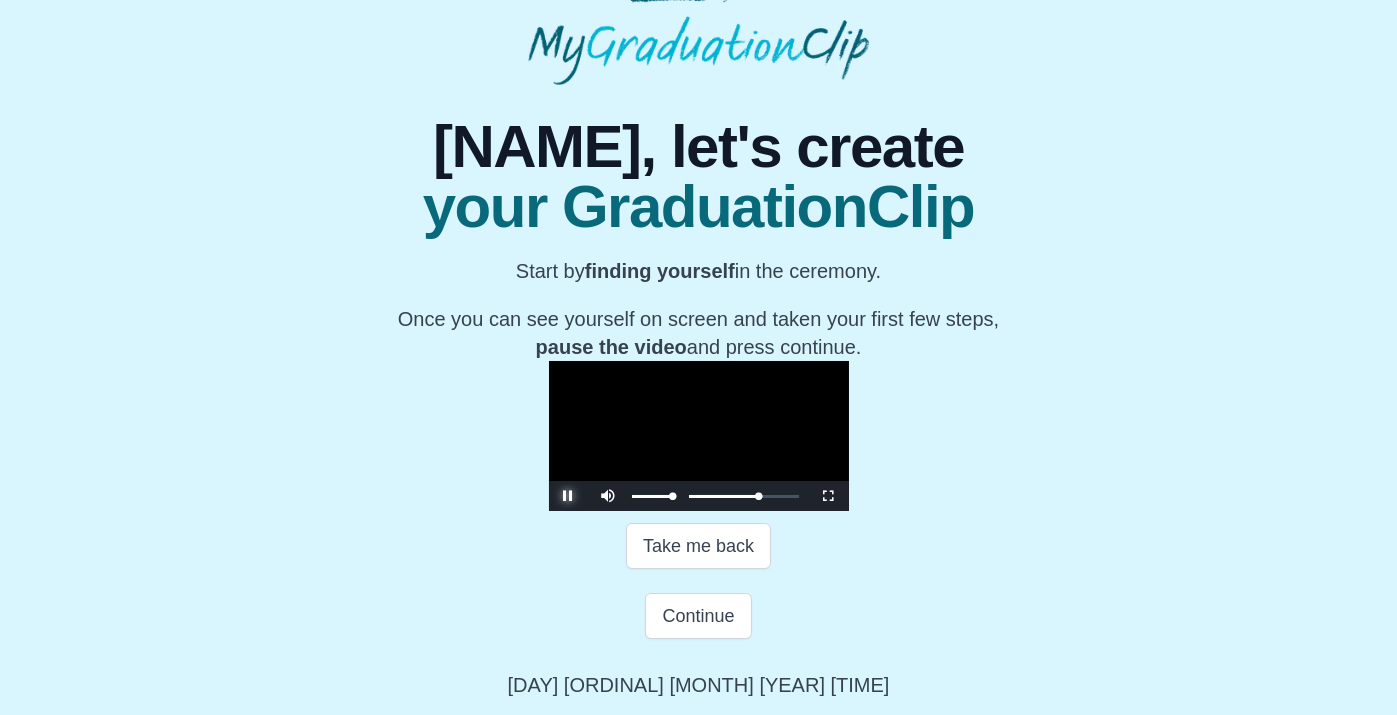 scroll, scrollTop: 243, scrollLeft: 0, axis: vertical 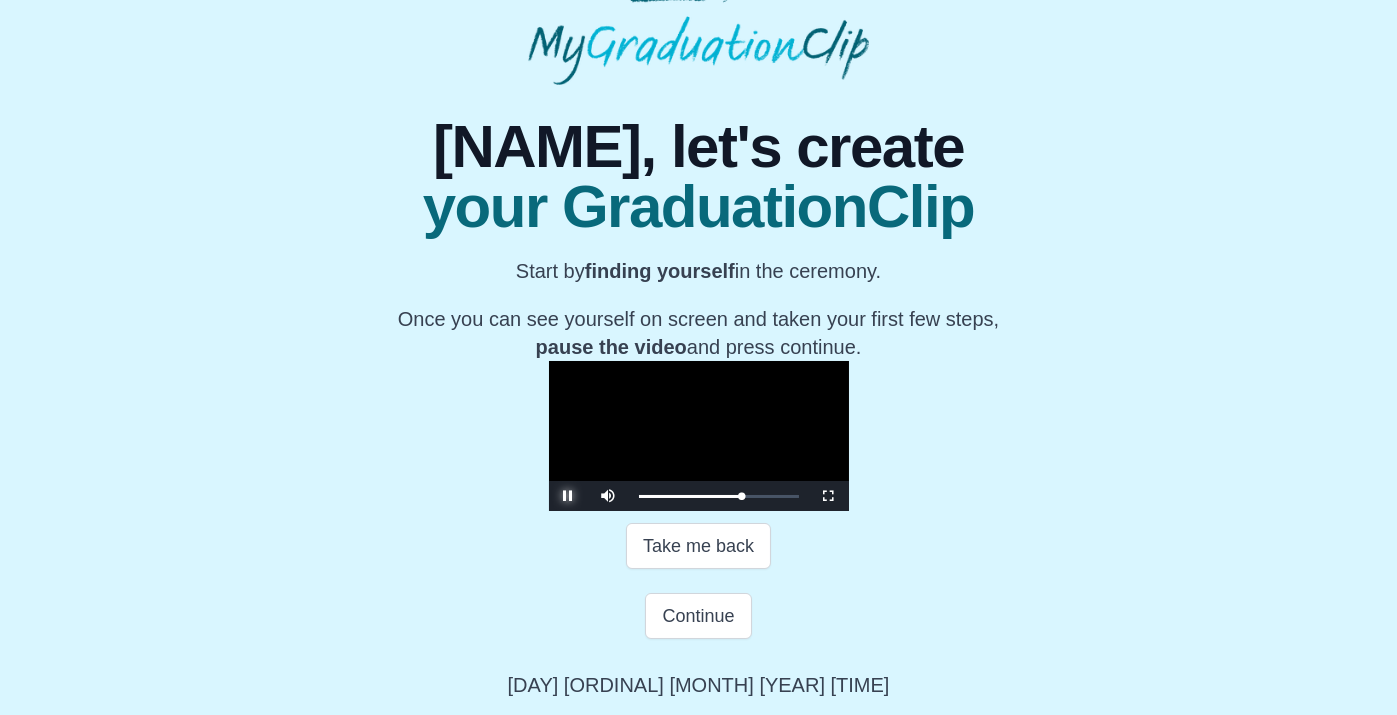 click at bounding box center [569, 496] 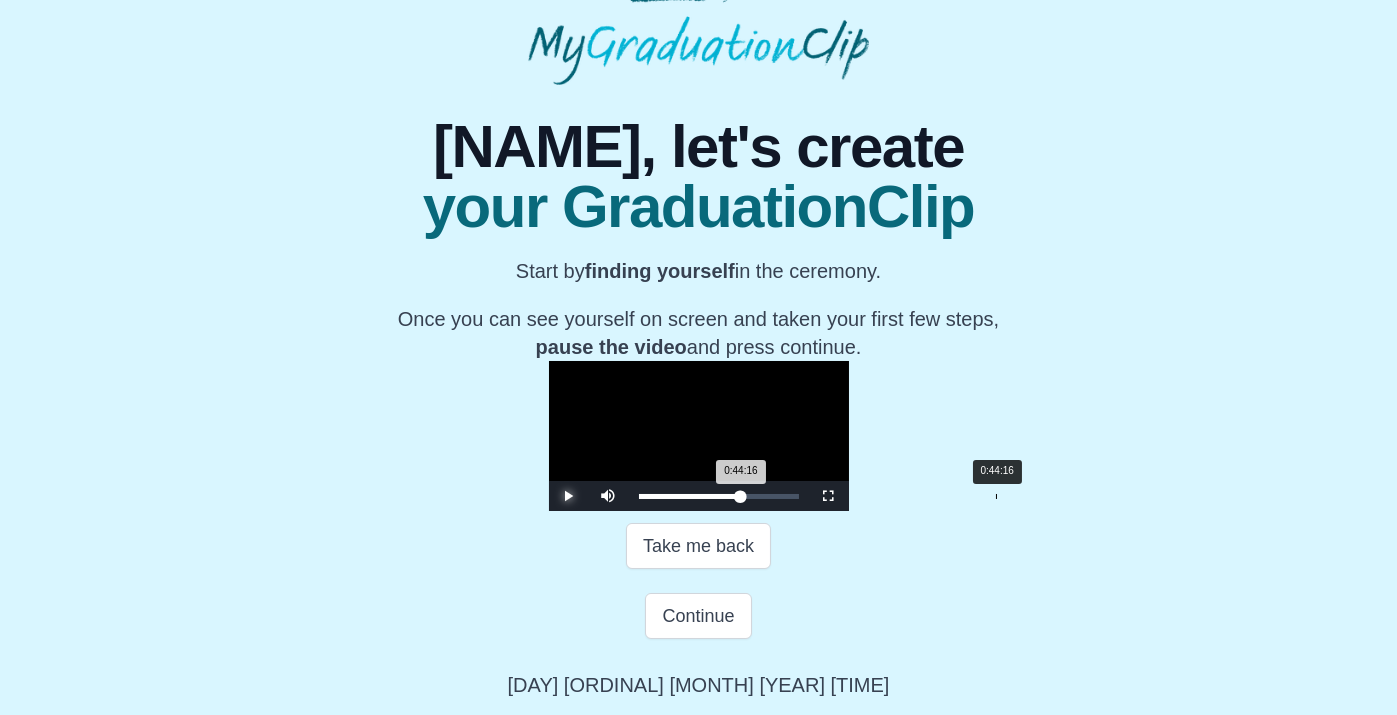 click on "0:44:16 Progress : 0%" at bounding box center (690, 496) 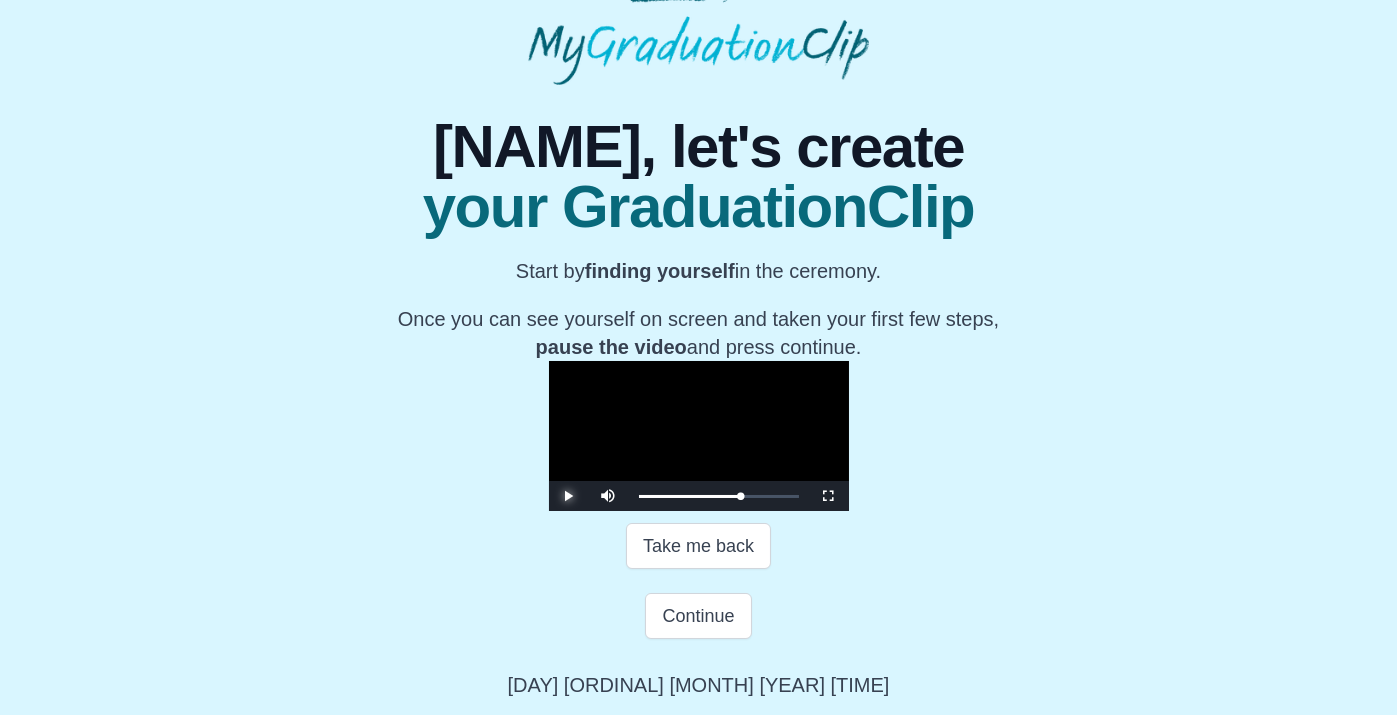 click at bounding box center (569, 496) 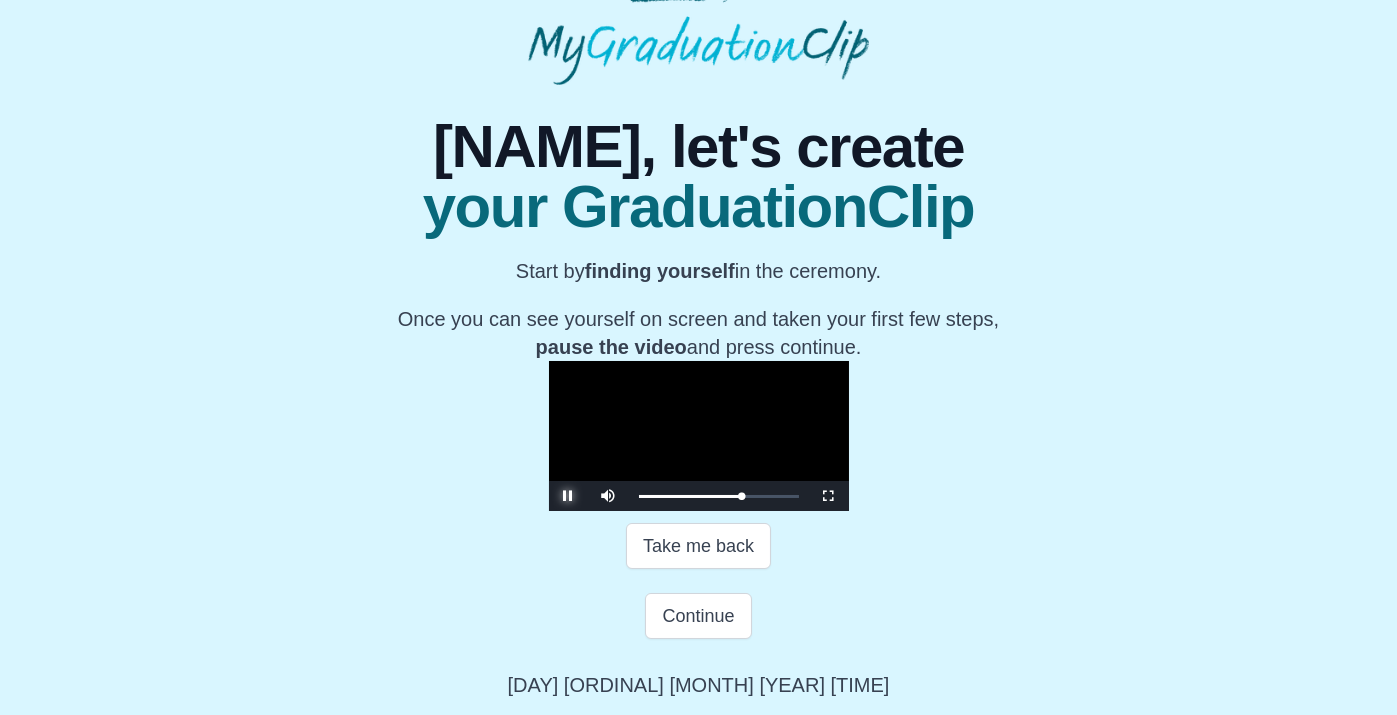 click at bounding box center (569, 496) 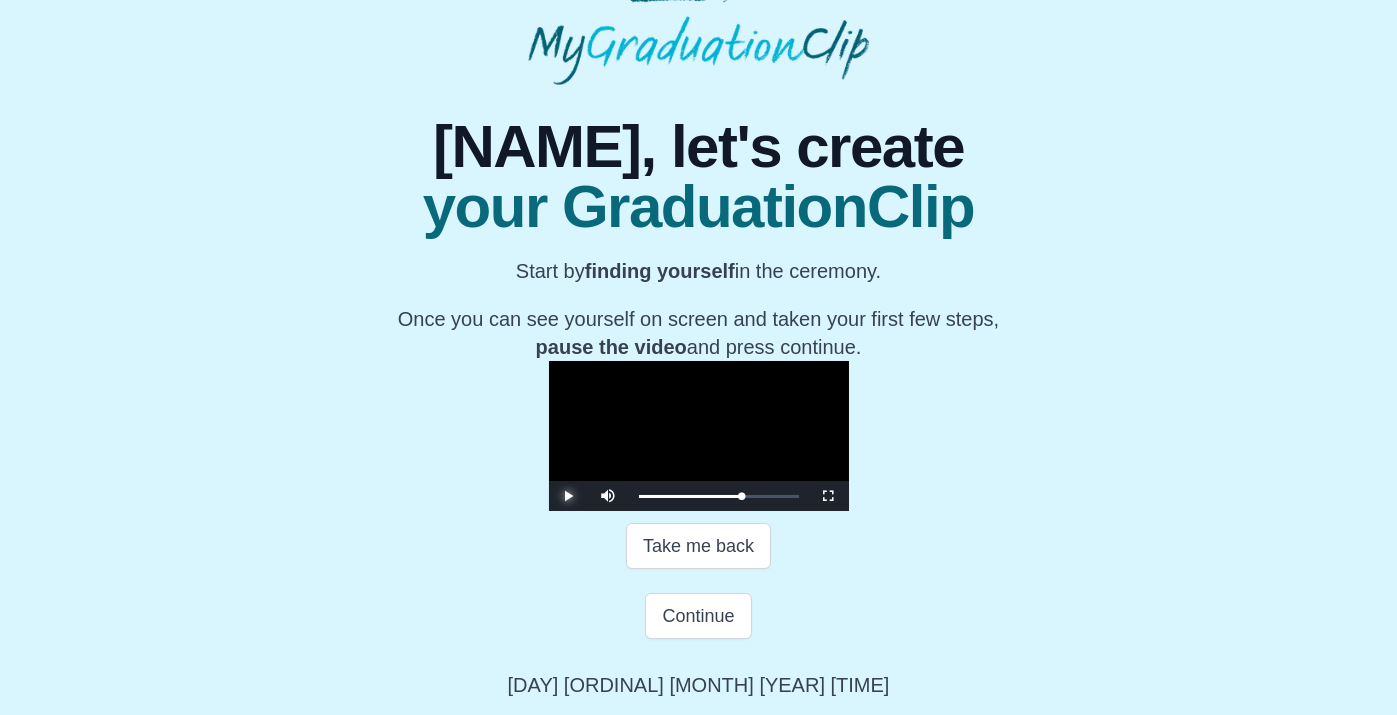 scroll, scrollTop: 322, scrollLeft: 0, axis: vertical 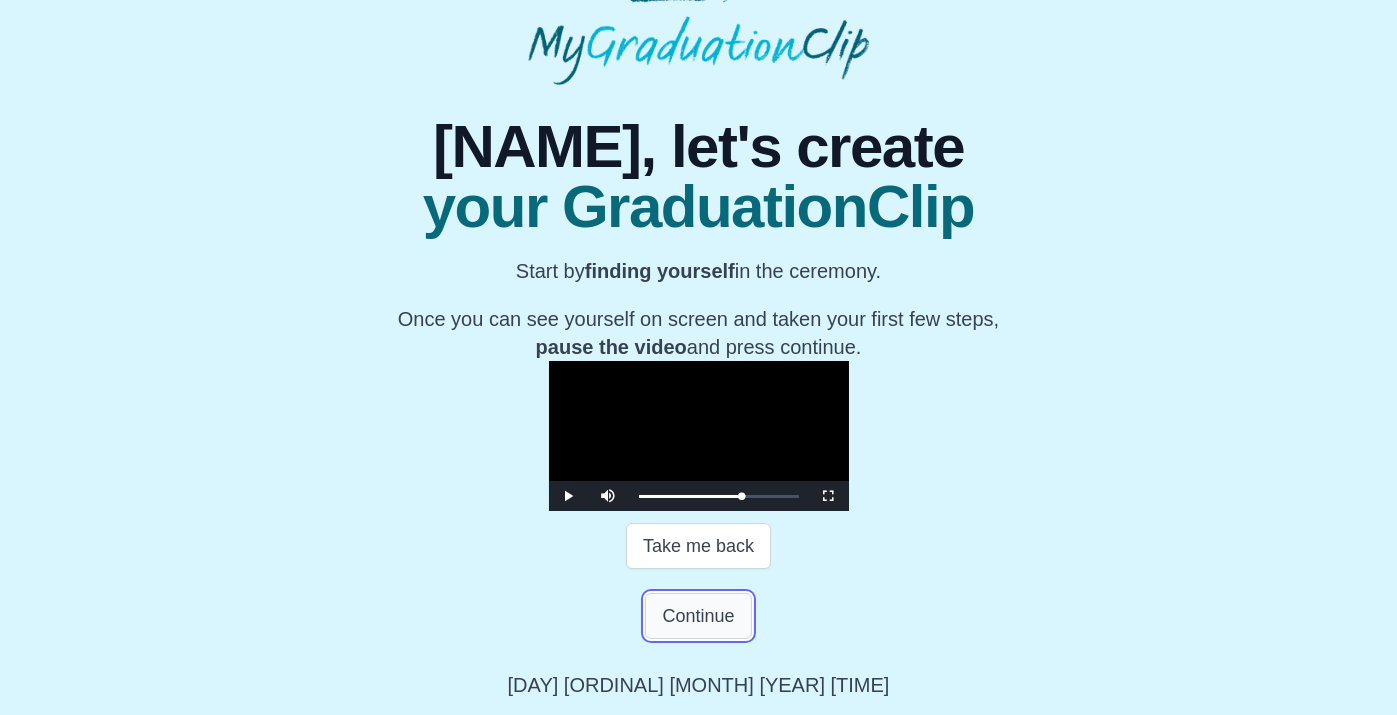 click on "Continue" at bounding box center (698, 616) 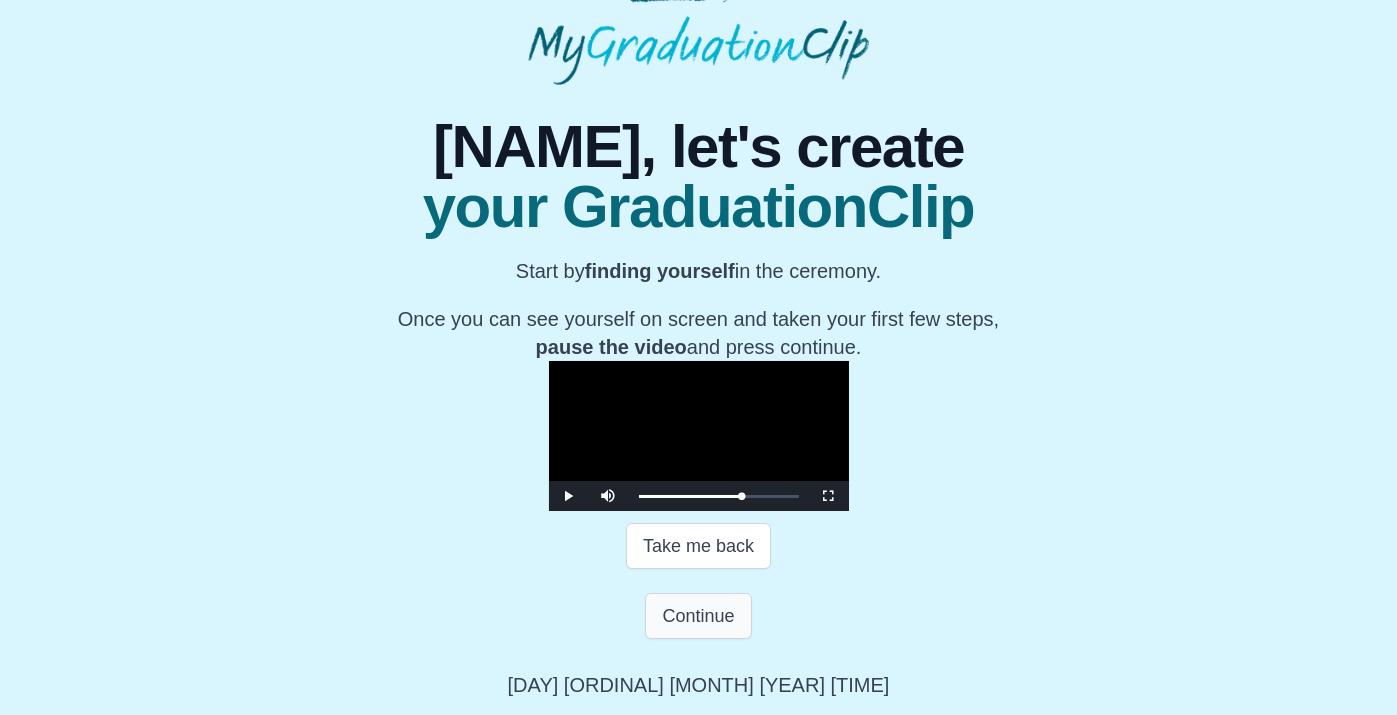 scroll, scrollTop: 0, scrollLeft: 0, axis: both 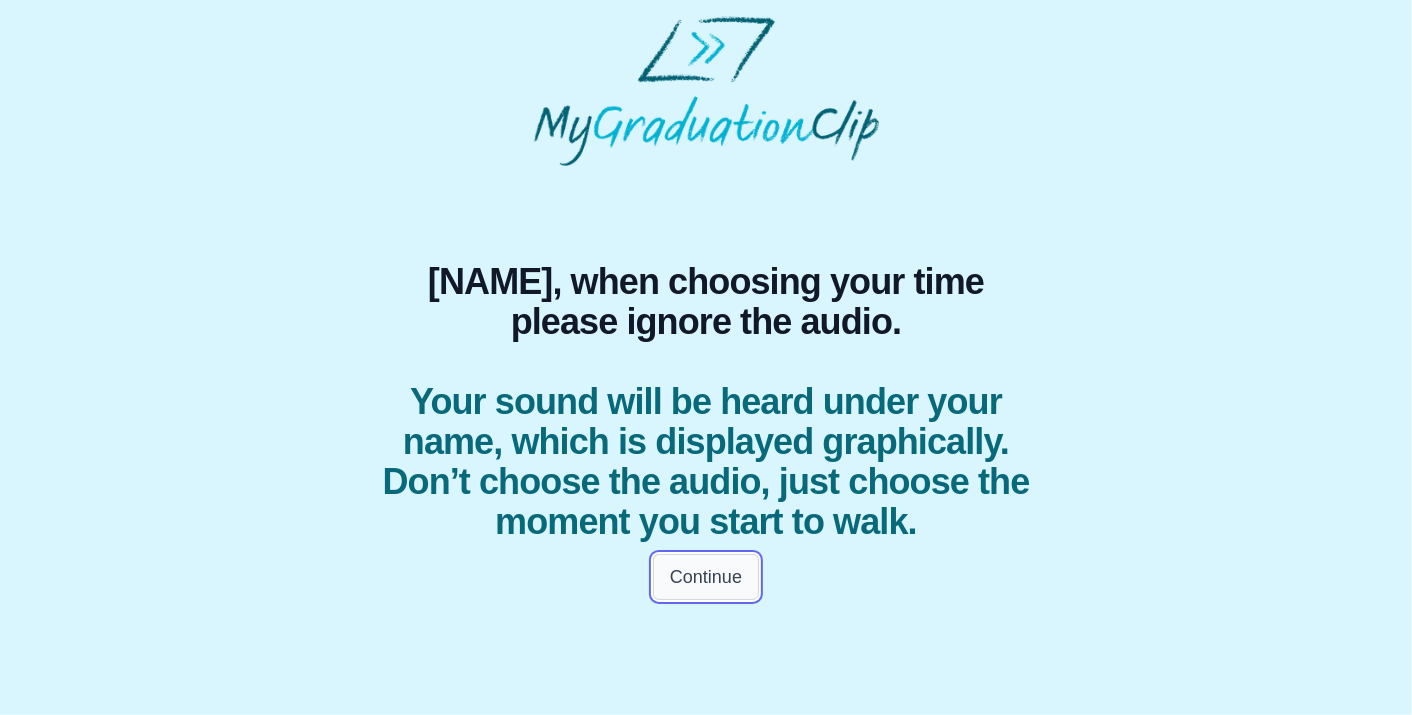 click on "Continue" at bounding box center (706, 577) 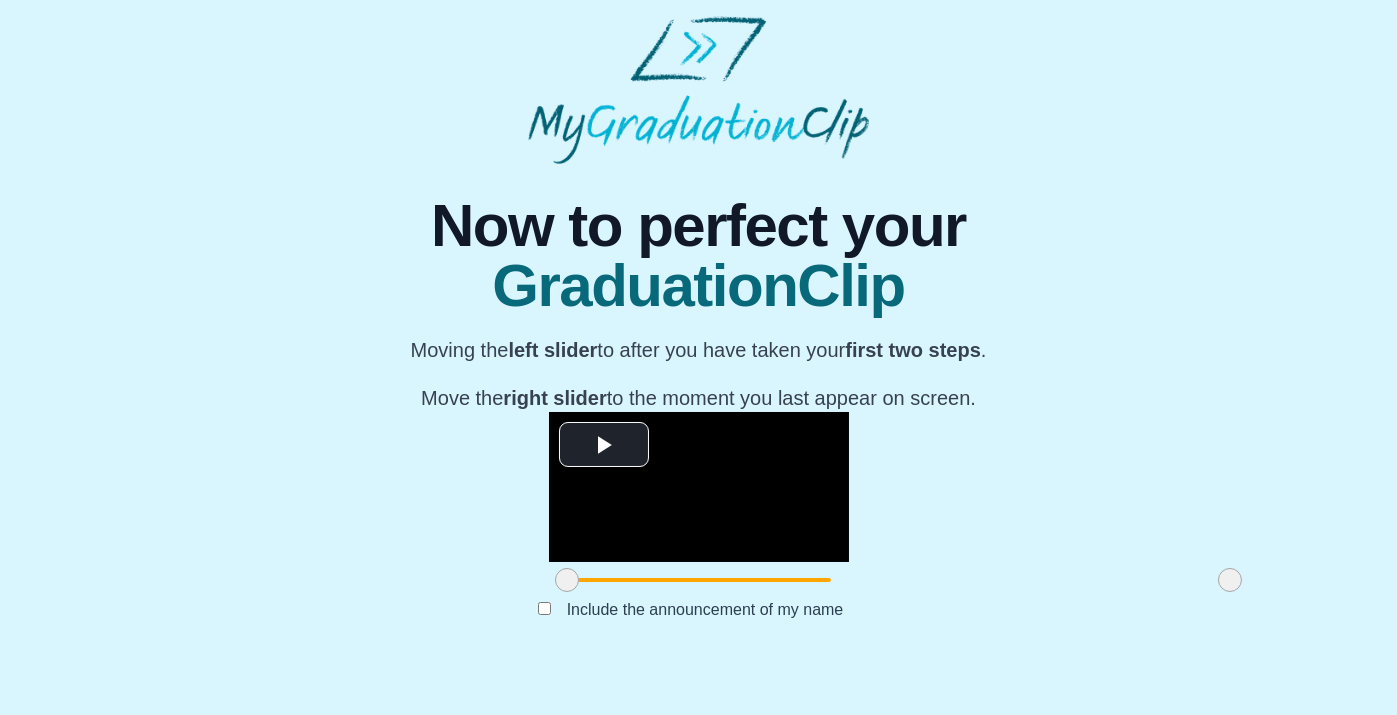 scroll, scrollTop: 194, scrollLeft: 0, axis: vertical 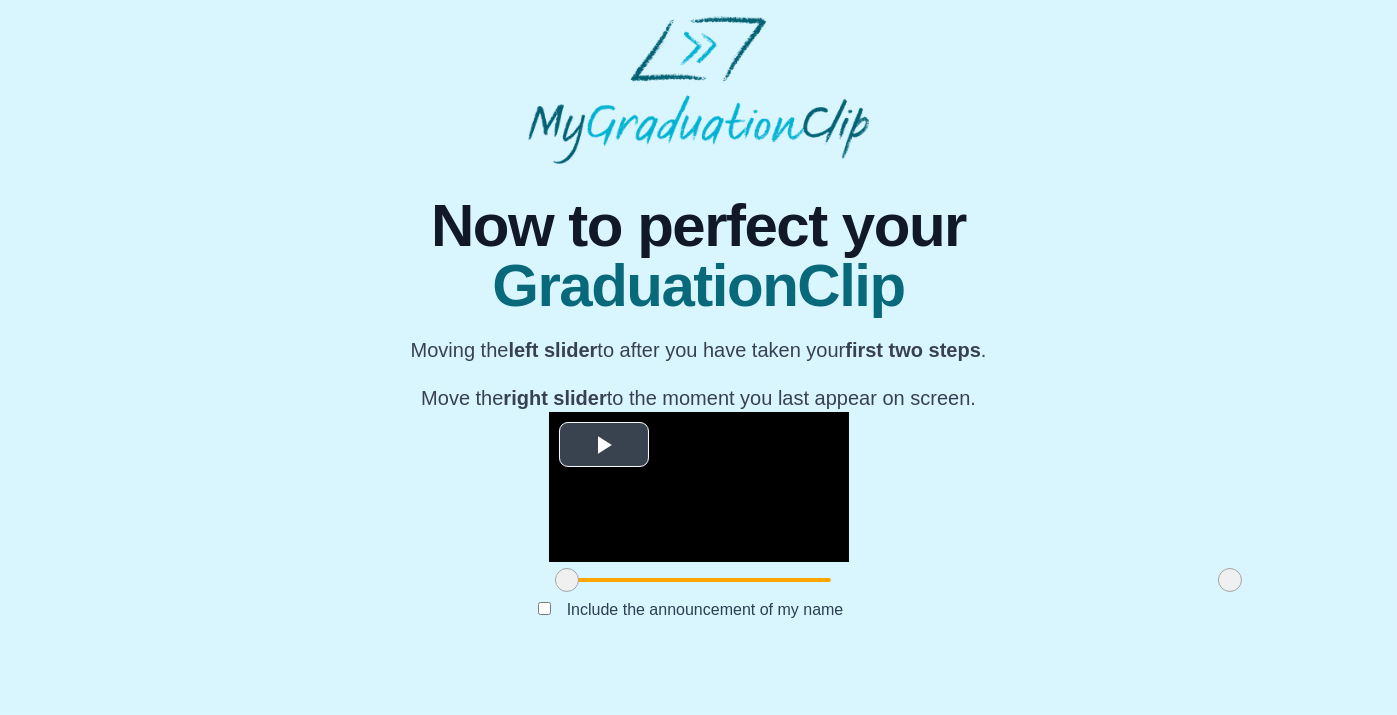 click at bounding box center (604, 445) 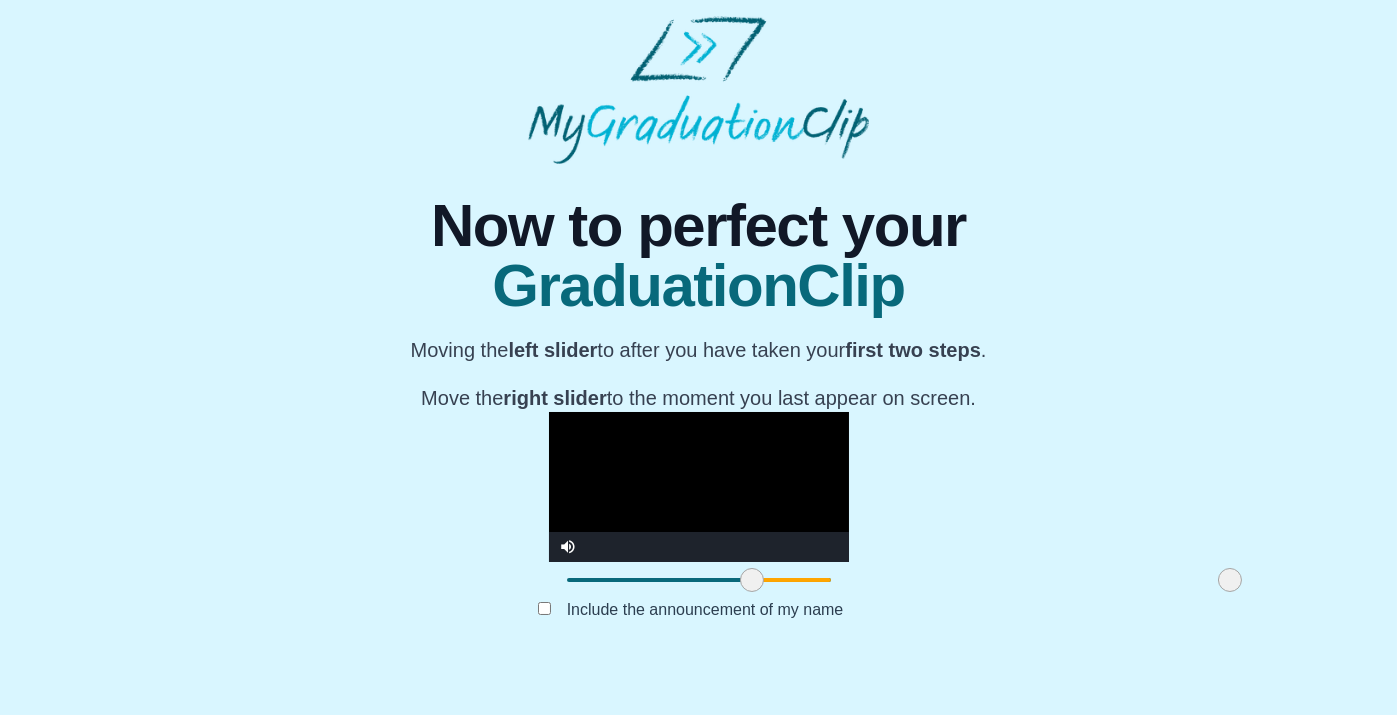 drag, startPoint x: 368, startPoint y: 633, endPoint x: 553, endPoint y: 605, distance: 187.10692 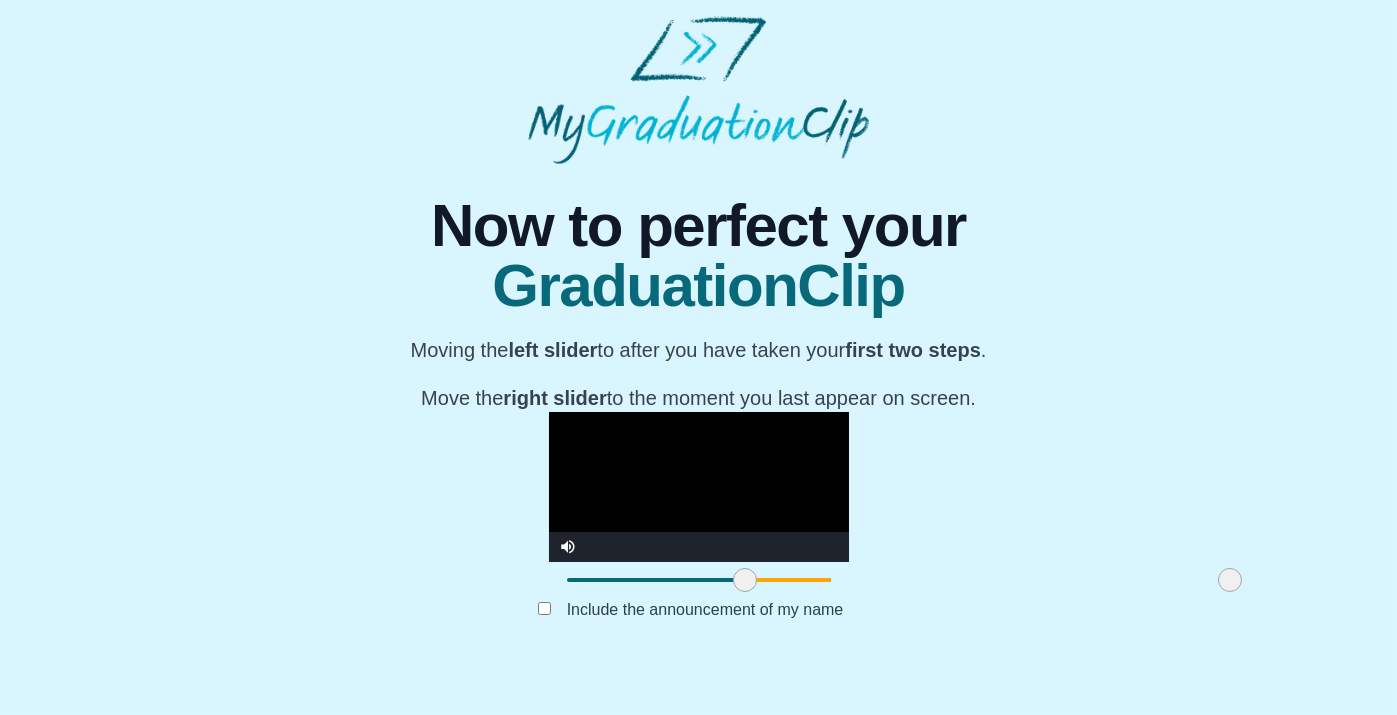 click at bounding box center [745, 580] 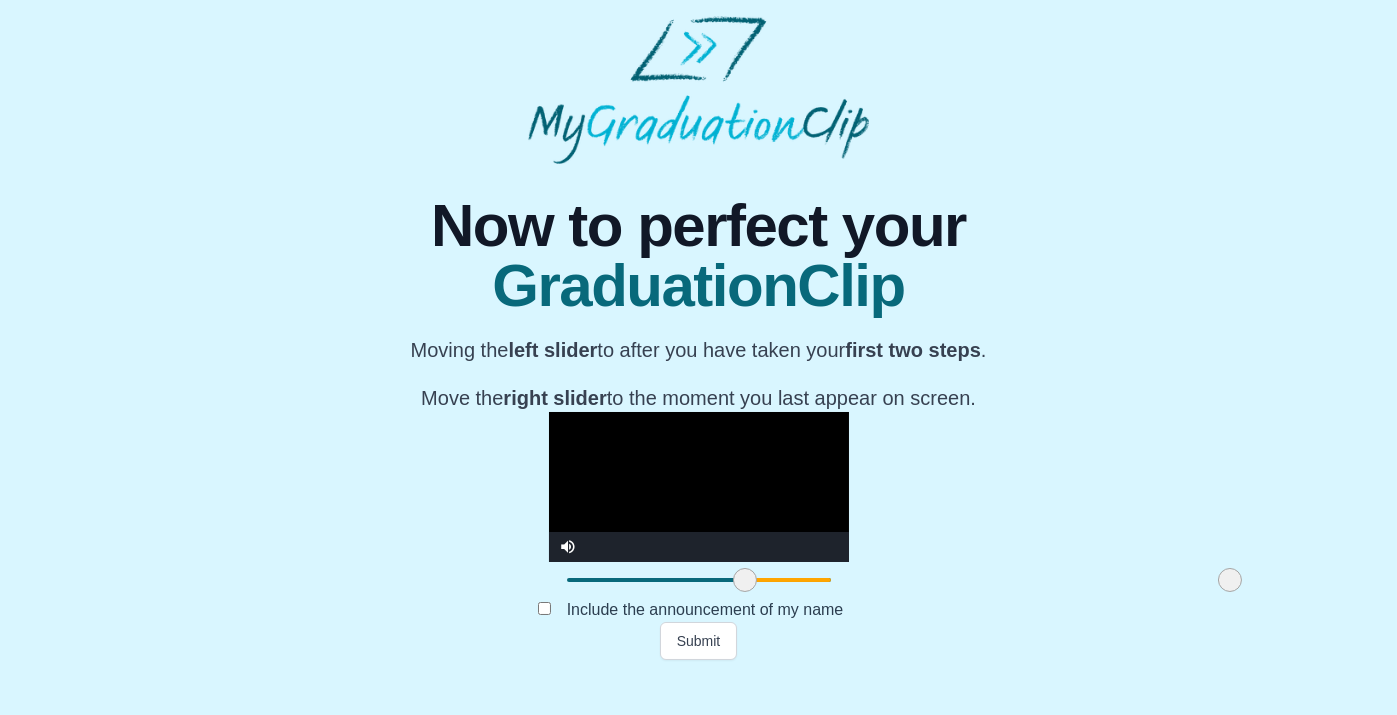 drag, startPoint x: 1036, startPoint y: 631, endPoint x: 1065, endPoint y: 609, distance: 36.40055 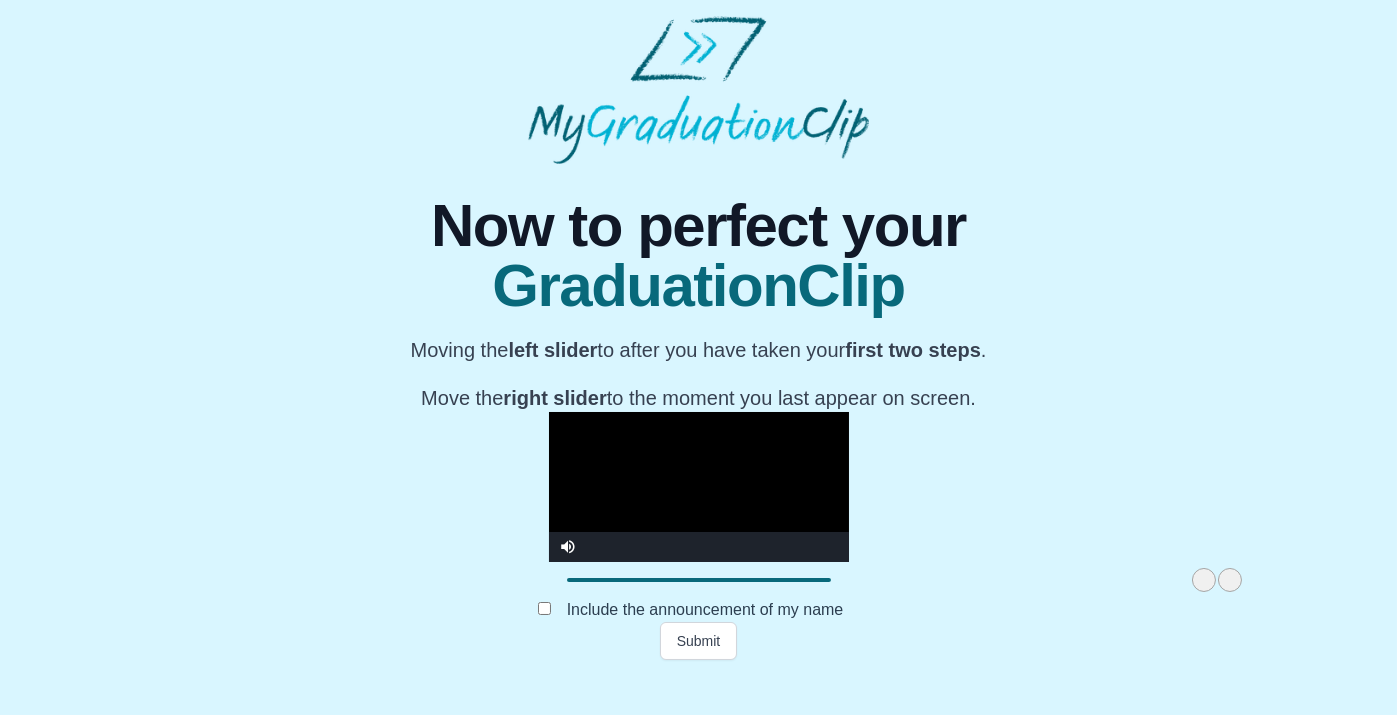 drag, startPoint x: 547, startPoint y: 618, endPoint x: 1037, endPoint y: 607, distance: 490.12344 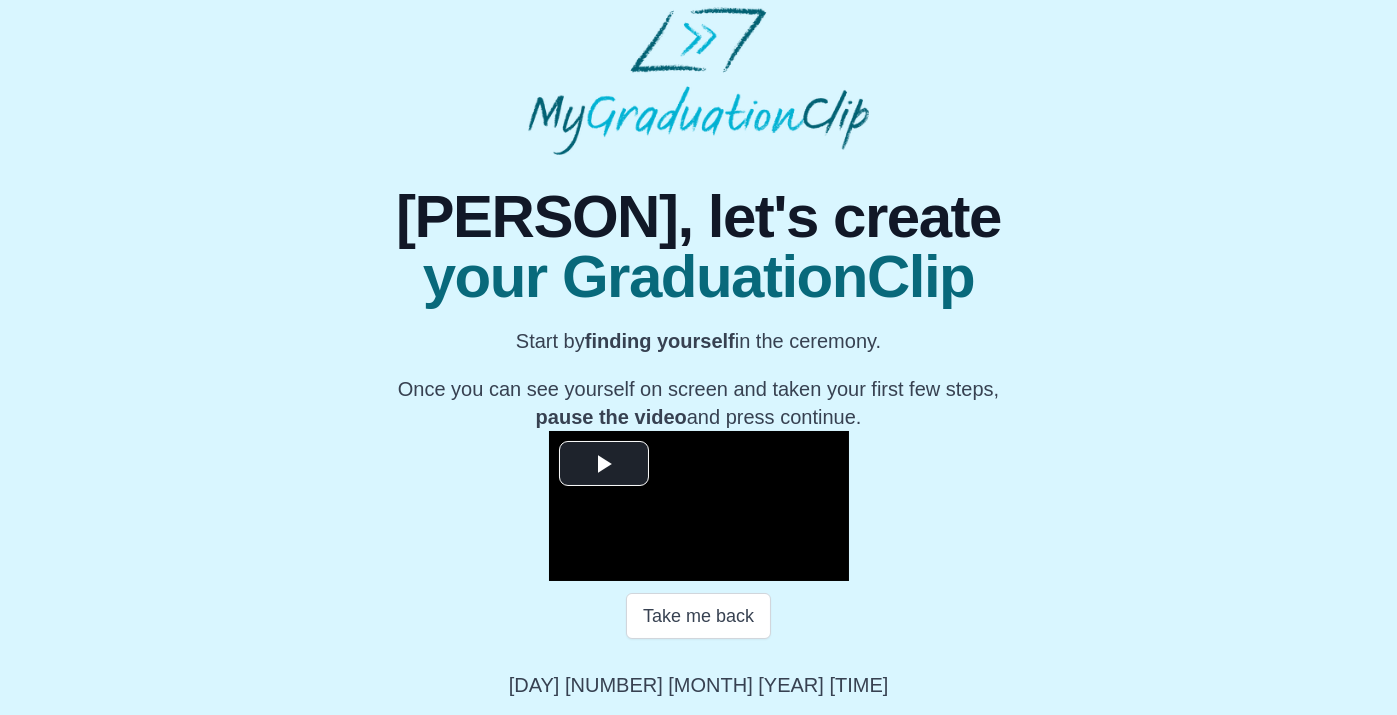 scroll, scrollTop: 230, scrollLeft: 0, axis: vertical 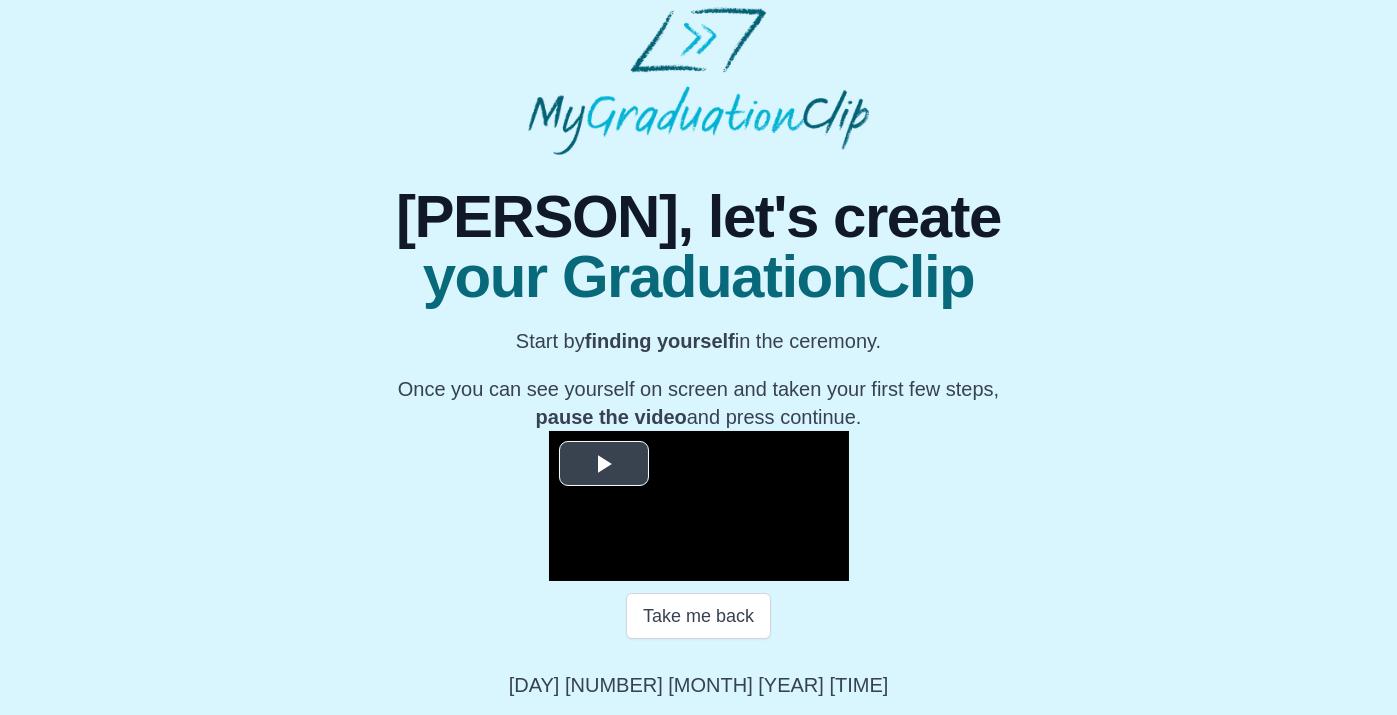 click at bounding box center (604, 464) 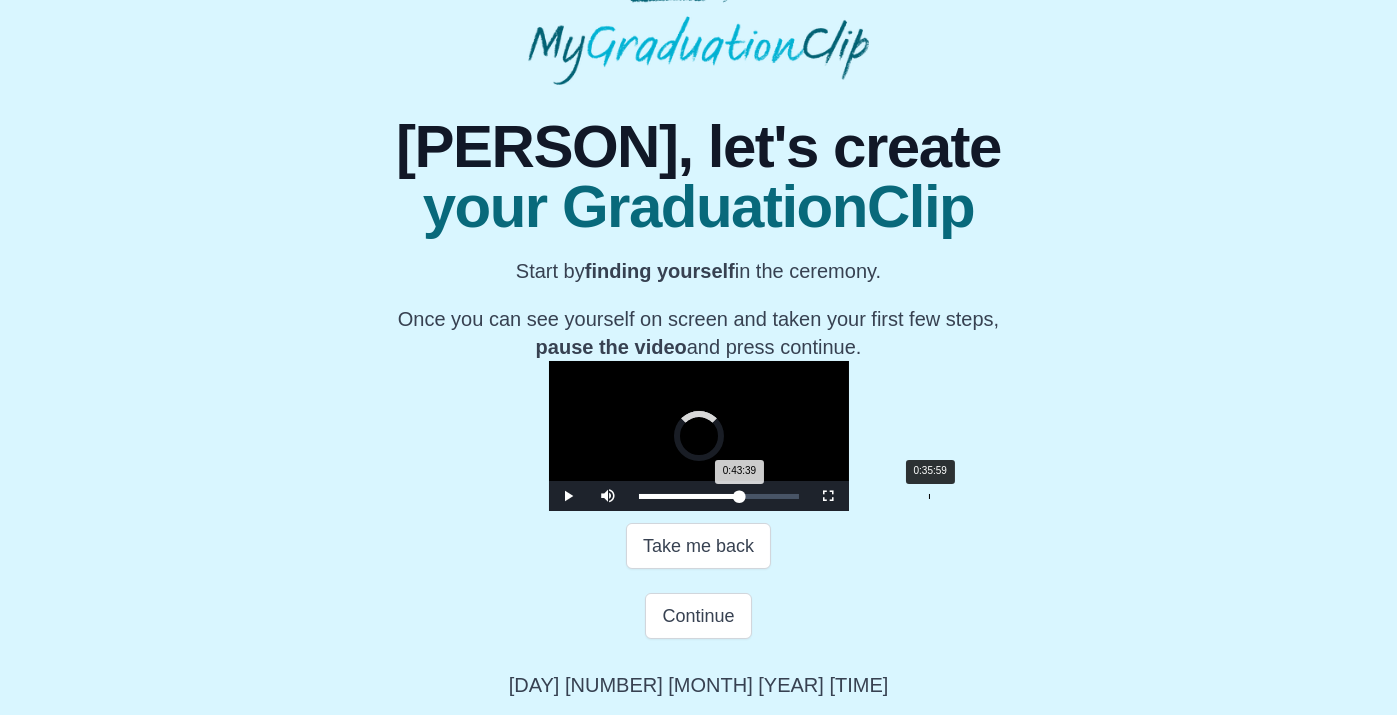 drag, startPoint x: 567, startPoint y: 576, endPoint x: 733, endPoint y: 589, distance: 166.50826 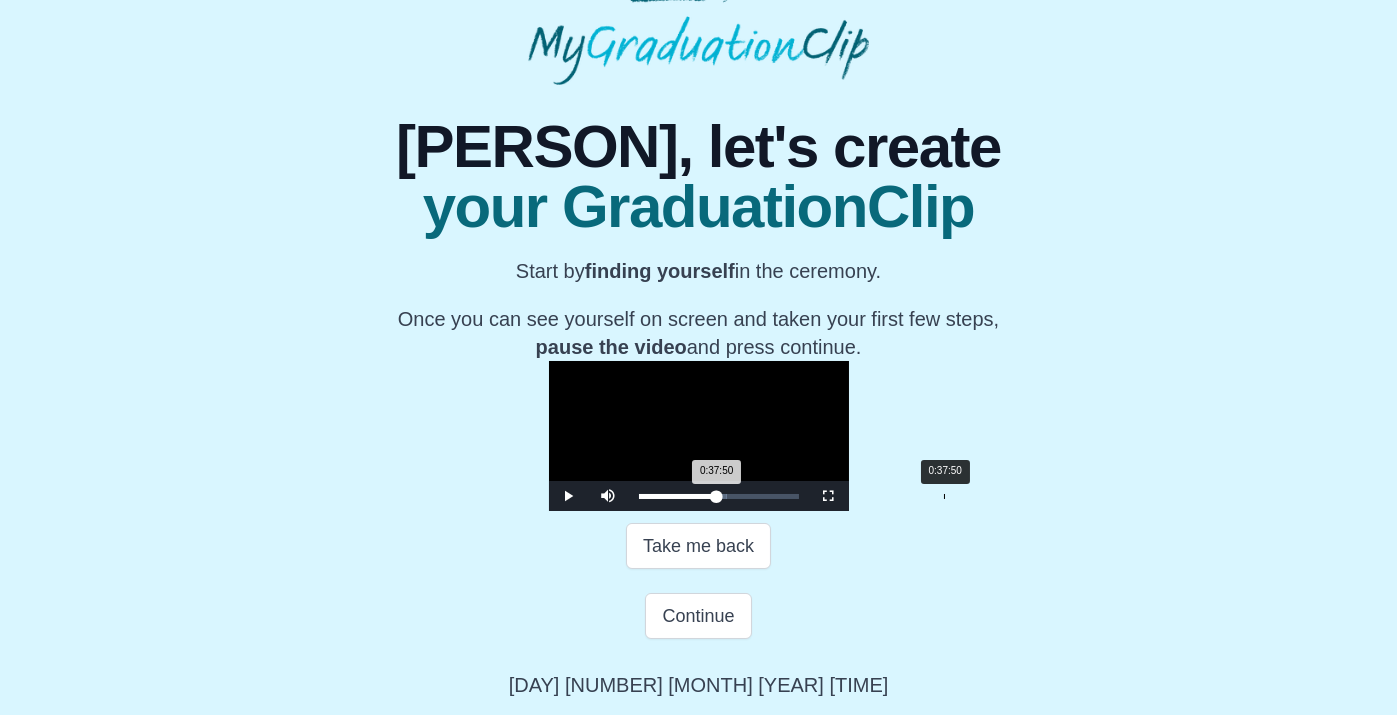 drag, startPoint x: 733, startPoint y: 589, endPoint x: 745, endPoint y: 590, distance: 12.0415945 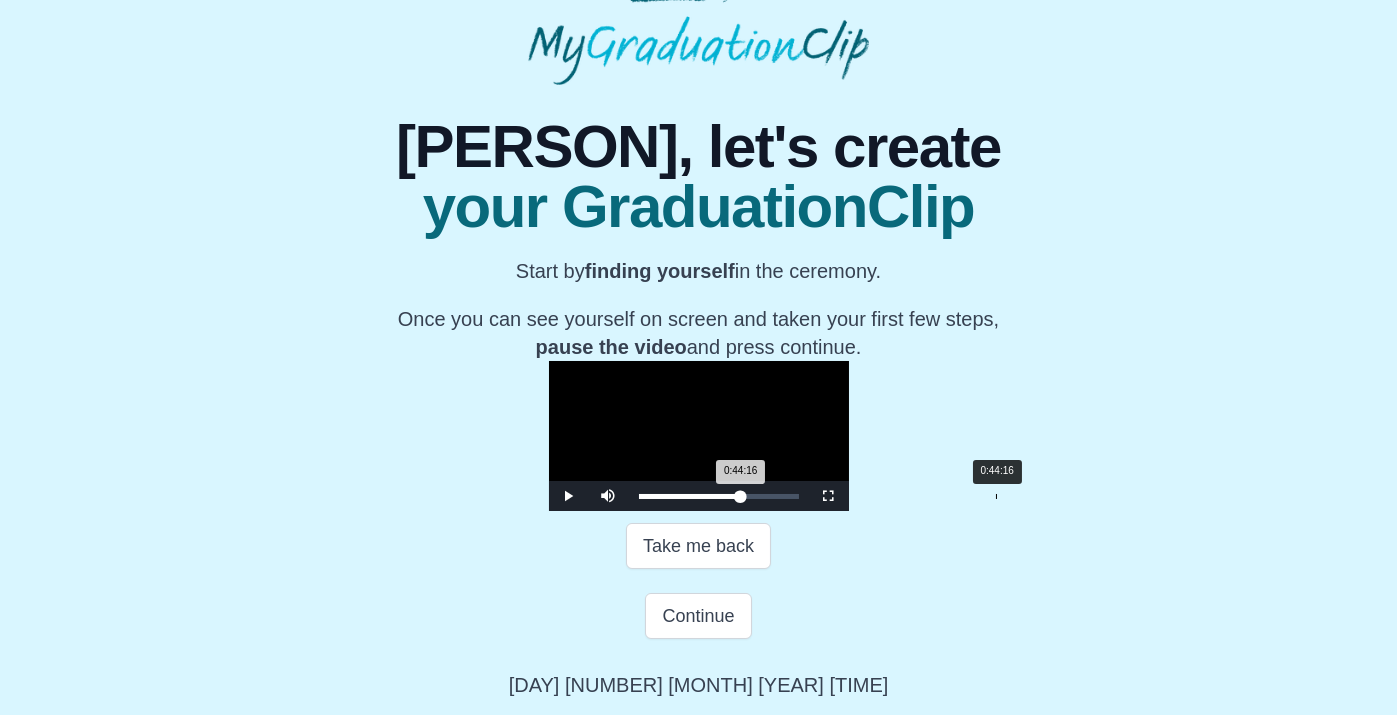 drag, startPoint x: 764, startPoint y: 587, endPoint x: 797, endPoint y: 584, distance: 33.13608 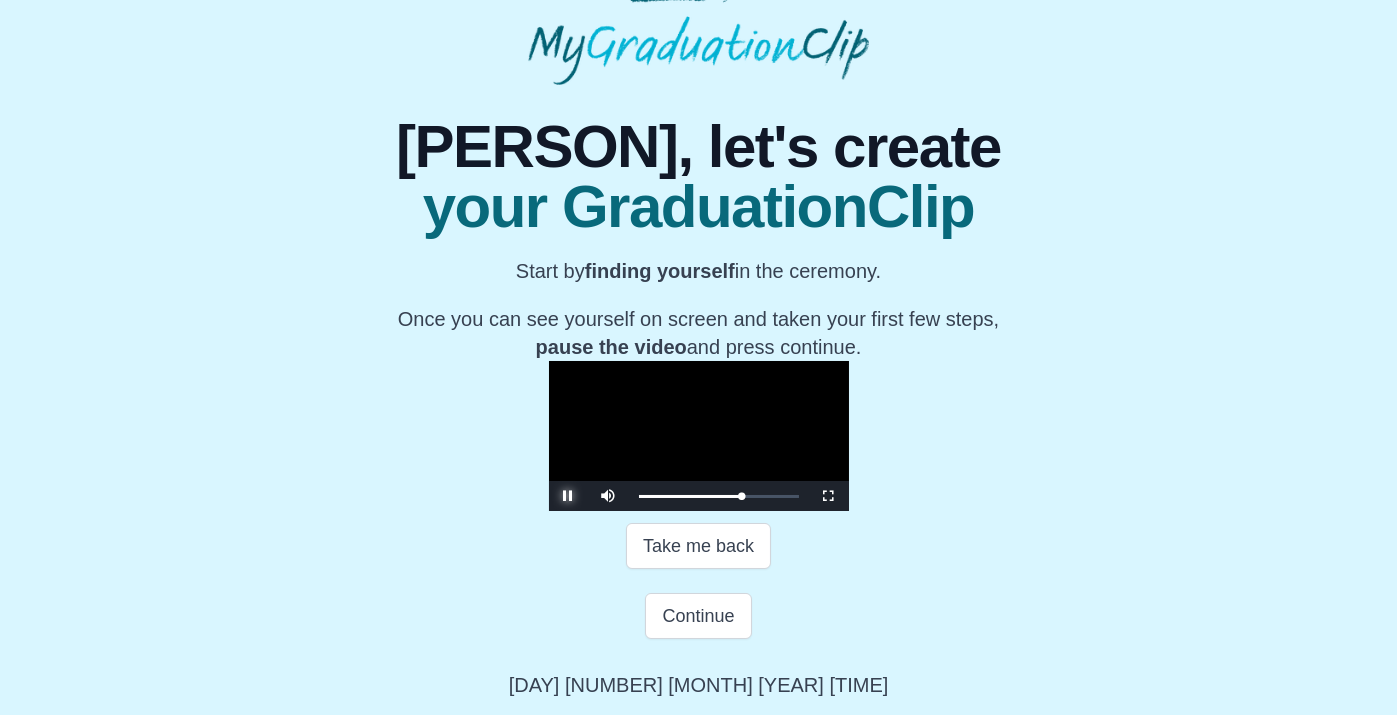 click at bounding box center [569, 496] 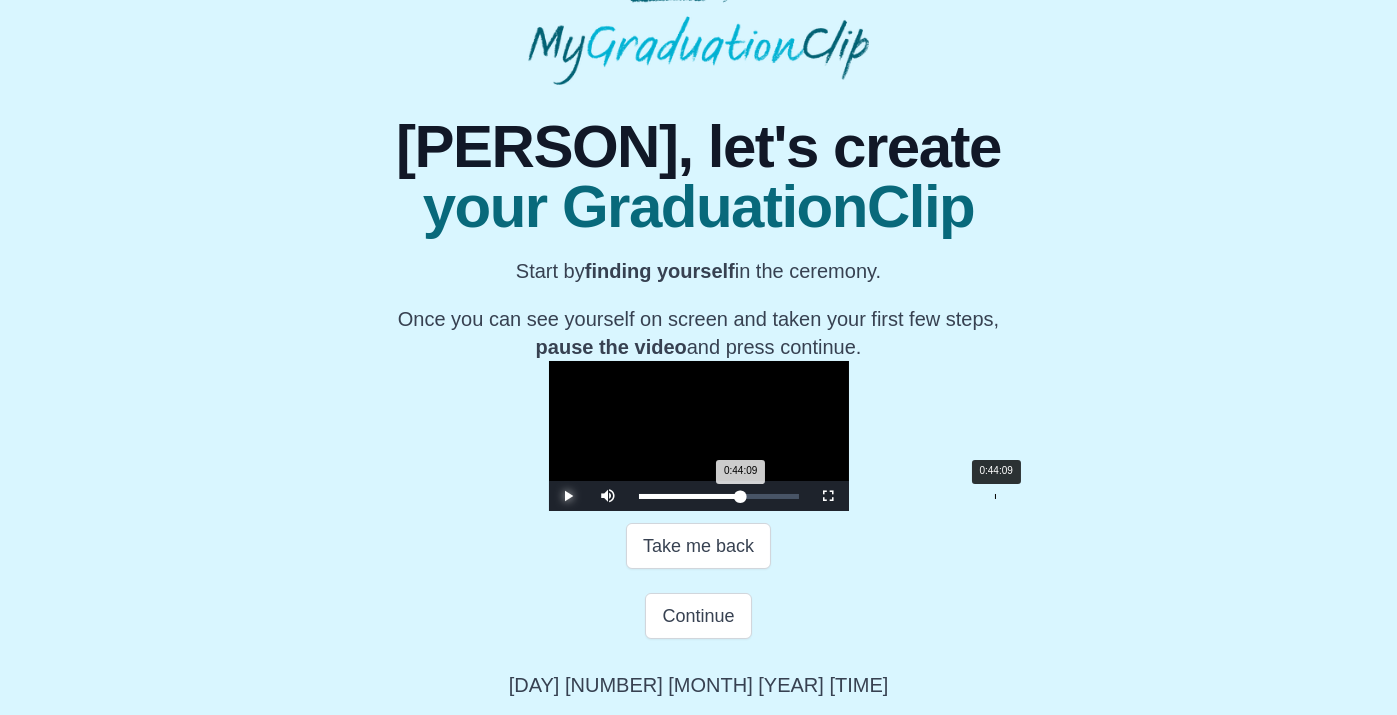 click on "0:44:09 Progress : 0%" at bounding box center (690, 496) 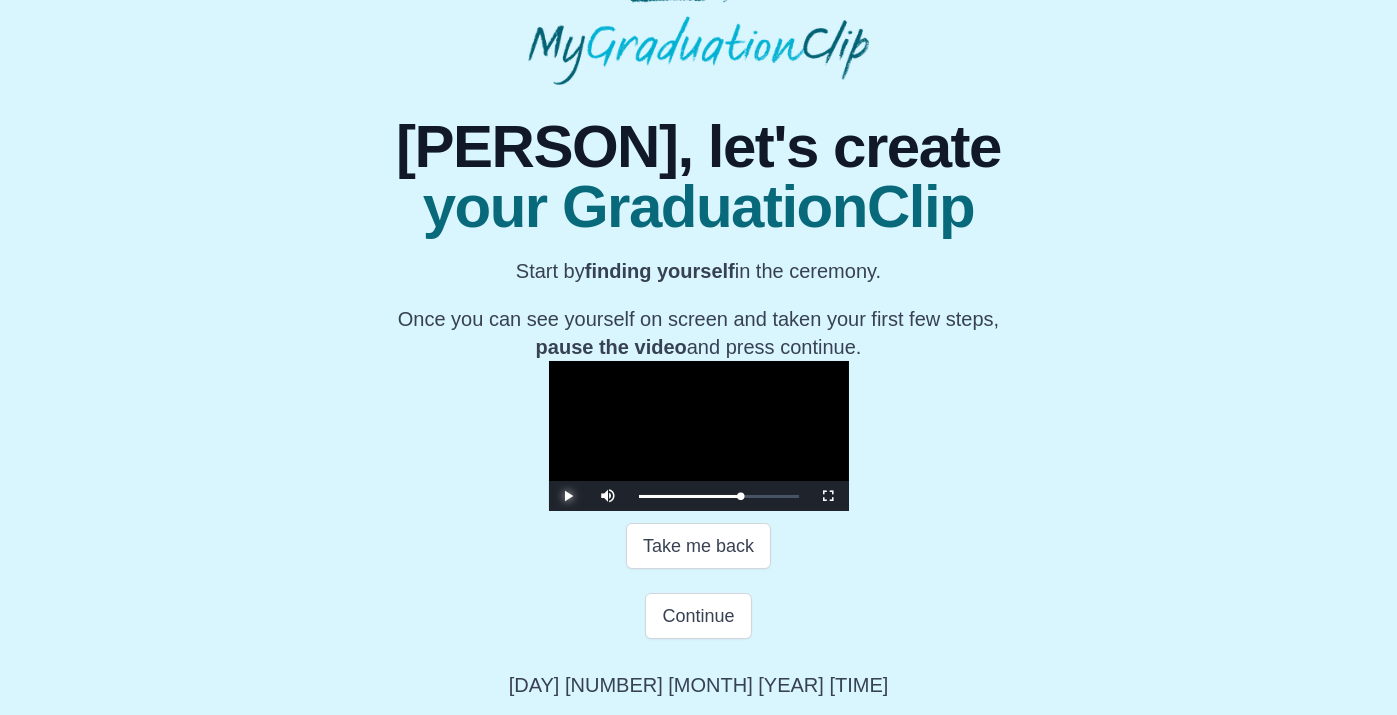 click at bounding box center (569, 496) 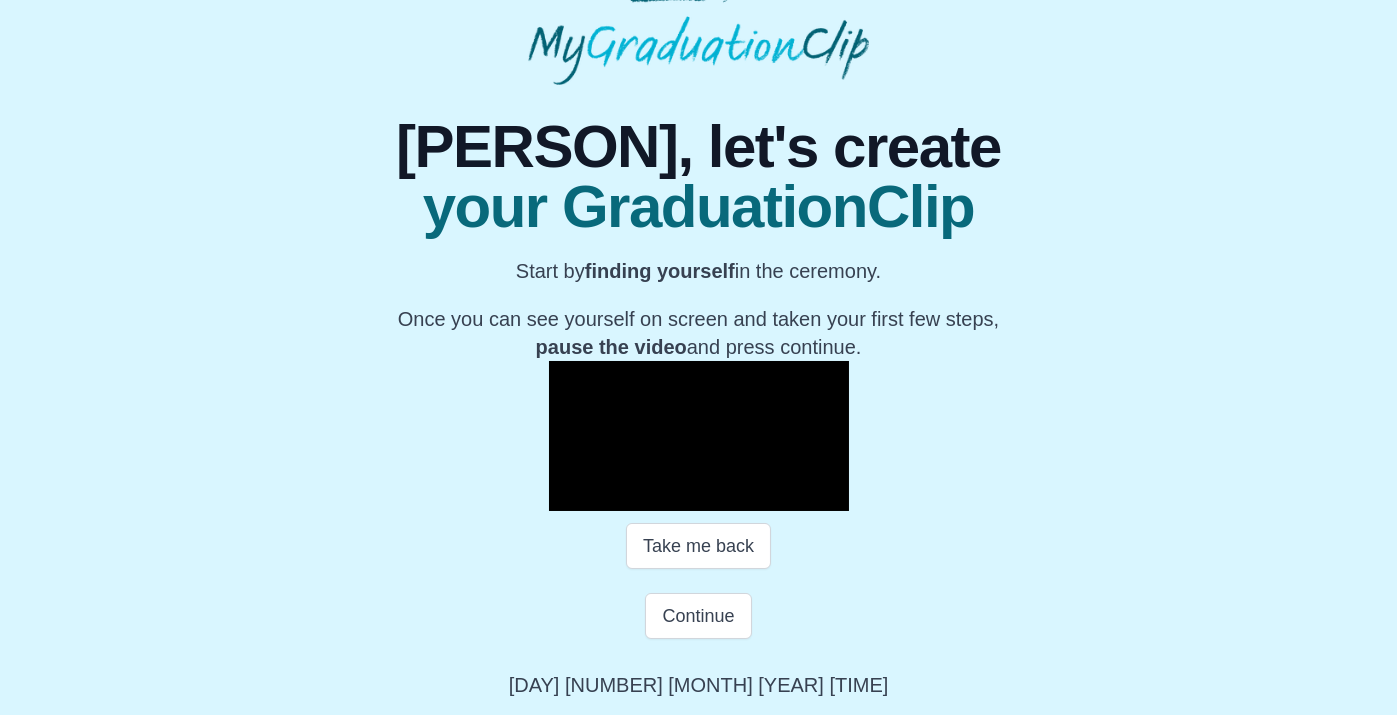 click at bounding box center [569, 496] 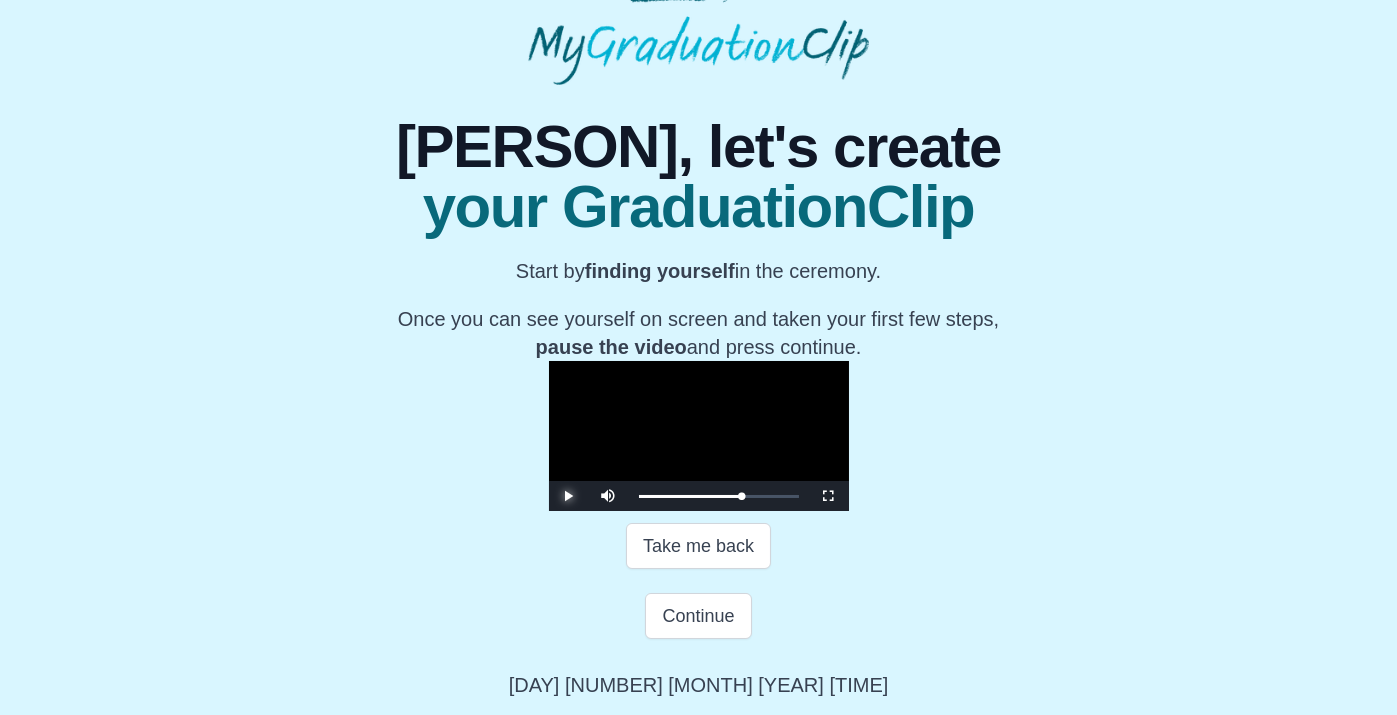 click at bounding box center [569, 496] 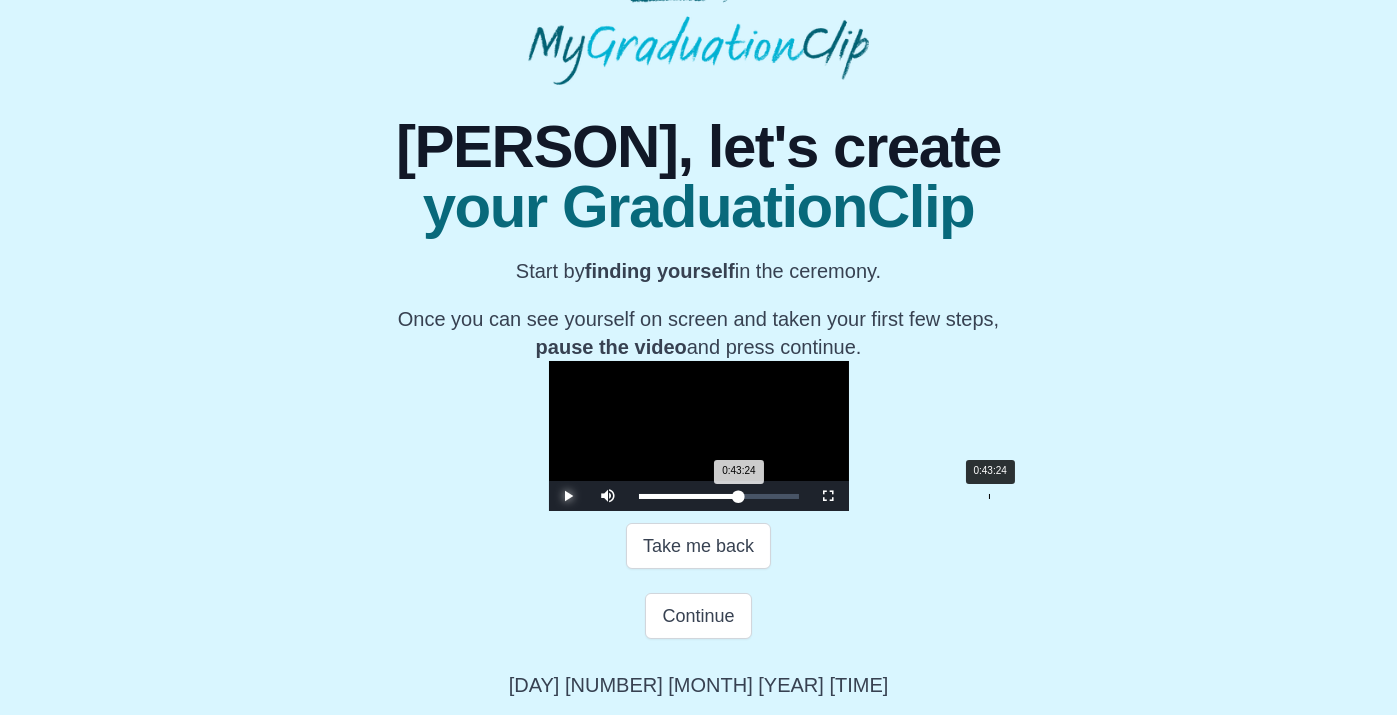 click on "0:43:24 Progress : 0%" at bounding box center (689, 496) 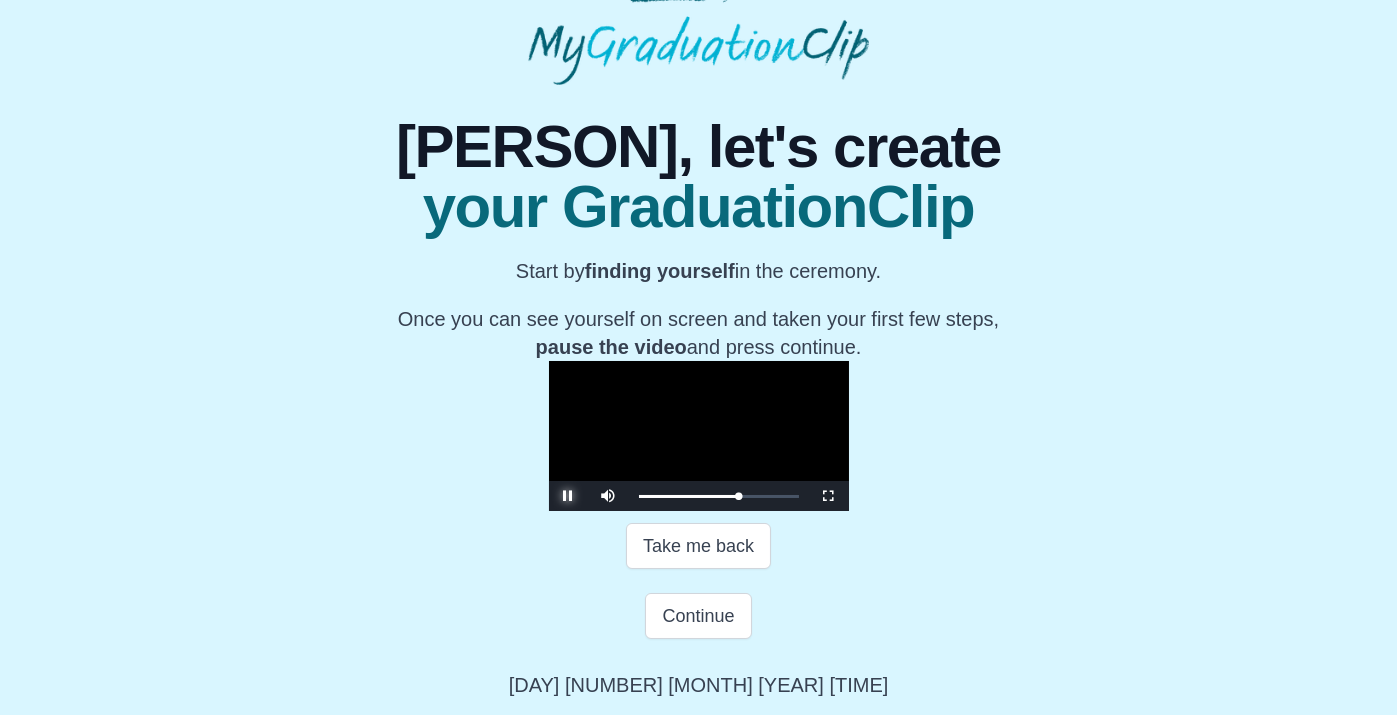 type 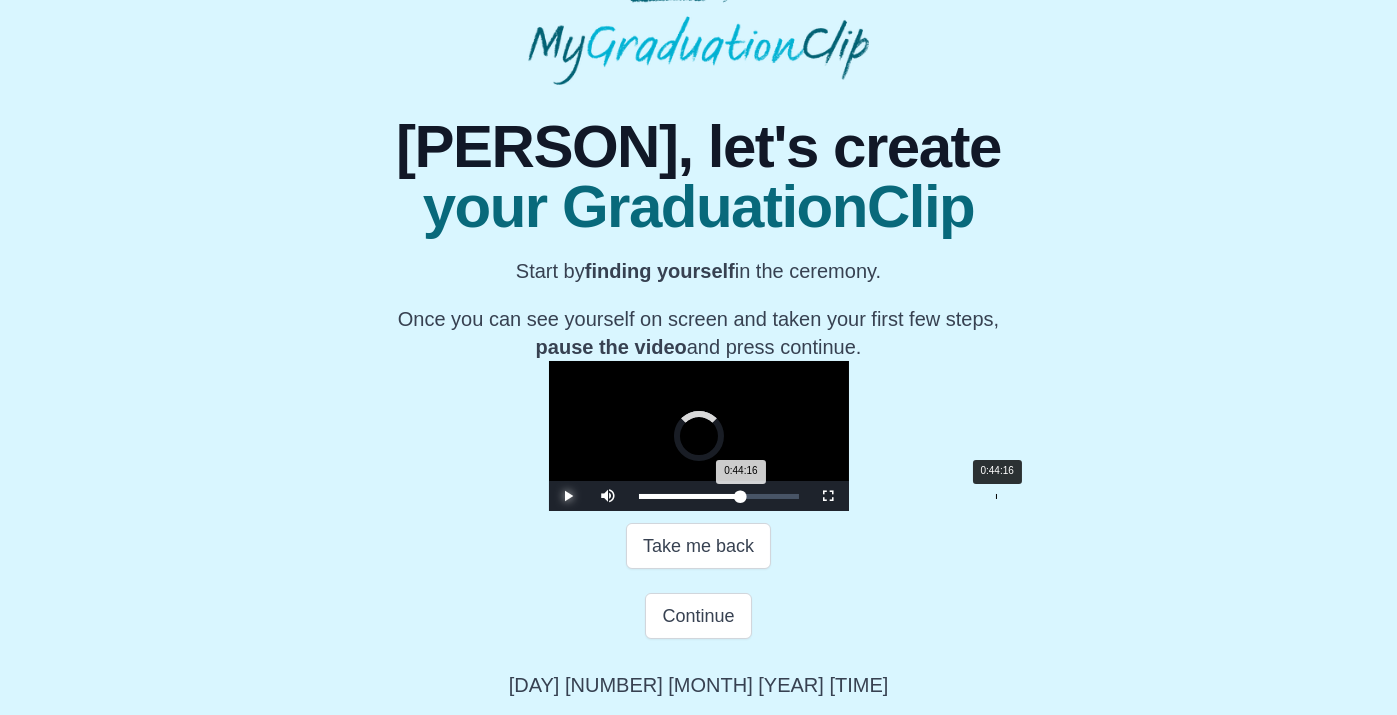 click on "0:44:16 Progress : 0%" at bounding box center (690, 496) 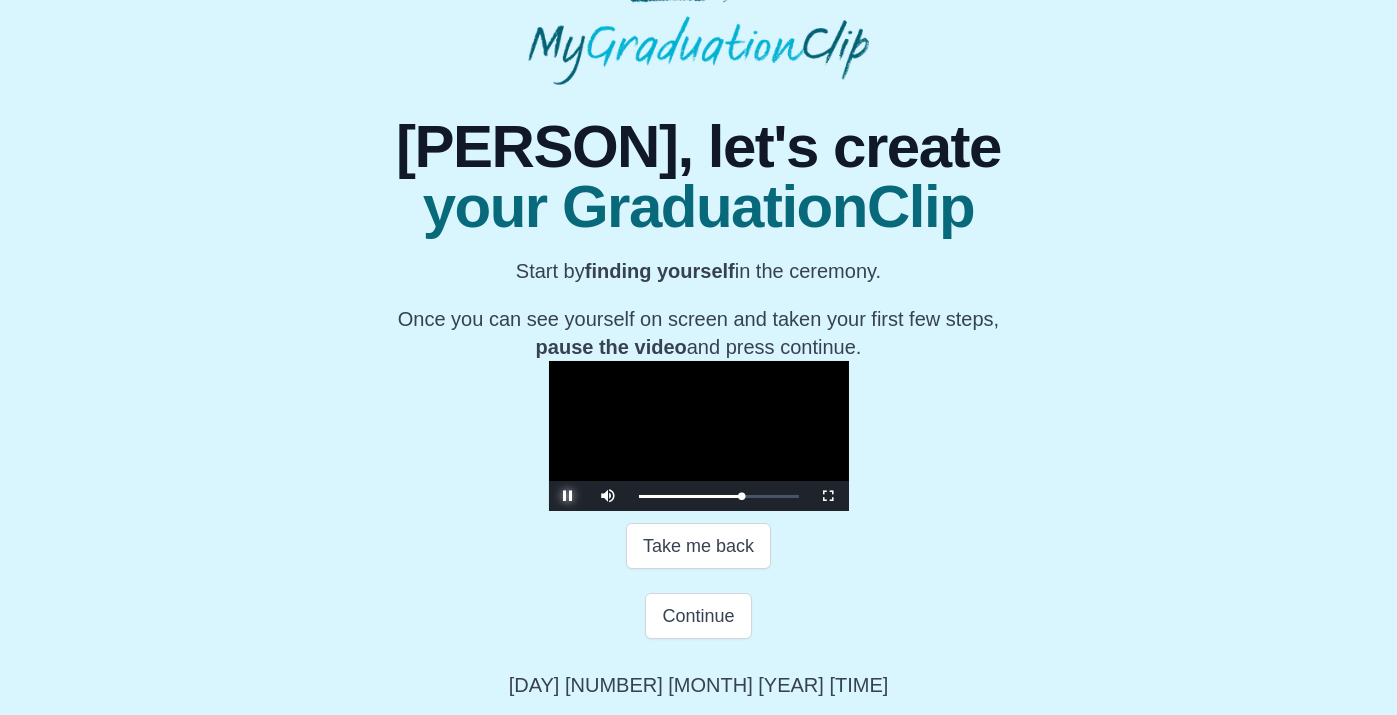 click at bounding box center [569, 496] 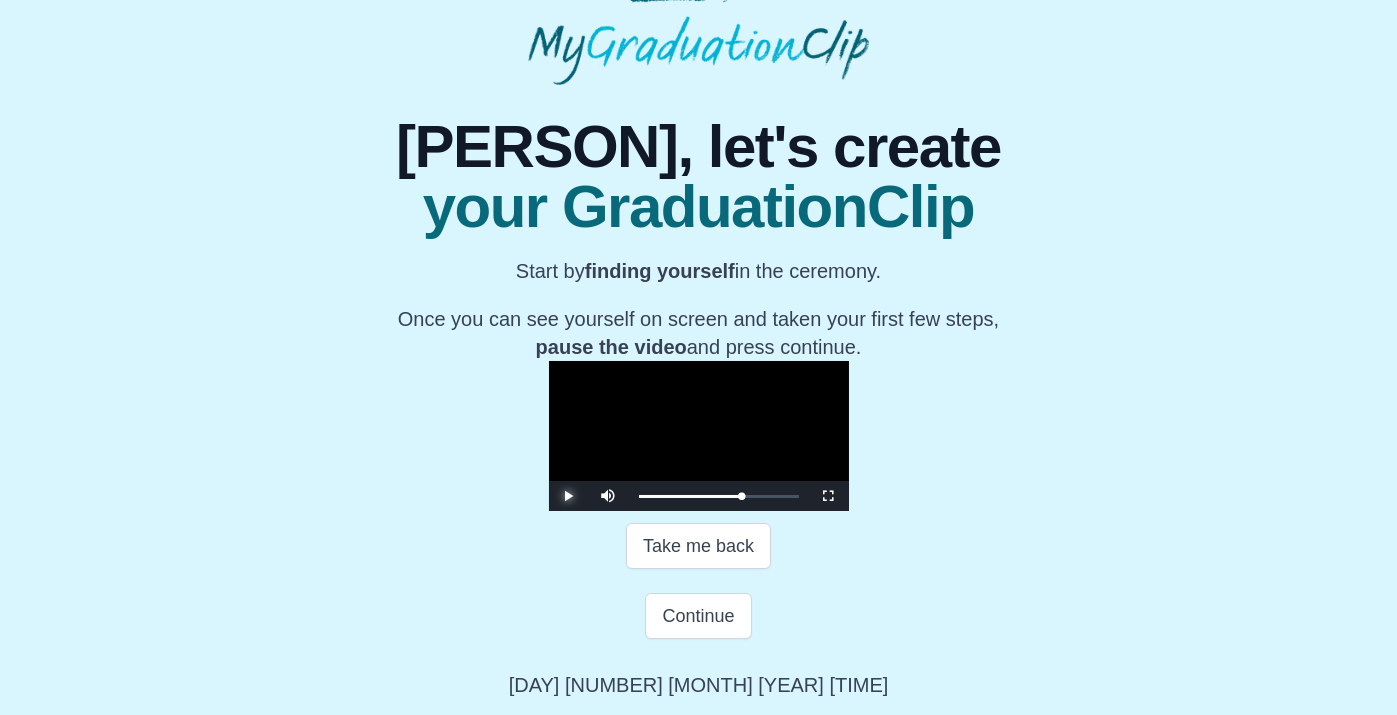 click at bounding box center [569, 496] 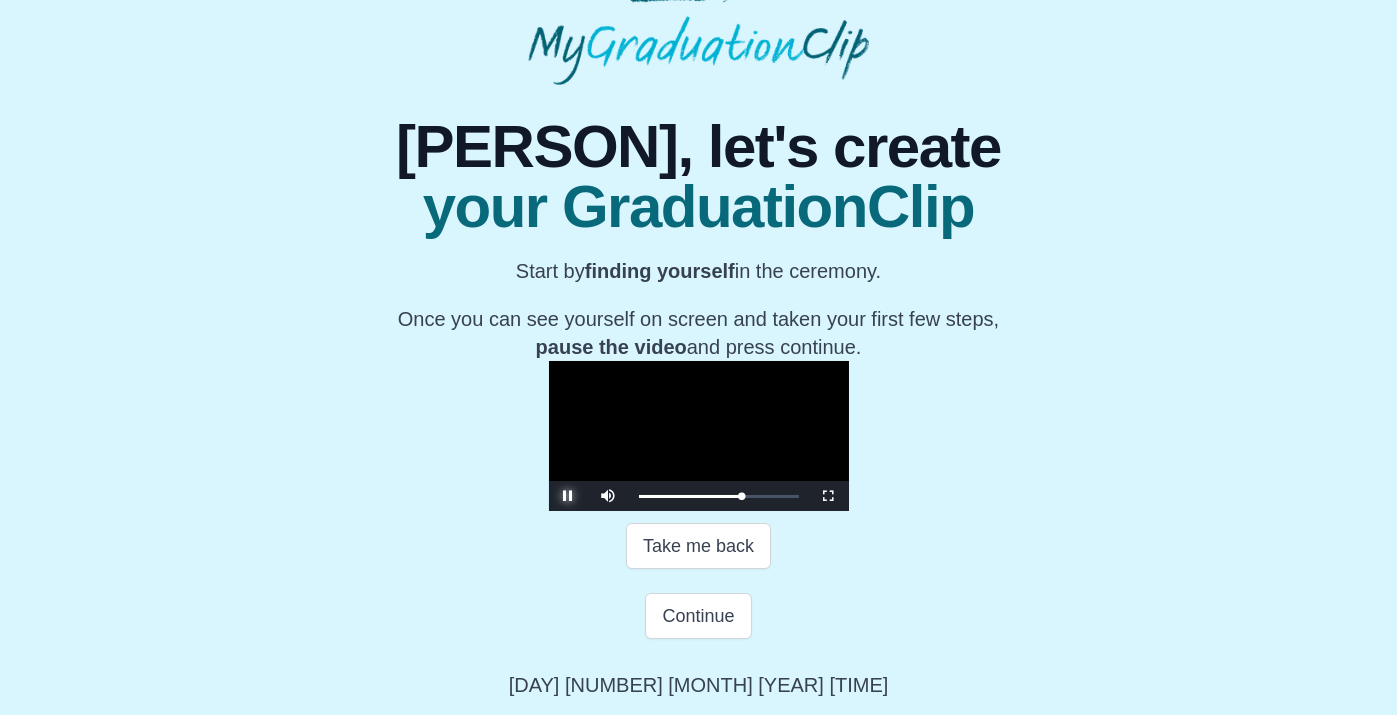 click at bounding box center [569, 496] 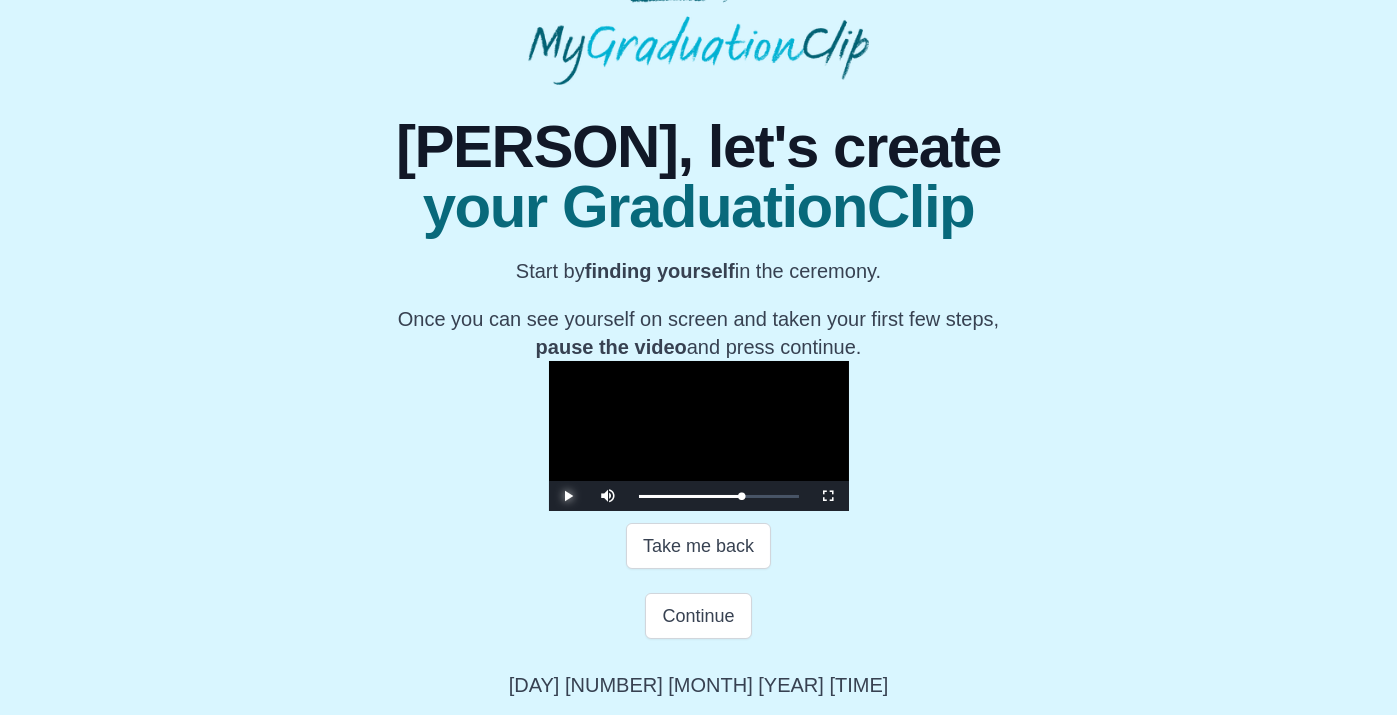 scroll, scrollTop: 182, scrollLeft: 0, axis: vertical 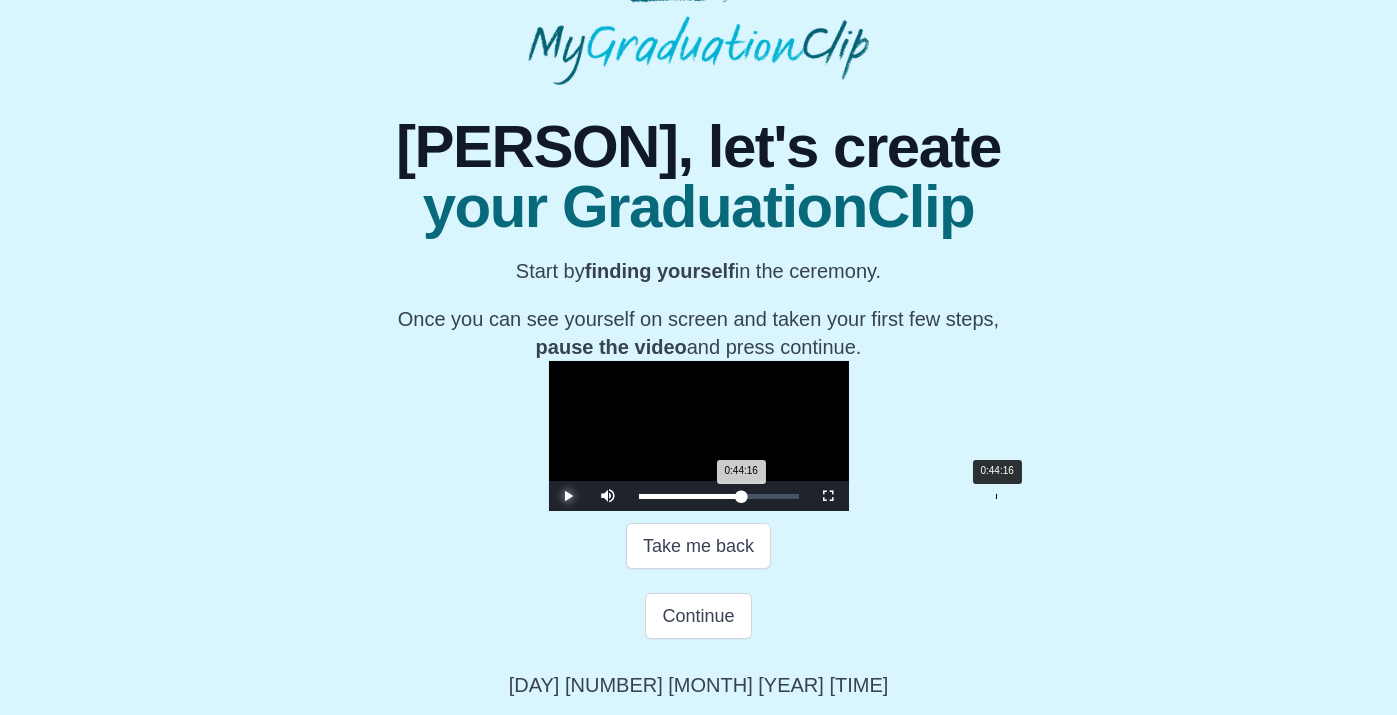 click on "0:44:16 Progress : 0%" at bounding box center [690, 496] 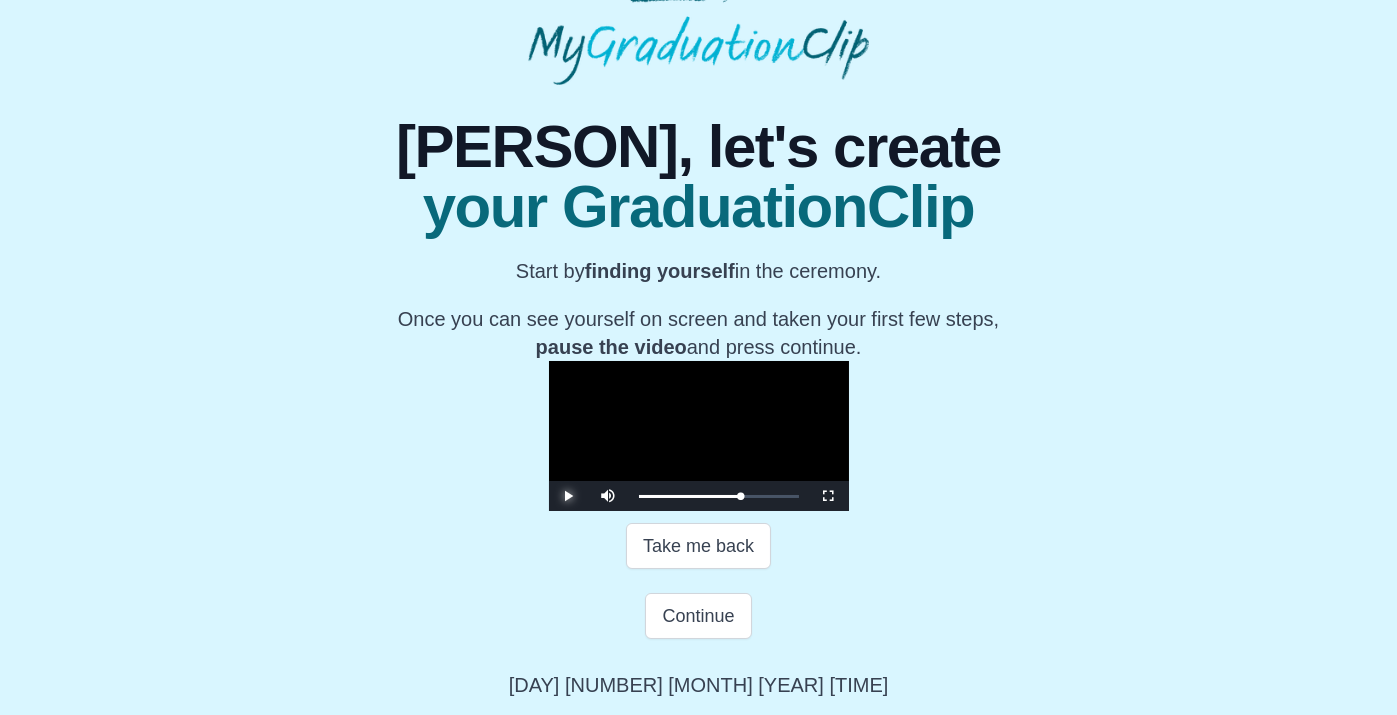 click at bounding box center [569, 496] 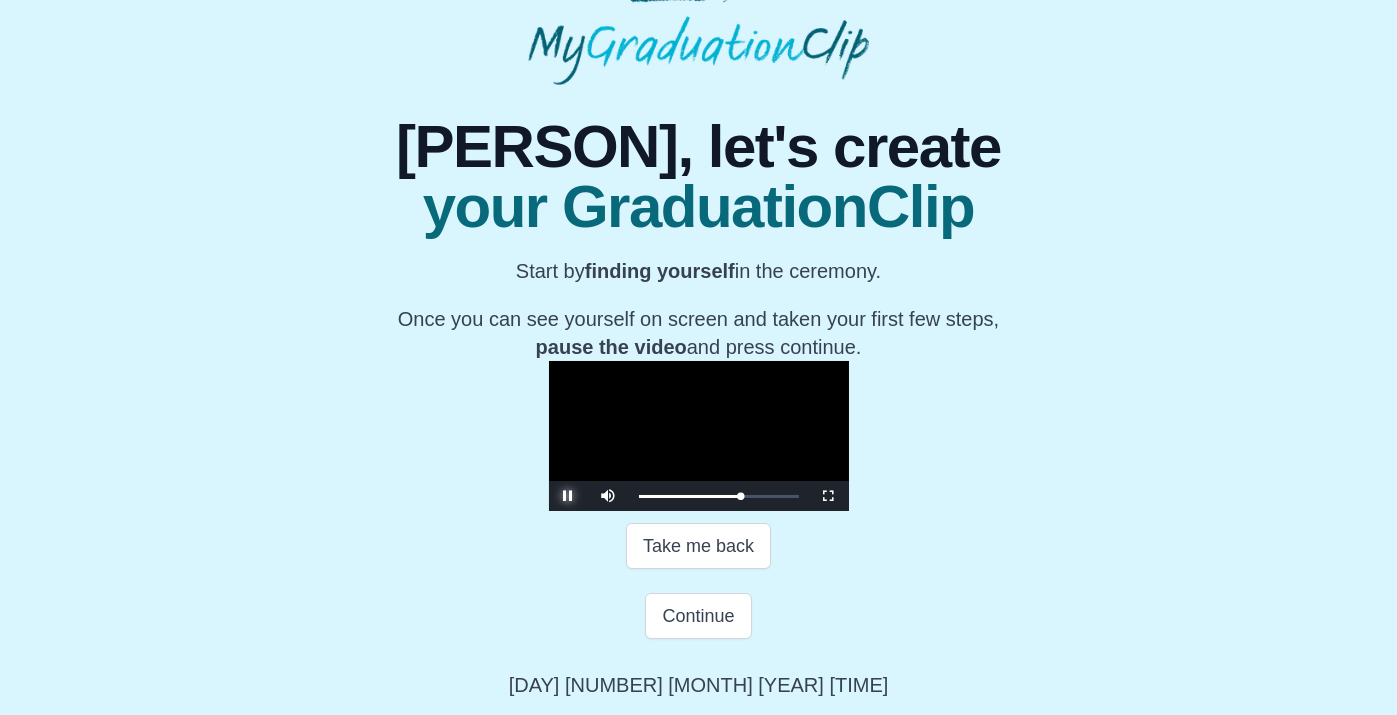 click at bounding box center [569, 496] 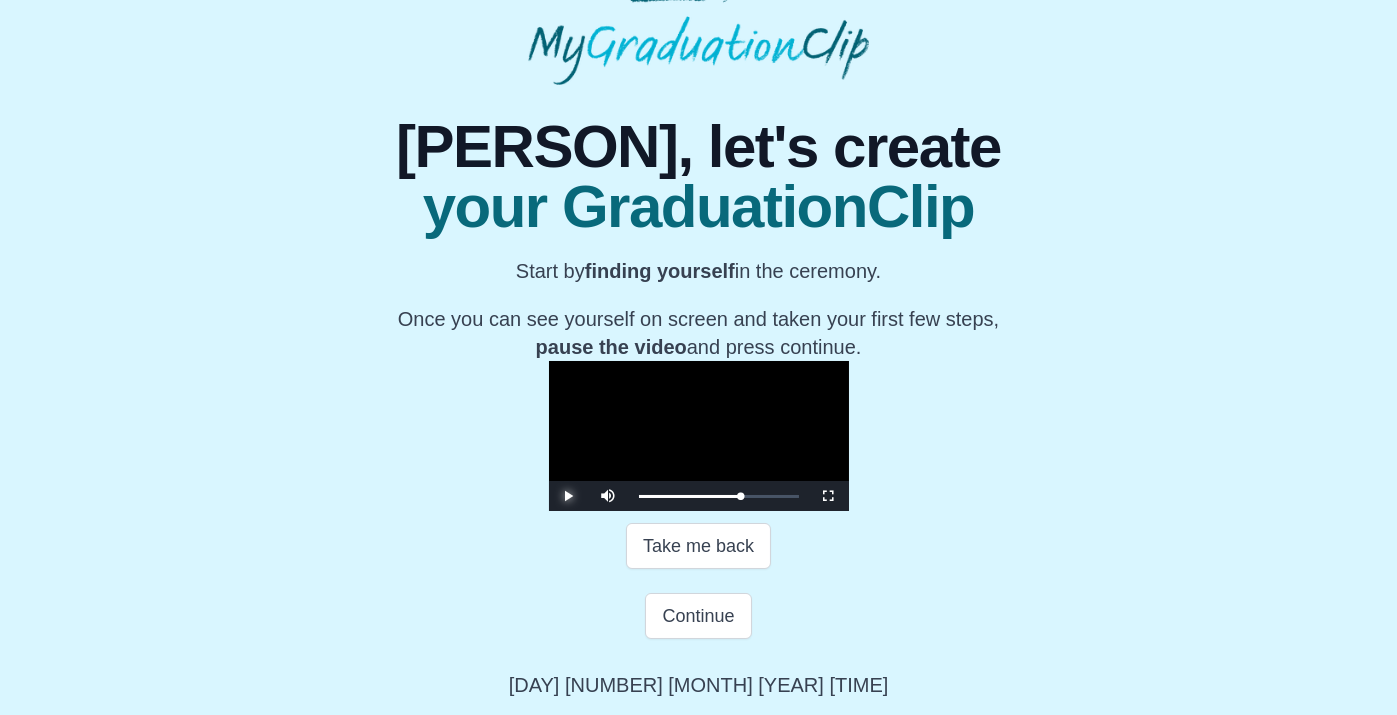 click at bounding box center (569, 496) 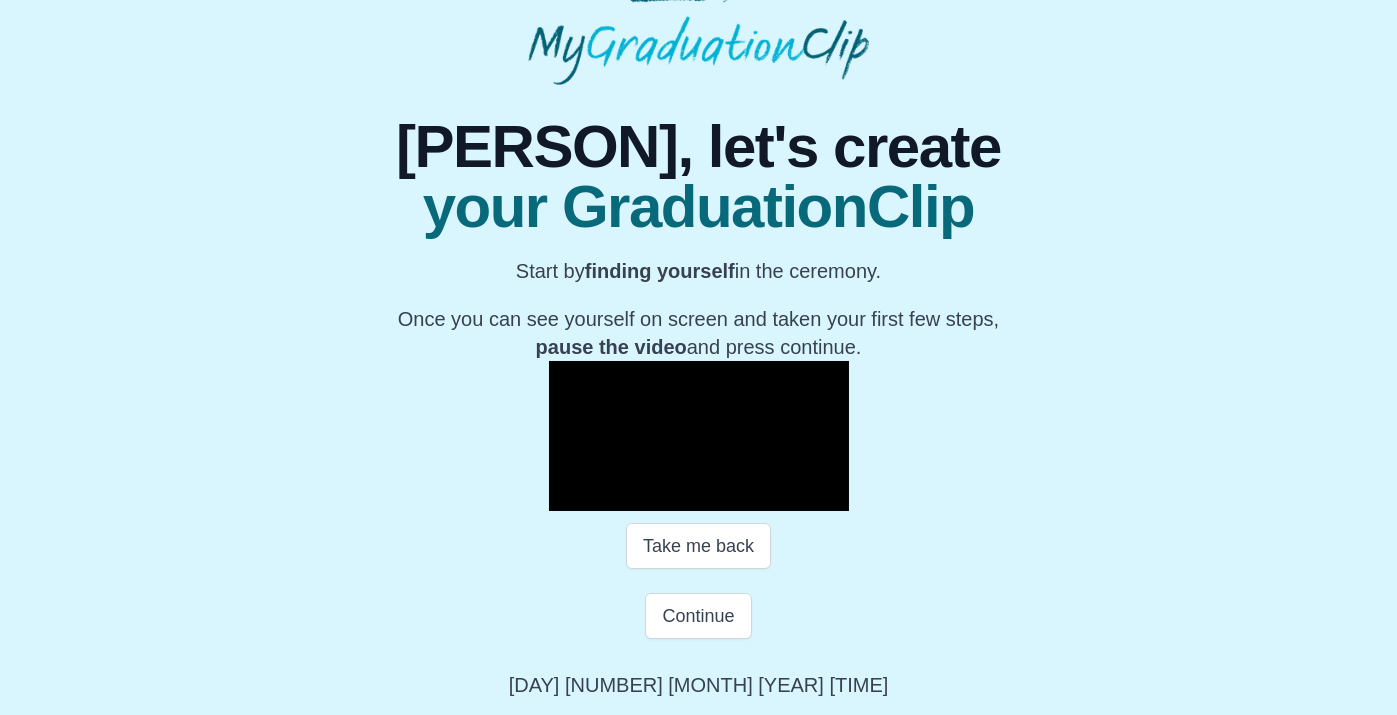 click at bounding box center [569, 496] 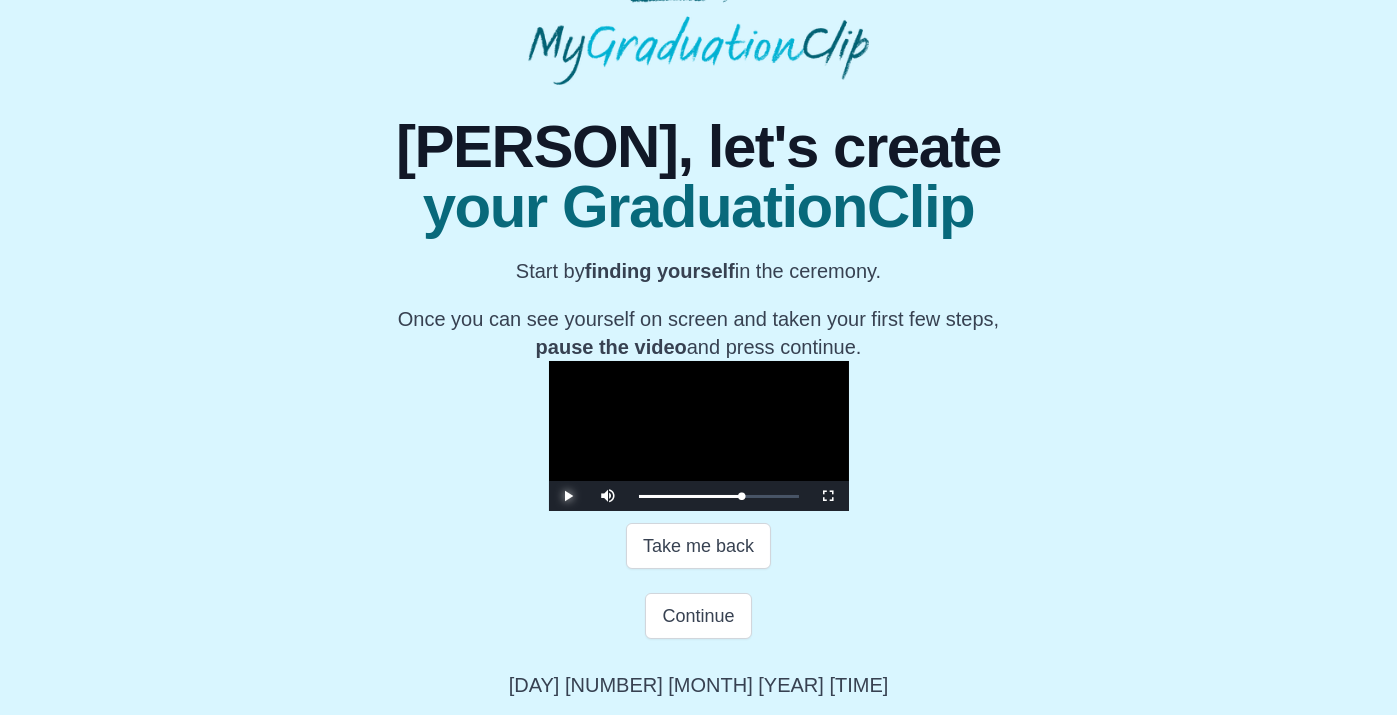 click at bounding box center [569, 496] 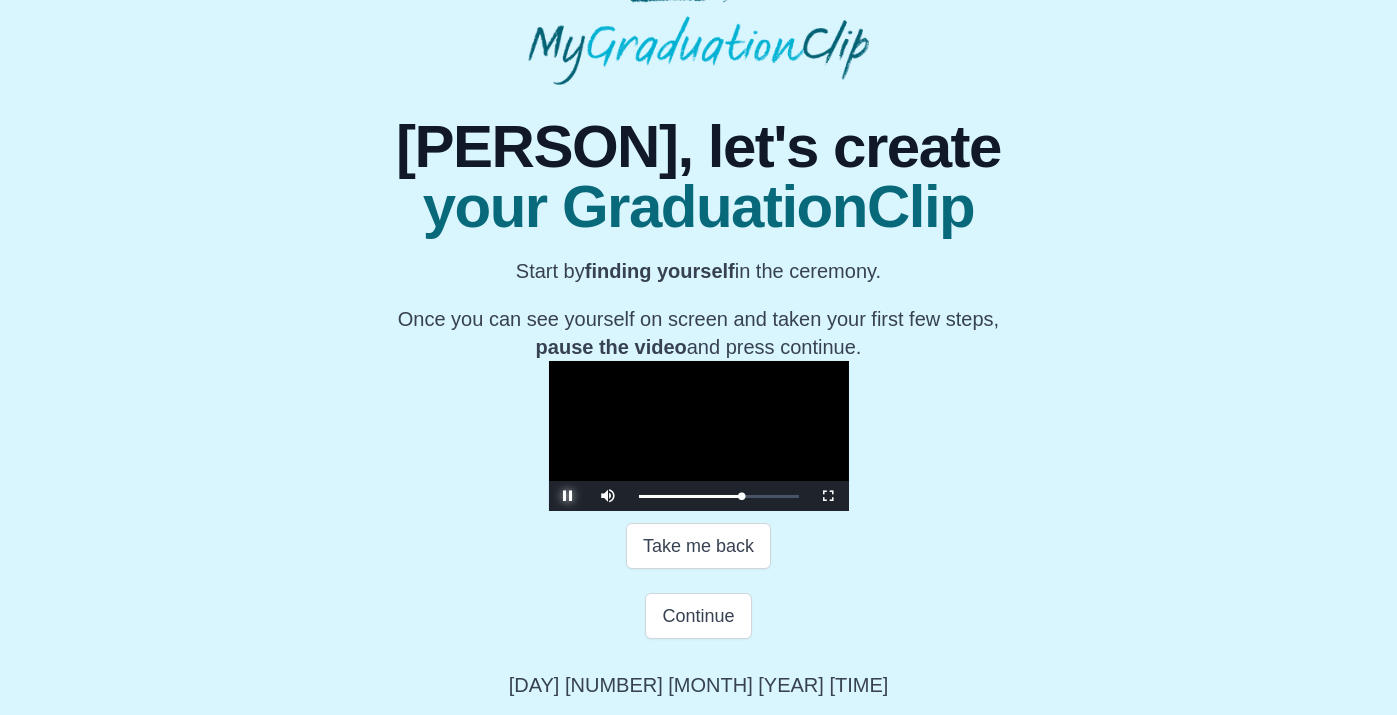 click at bounding box center [569, 496] 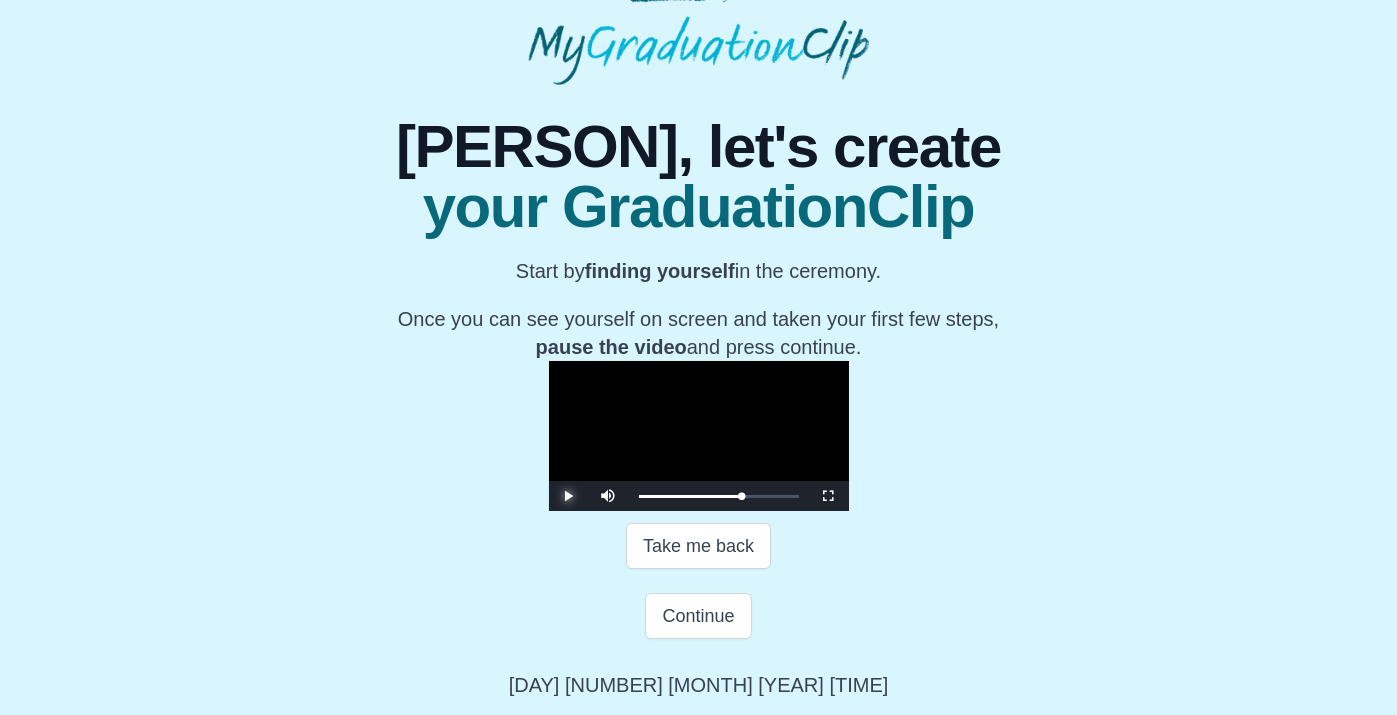 scroll, scrollTop: 322, scrollLeft: 0, axis: vertical 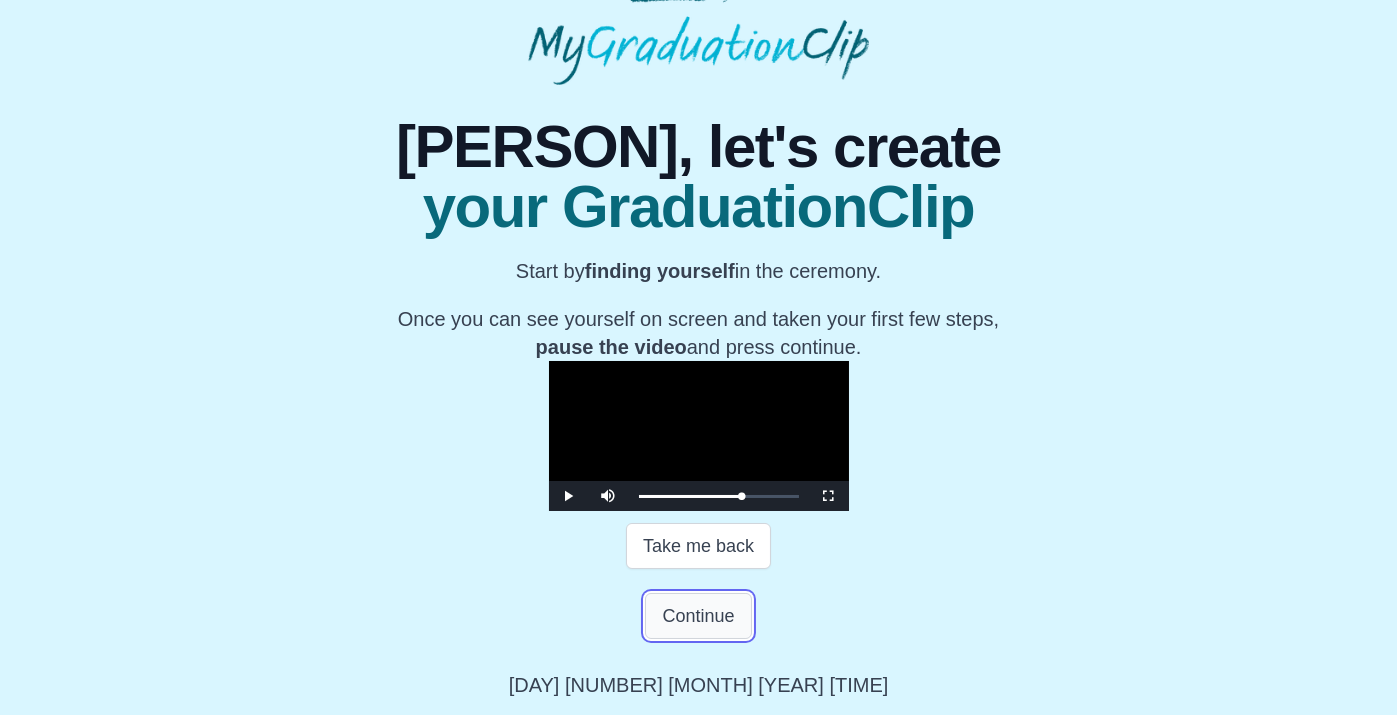 click on "Continue" at bounding box center (698, 616) 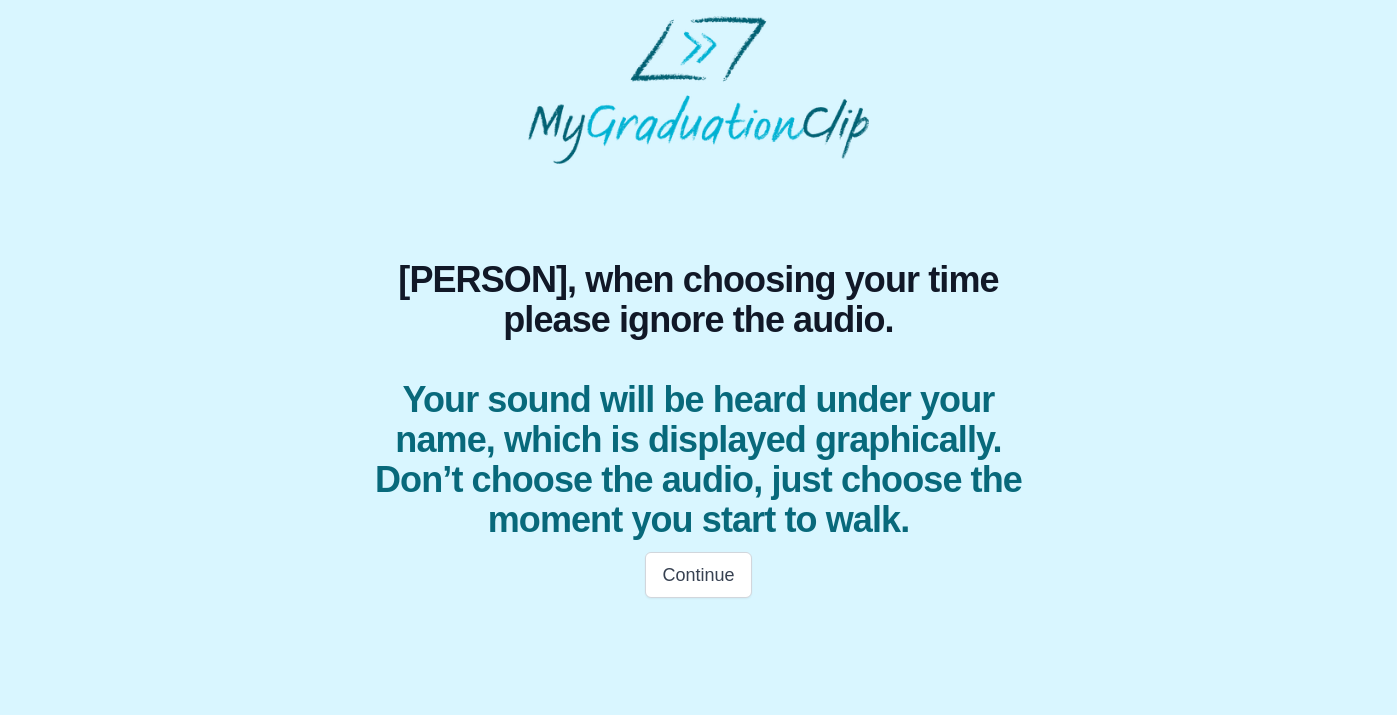 scroll, scrollTop: 0, scrollLeft: 0, axis: both 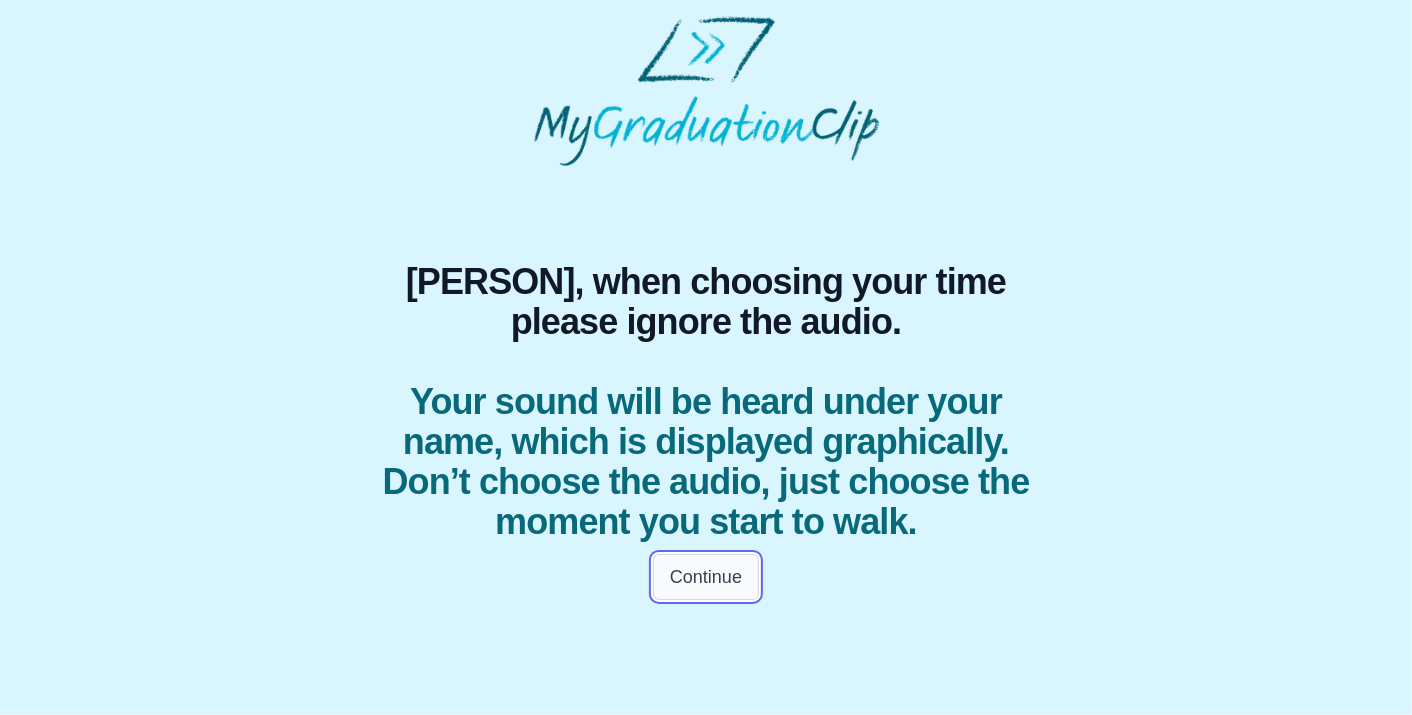 click on "Continue" at bounding box center [706, 577] 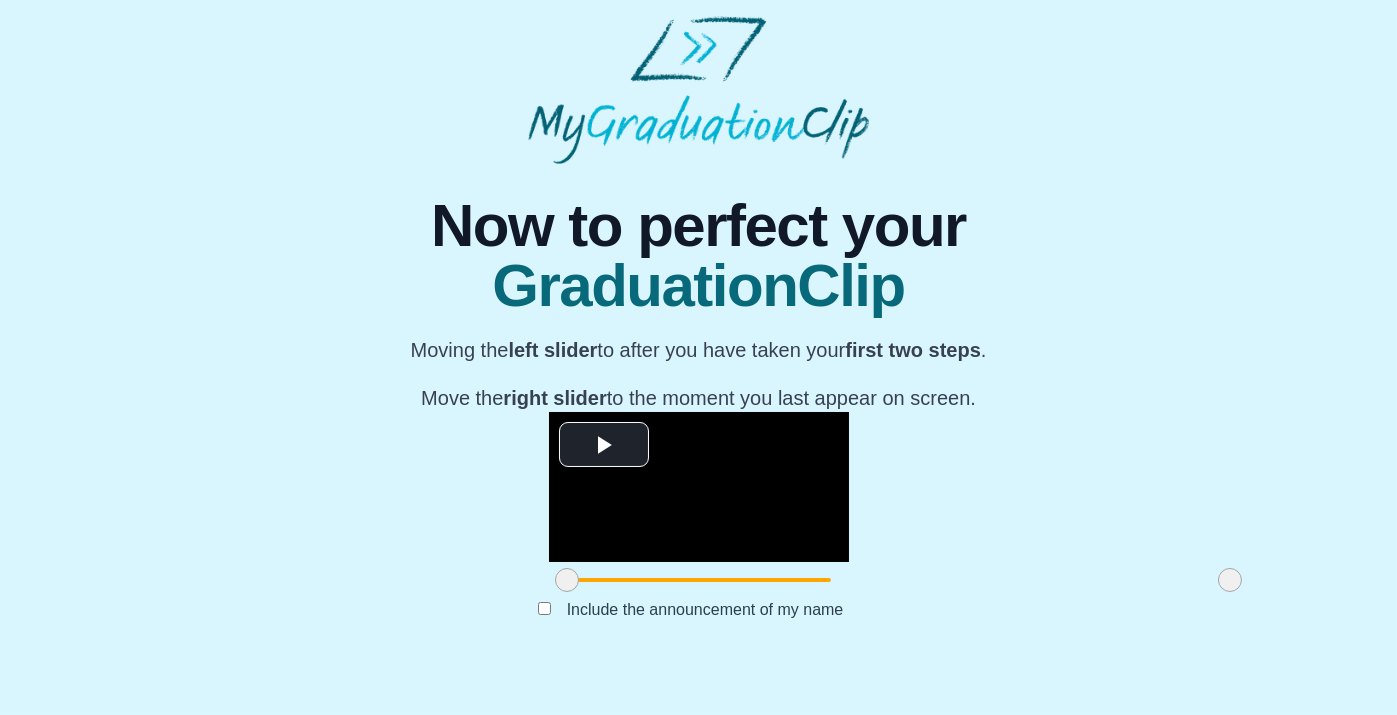 scroll, scrollTop: 204, scrollLeft: 0, axis: vertical 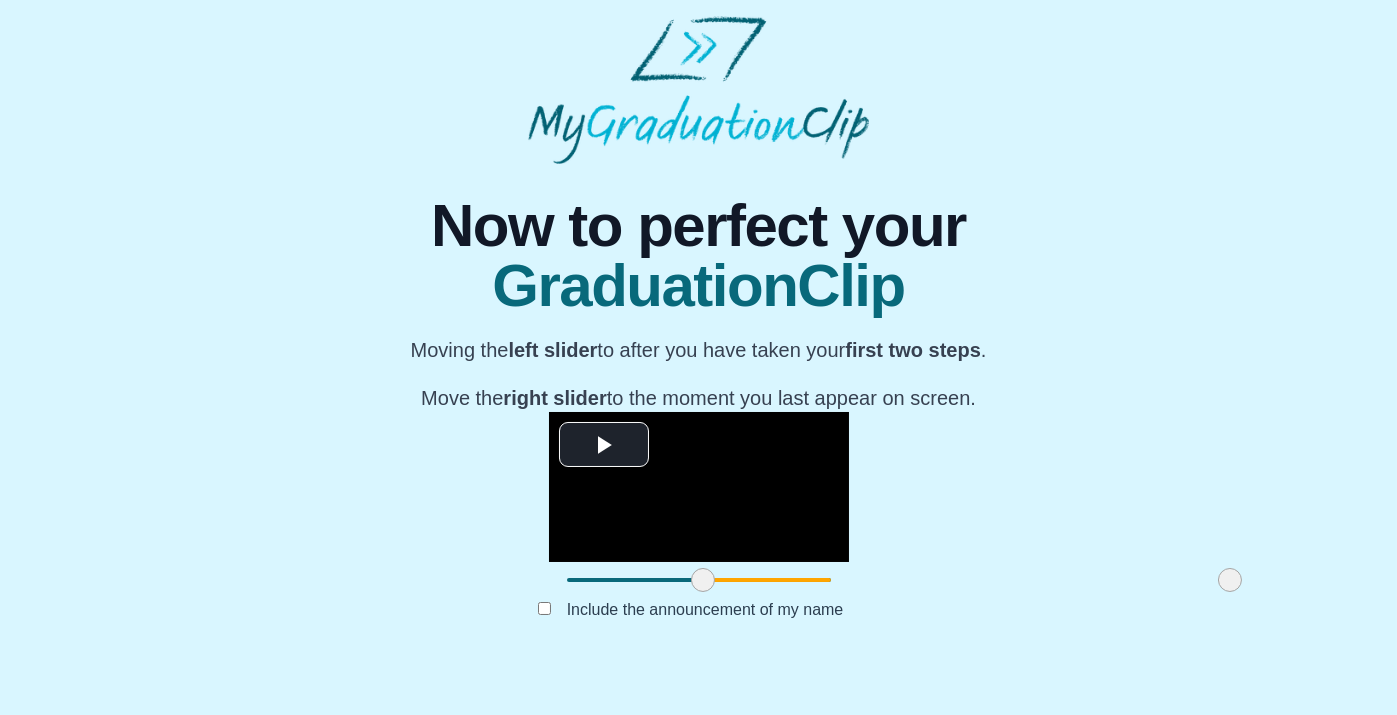 drag, startPoint x: 364, startPoint y: 619, endPoint x: 500, endPoint y: 620, distance: 136.00368 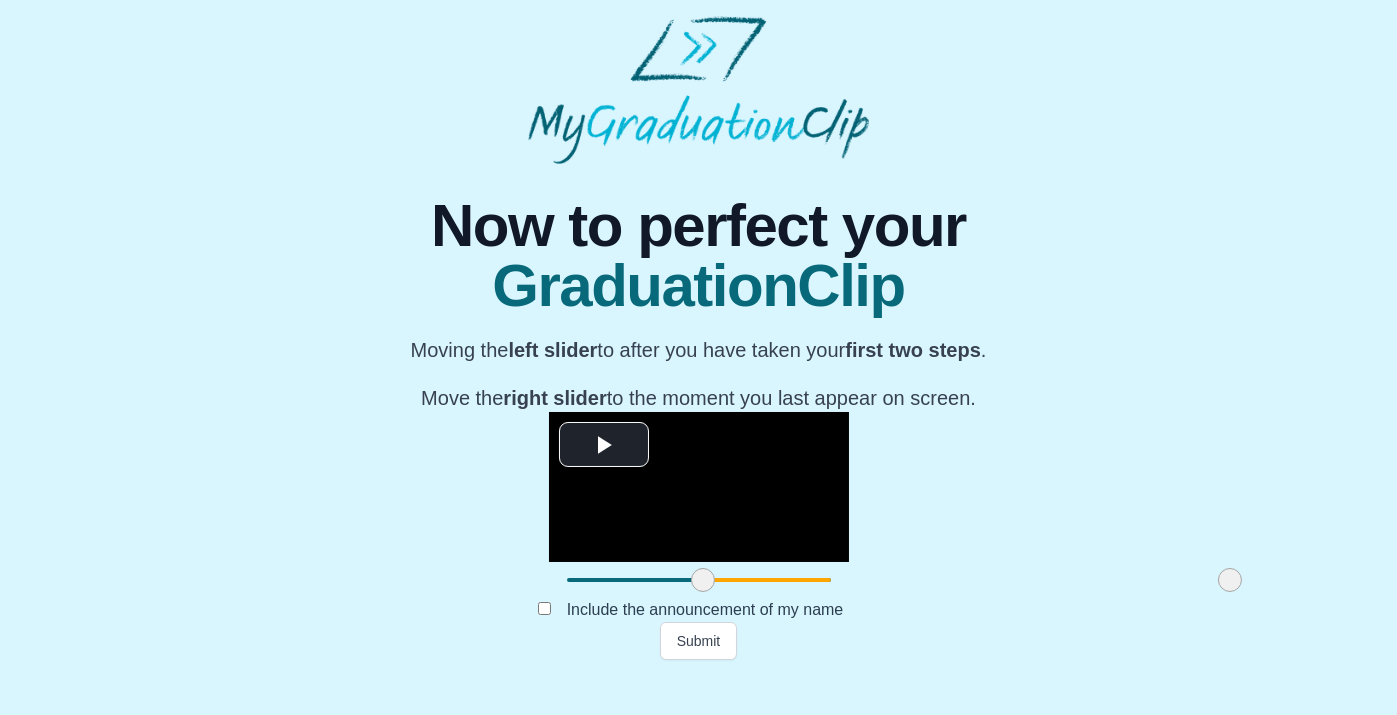drag, startPoint x: 1029, startPoint y: 623, endPoint x: 1054, endPoint y: 609, distance: 28.653097 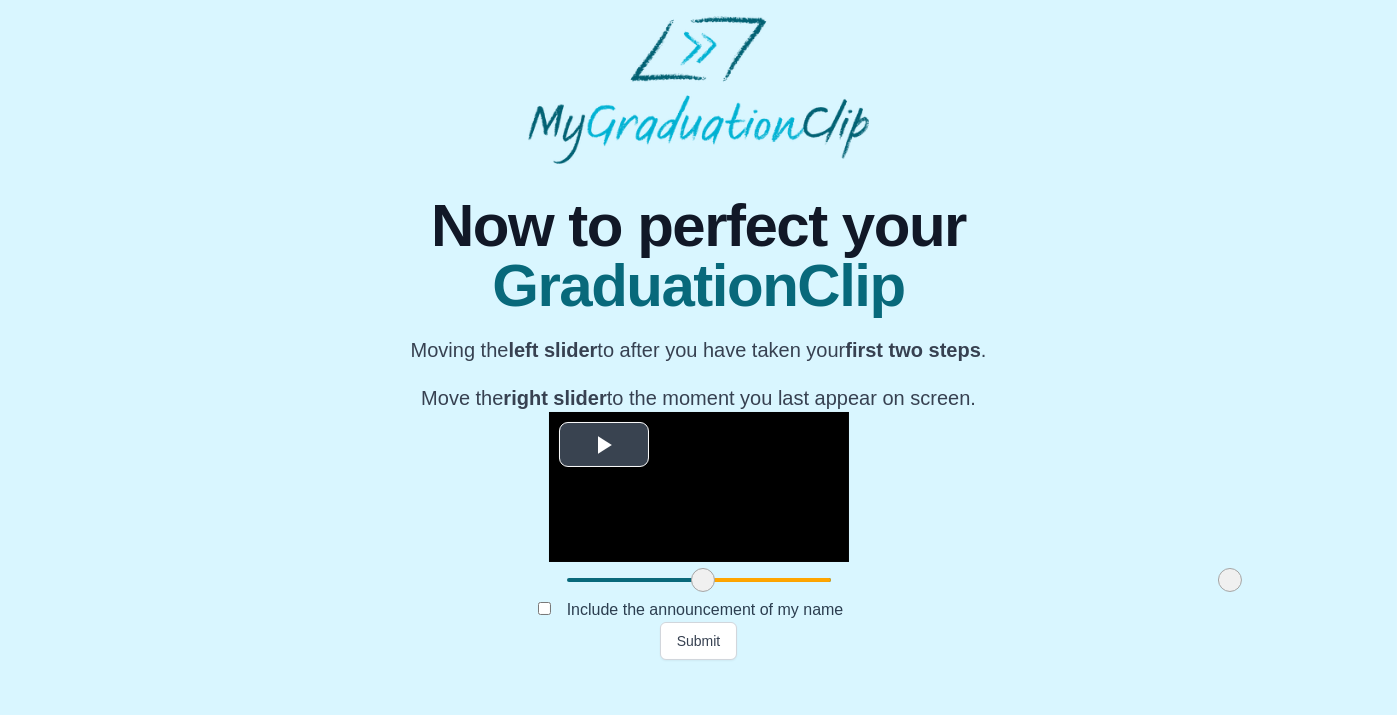 click at bounding box center [604, 445] 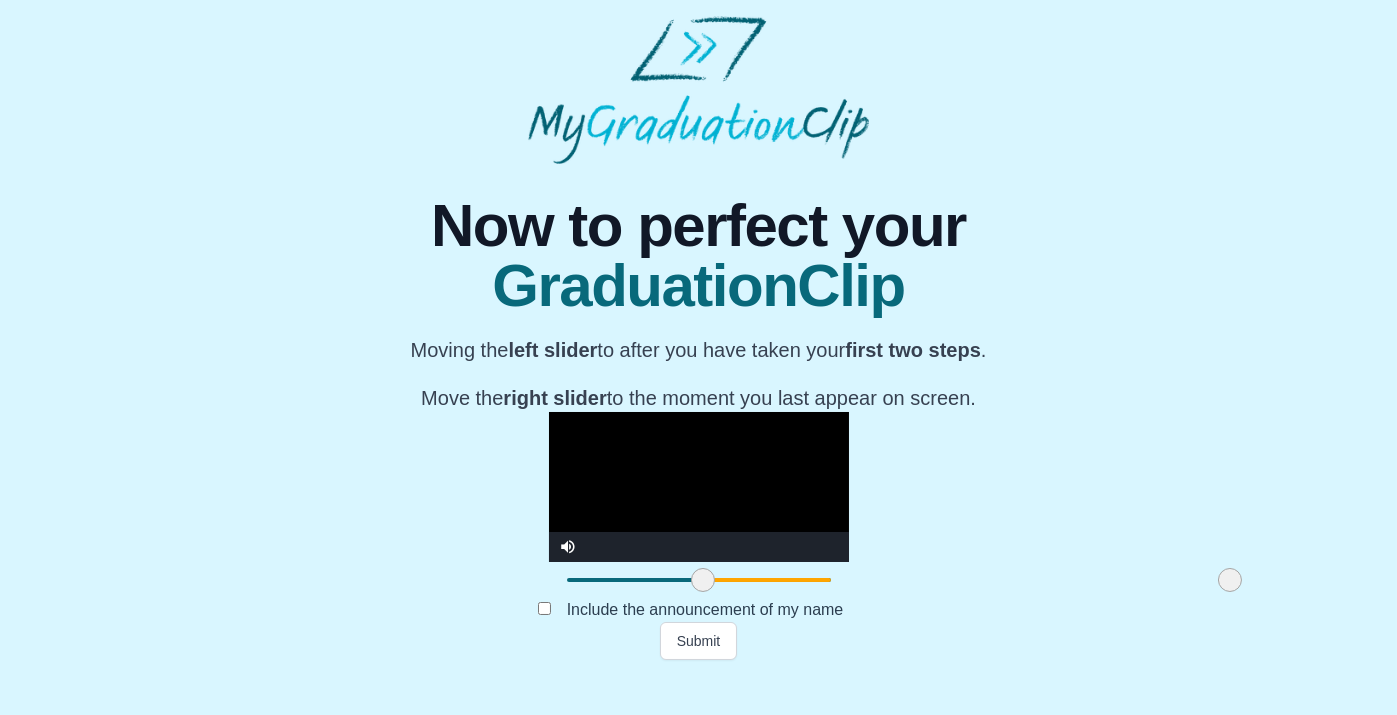 click on "**********" at bounding box center (698, 412) 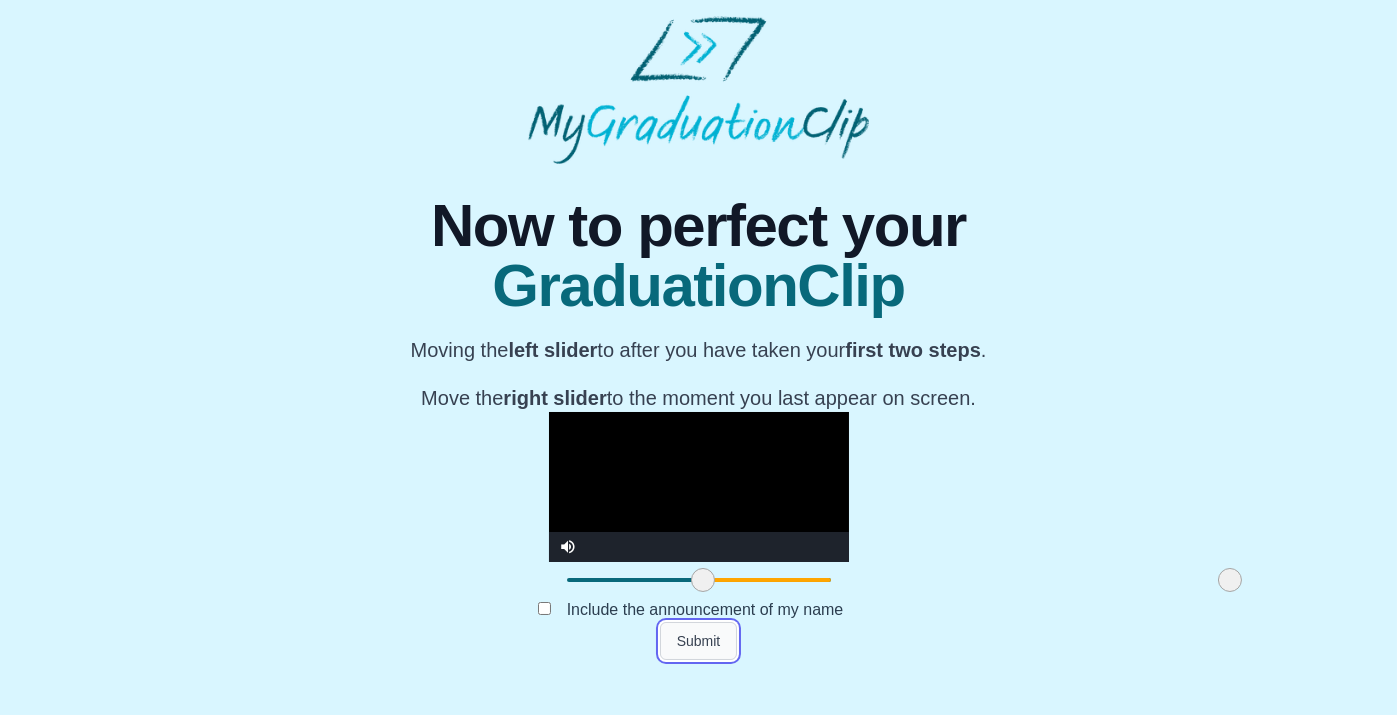 click on "Submit" at bounding box center [699, 641] 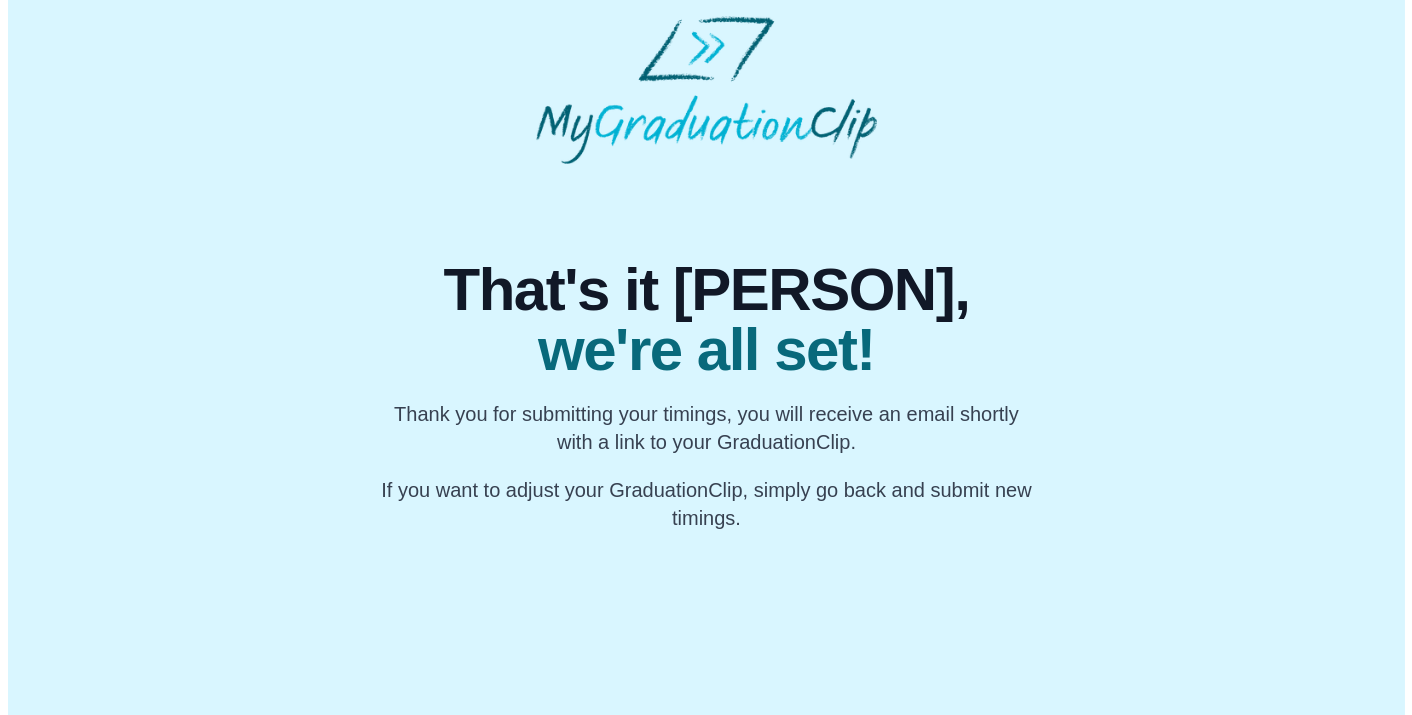 scroll, scrollTop: 0, scrollLeft: 0, axis: both 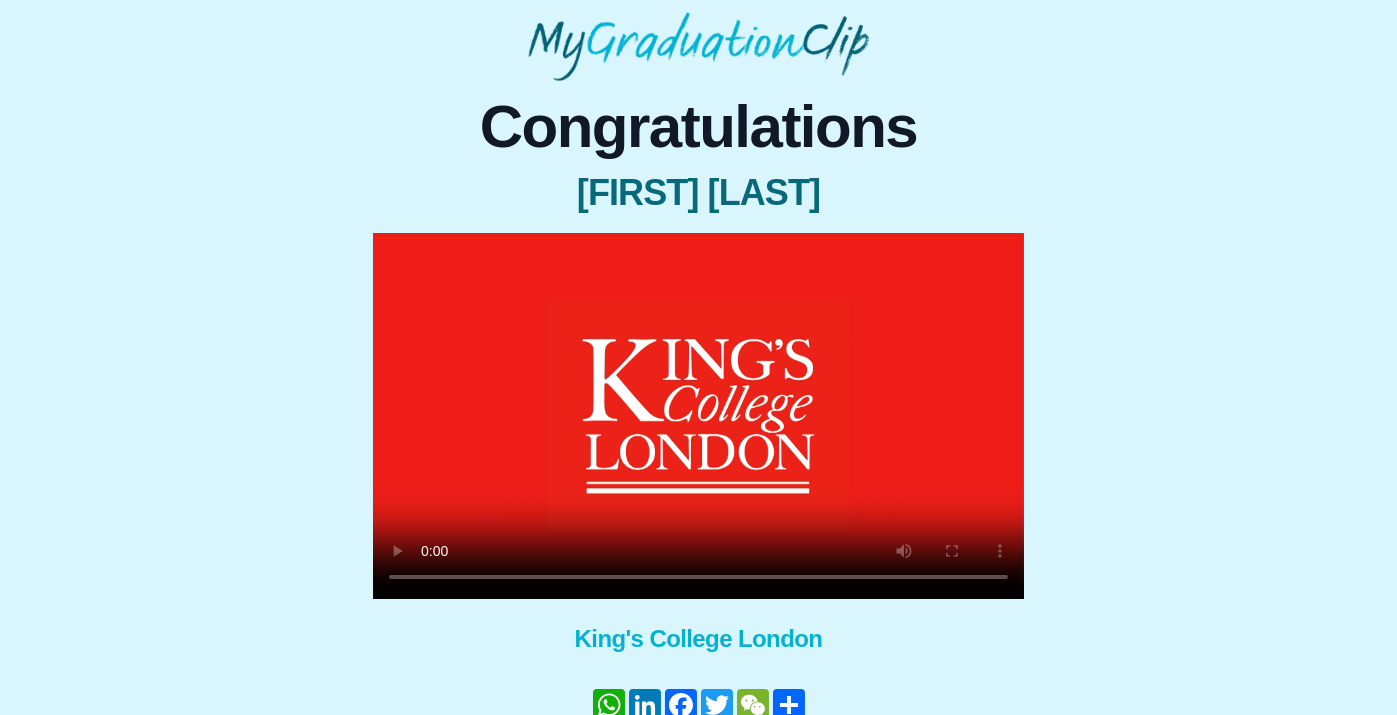 type 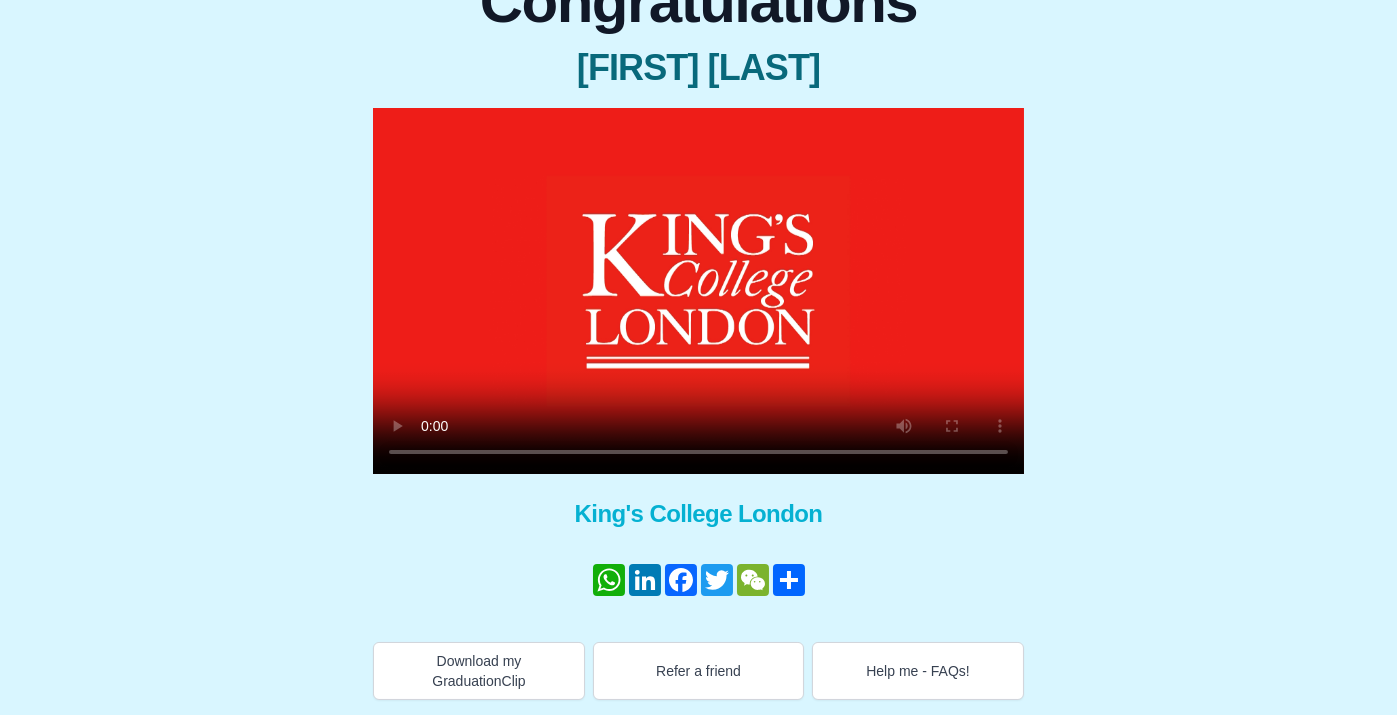 scroll, scrollTop: 0, scrollLeft: 0, axis: both 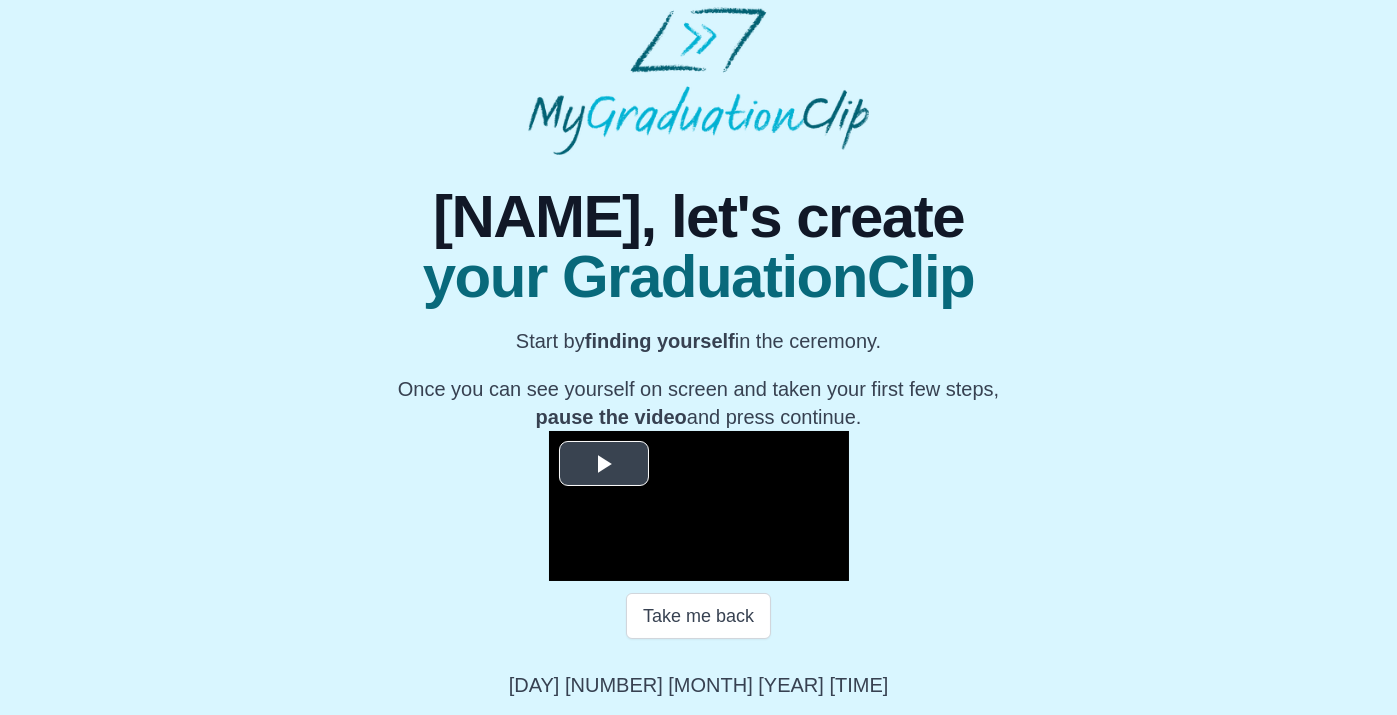 click at bounding box center [604, 464] 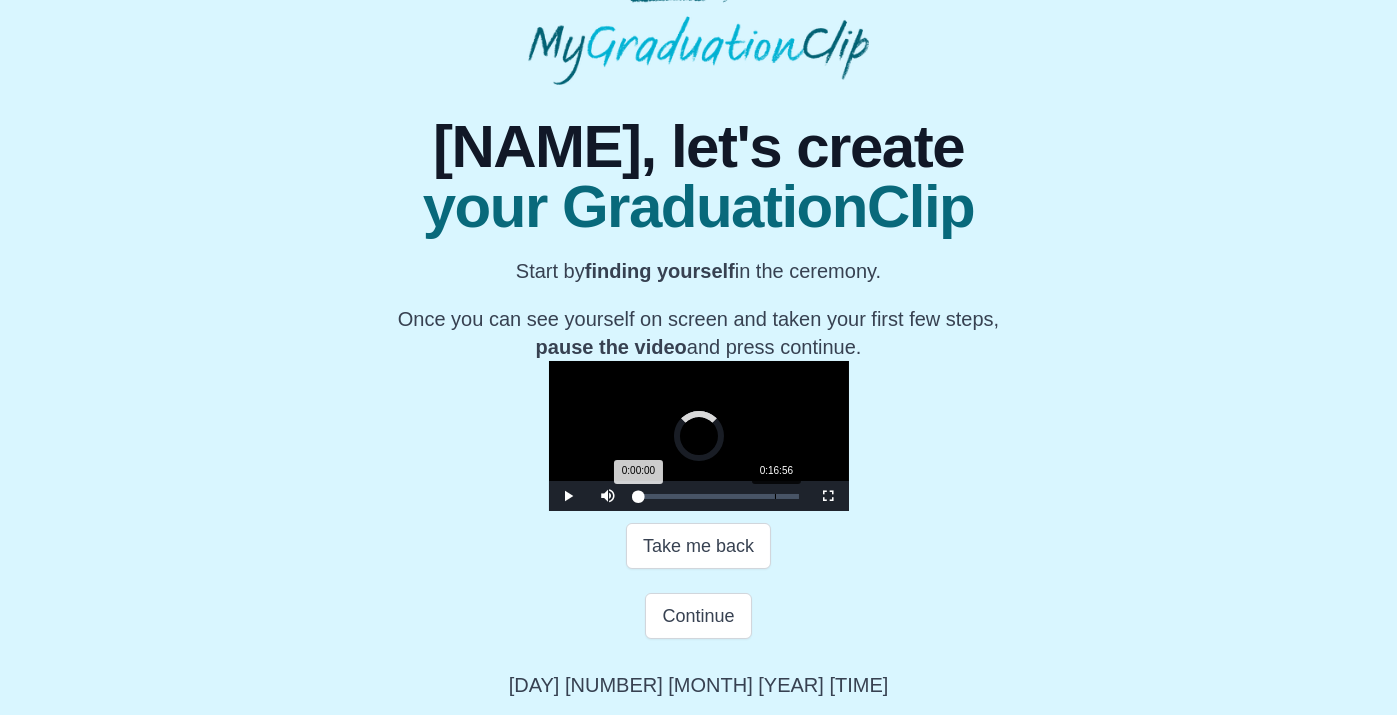 drag, startPoint x: 438, startPoint y: 565, endPoint x: 572, endPoint y: 564, distance: 134.00374 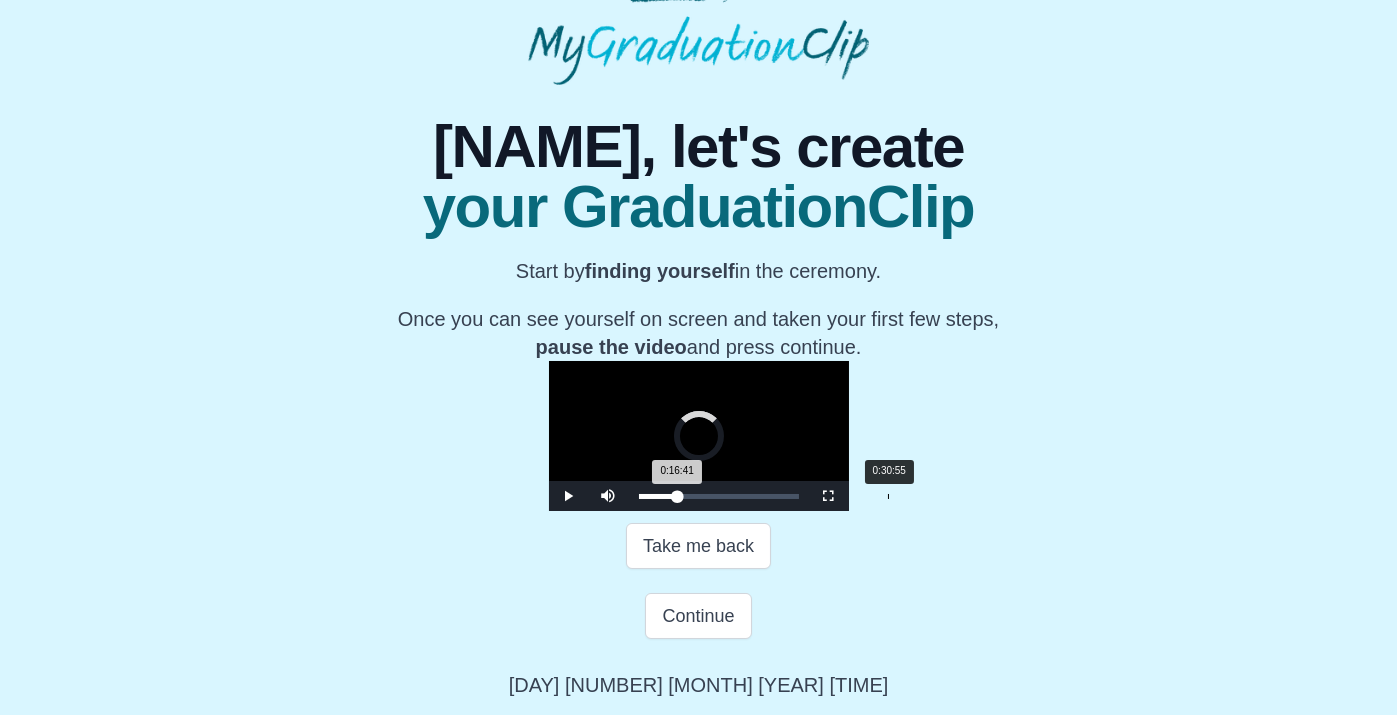 drag, startPoint x: 574, startPoint y: 567, endPoint x: 702, endPoint y: 561, distance: 128.14055 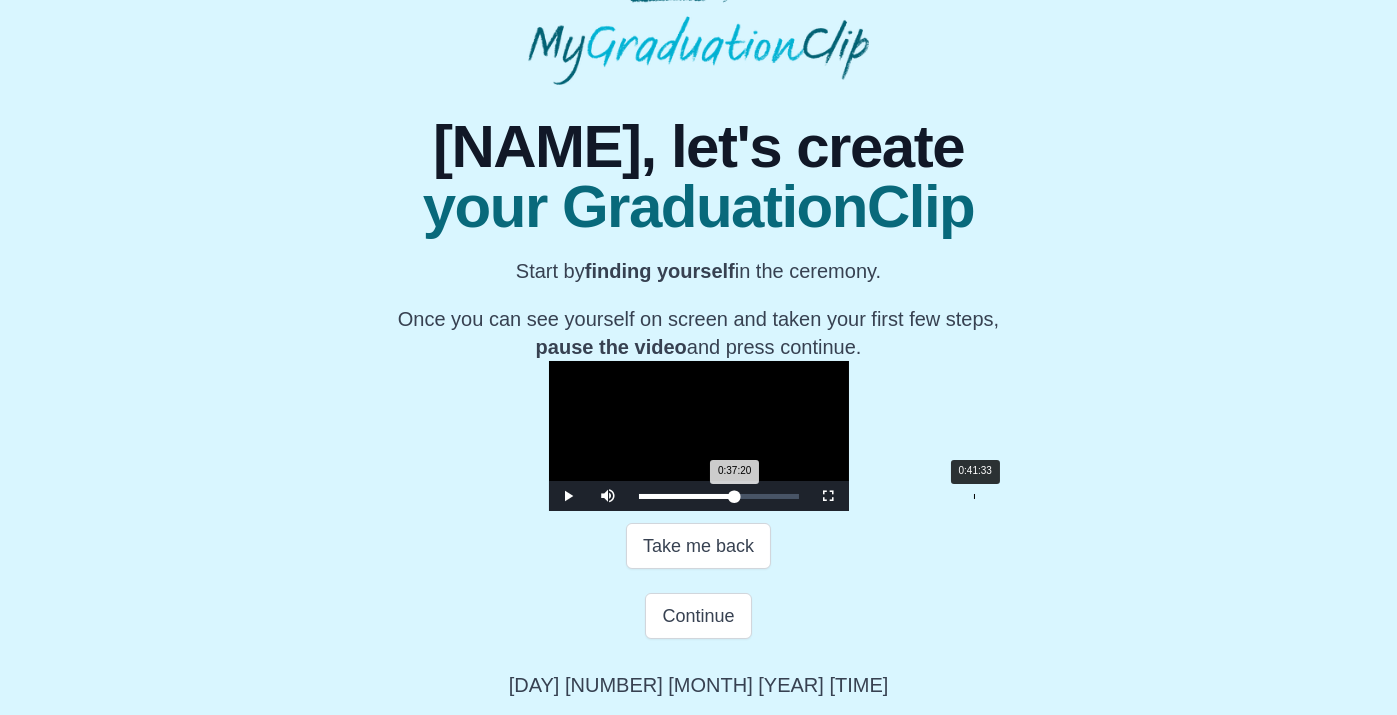 drag, startPoint x: 702, startPoint y: 561, endPoint x: 775, endPoint y: 565, distance: 73.109505 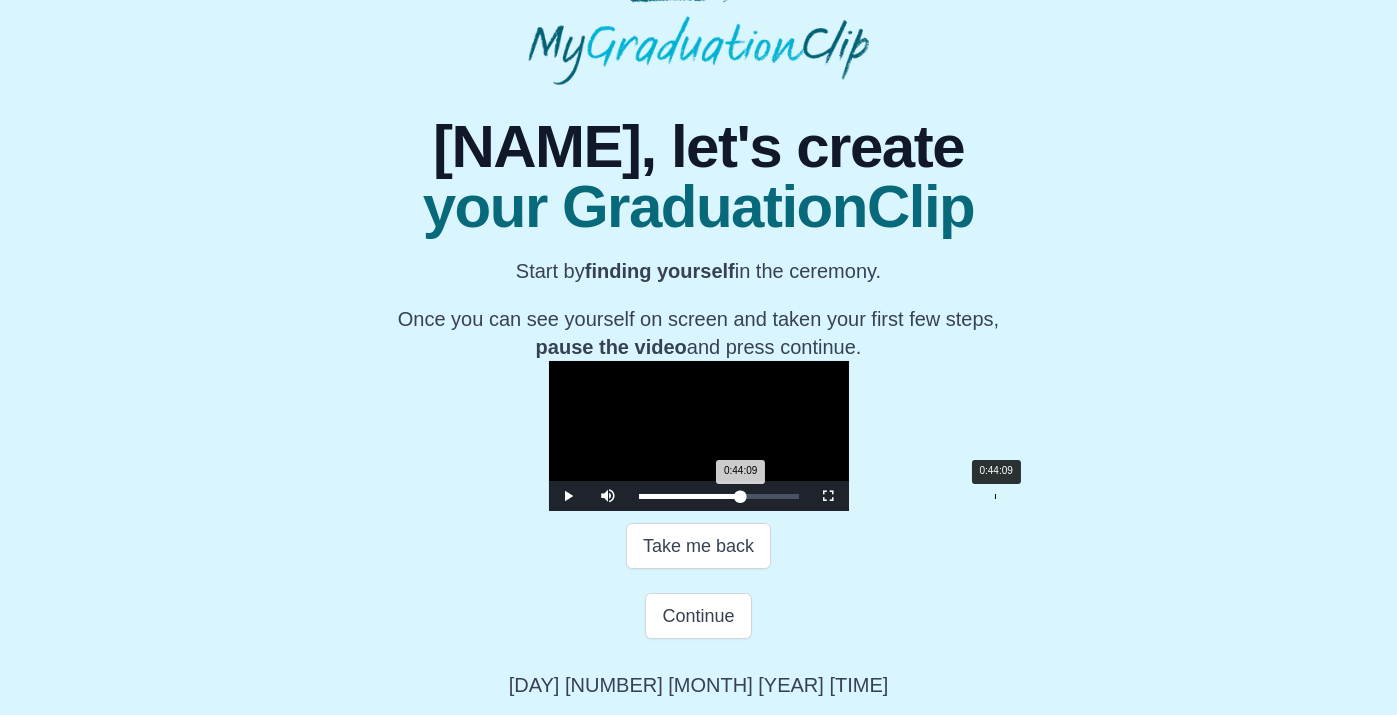 drag, startPoint x: 775, startPoint y: 565, endPoint x: 796, endPoint y: 569, distance: 21.377558 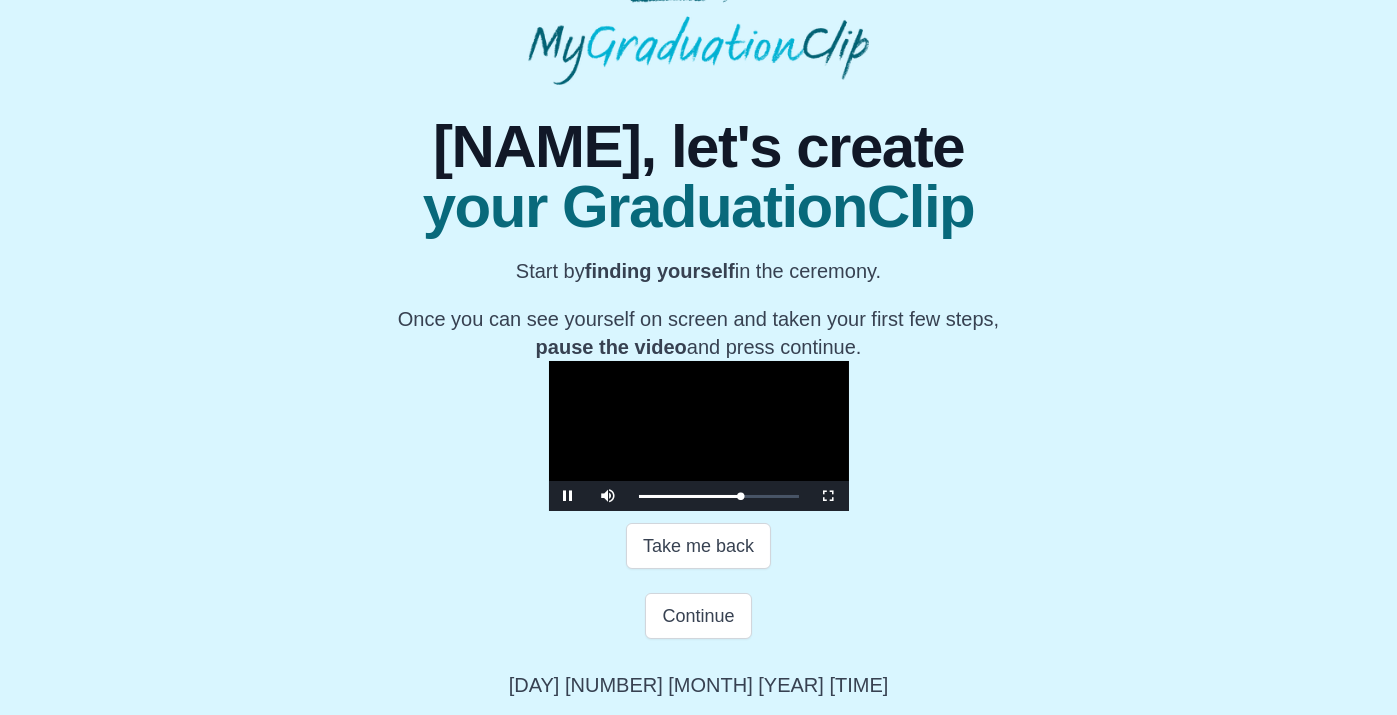scroll, scrollTop: 185, scrollLeft: 0, axis: vertical 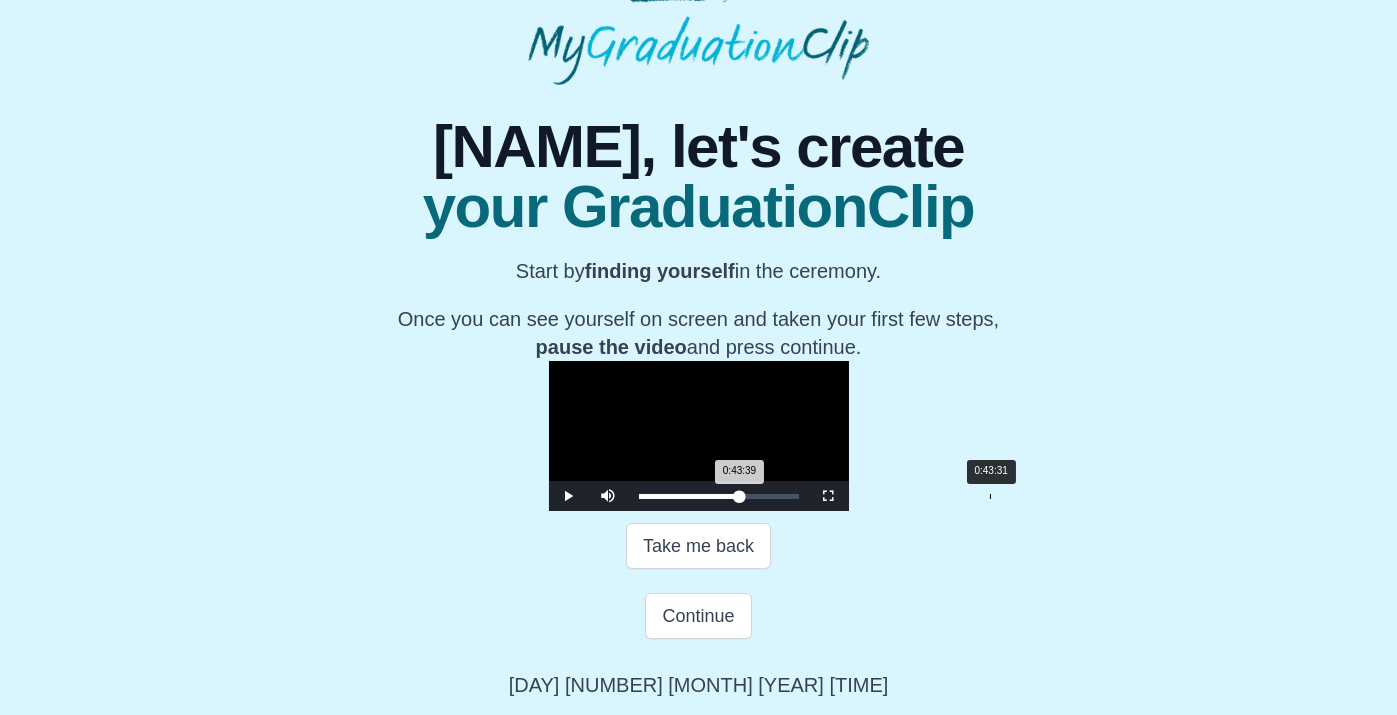 click on "0:43:39 Progress : 0%" at bounding box center [689, 496] 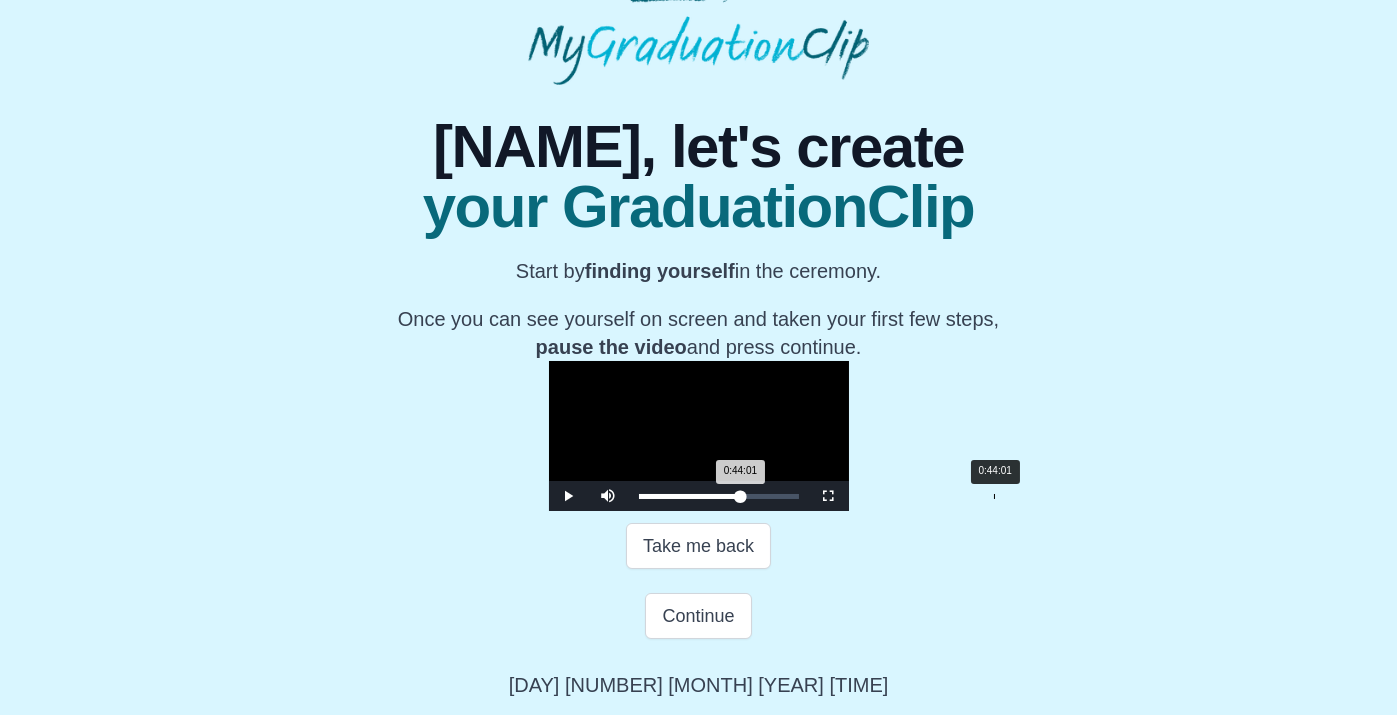 click on "0:44:01 Progress : 0%" at bounding box center (690, 496) 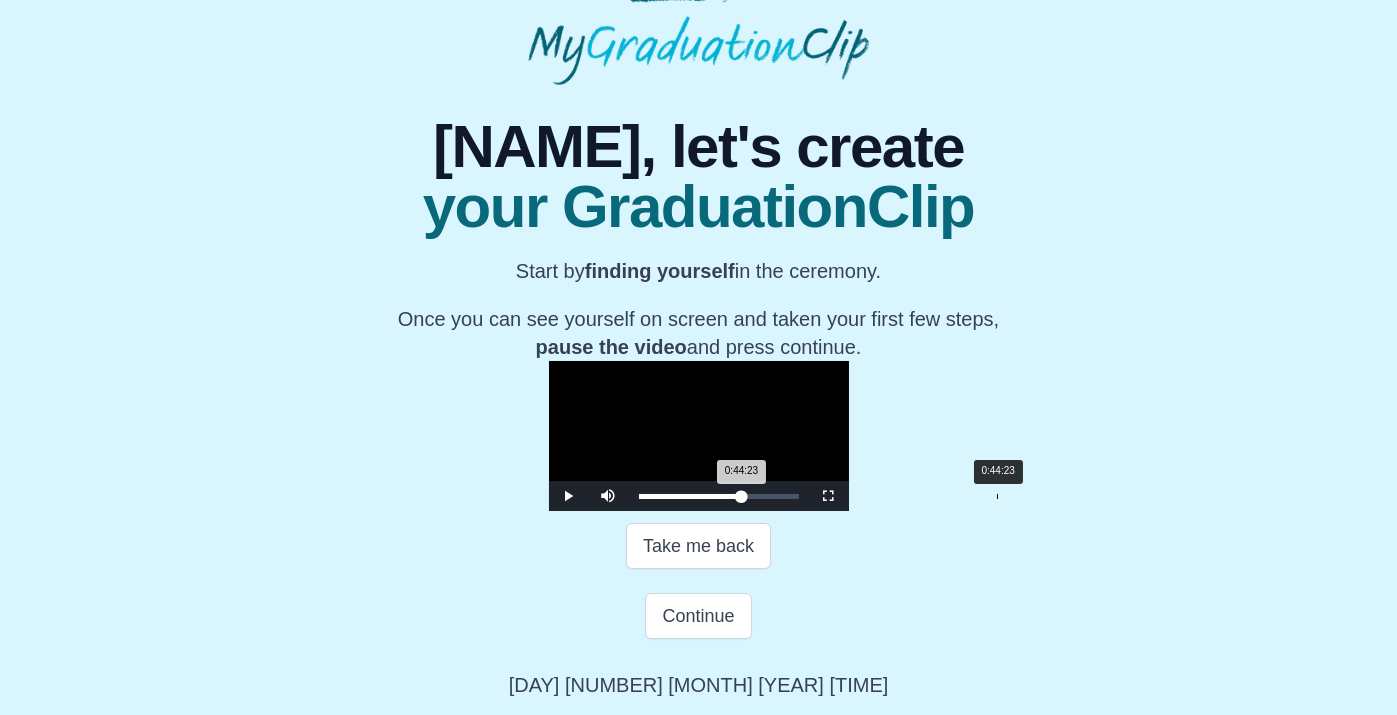 click on "0:44:23 Progress : 0%" at bounding box center [690, 496] 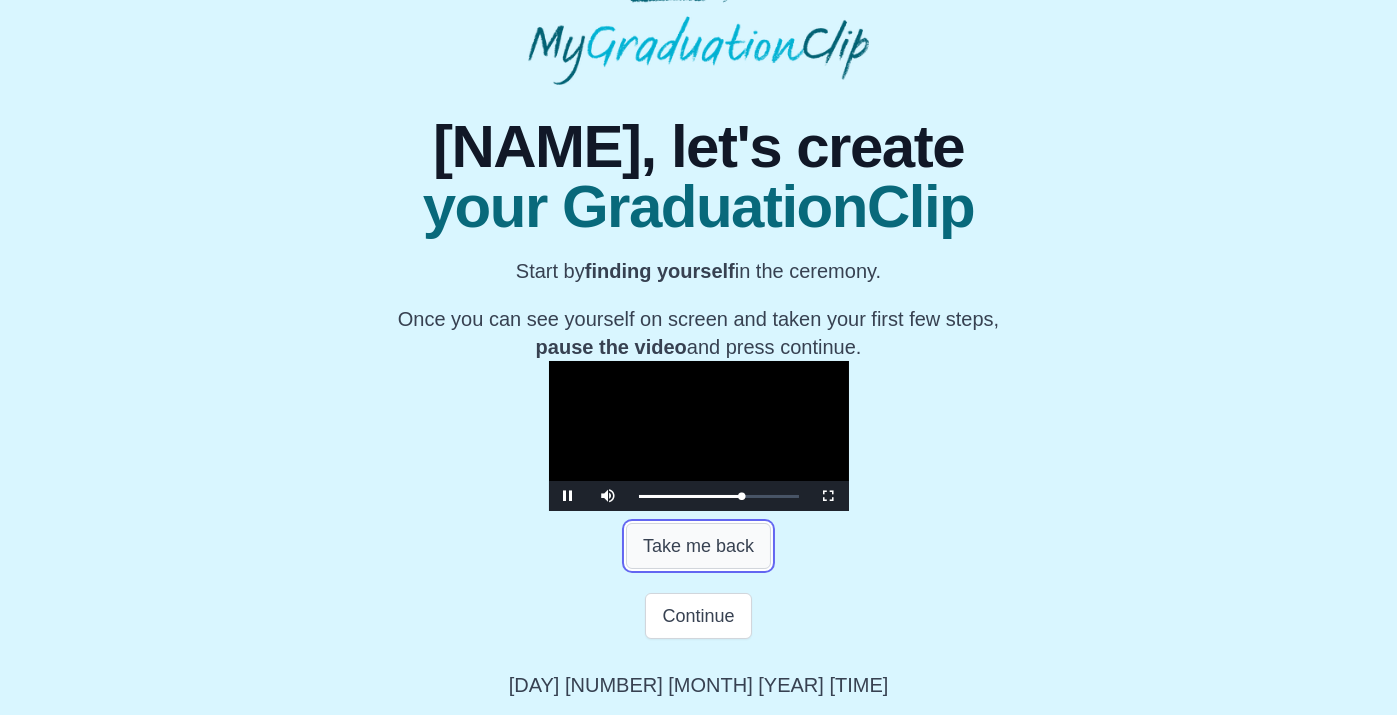 click on "Take me back" at bounding box center [698, 546] 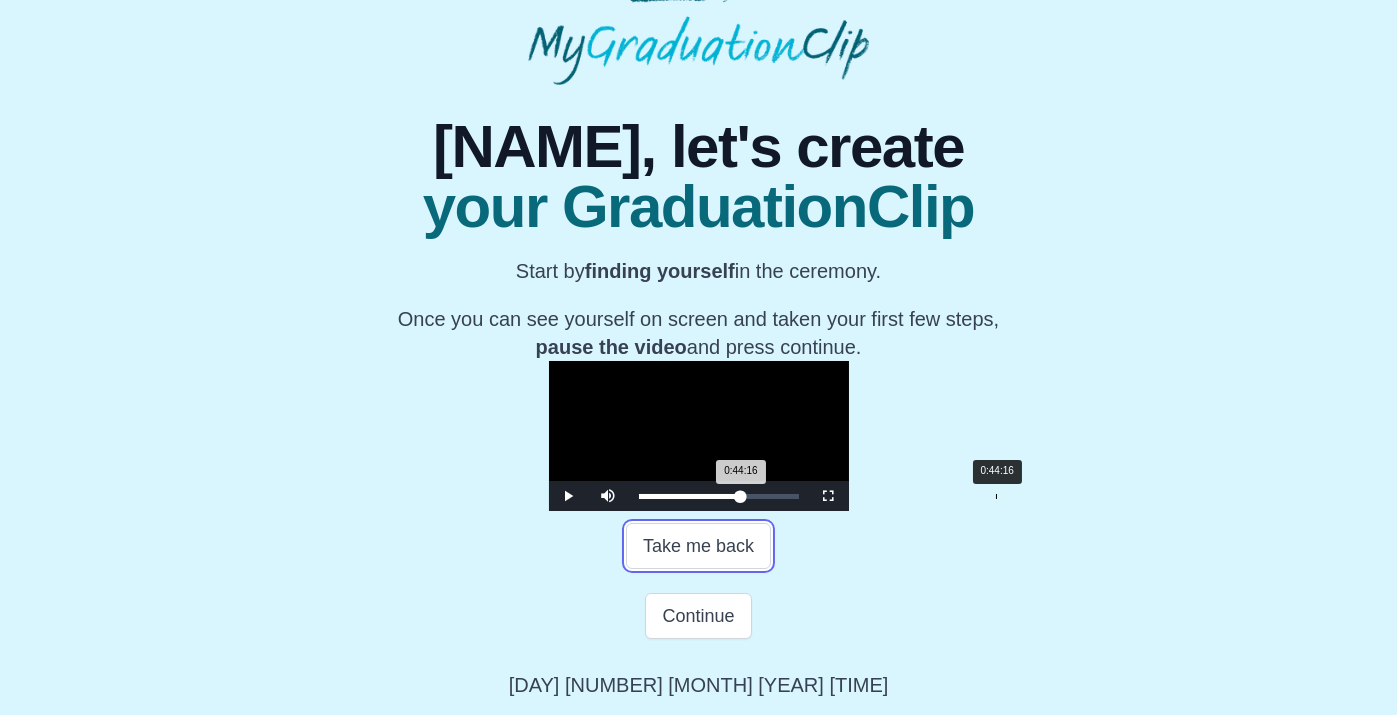drag, startPoint x: 441, startPoint y: 633, endPoint x: 797, endPoint y: 636, distance: 356.01263 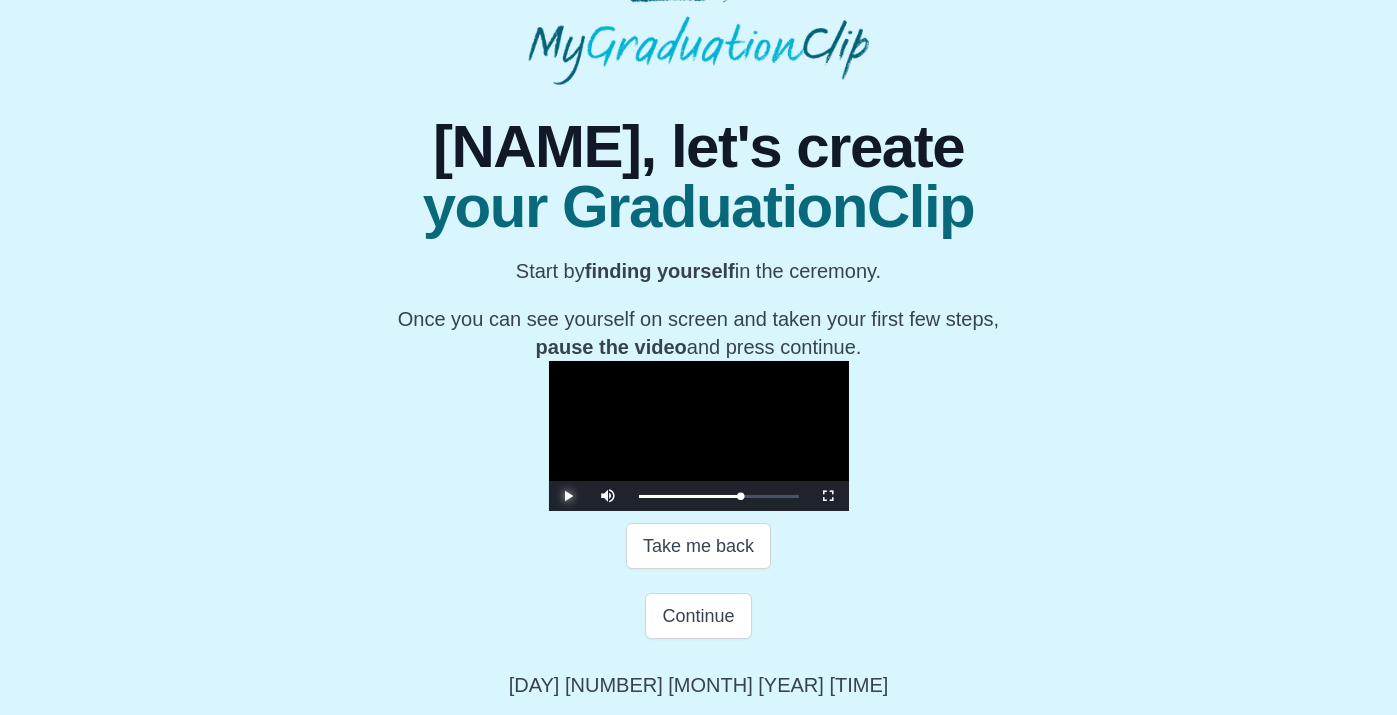 click at bounding box center (569, 496) 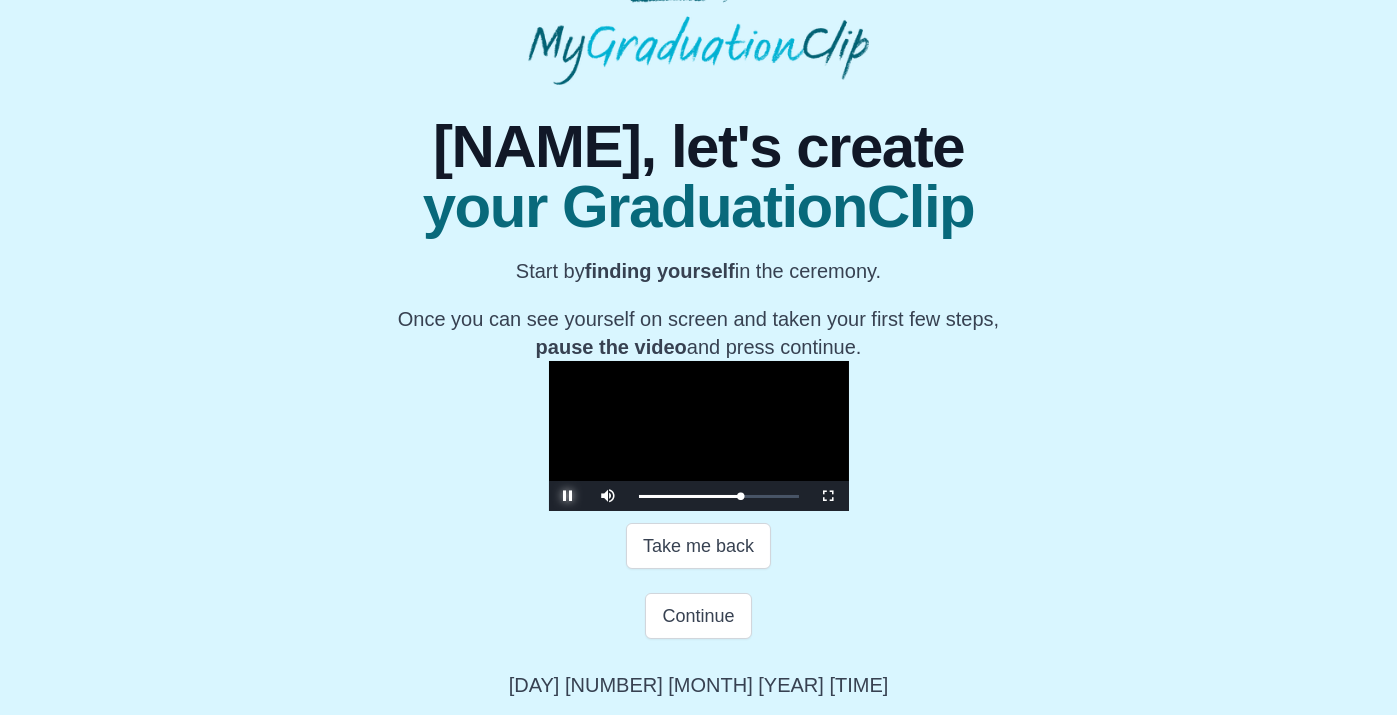 click at bounding box center (569, 496) 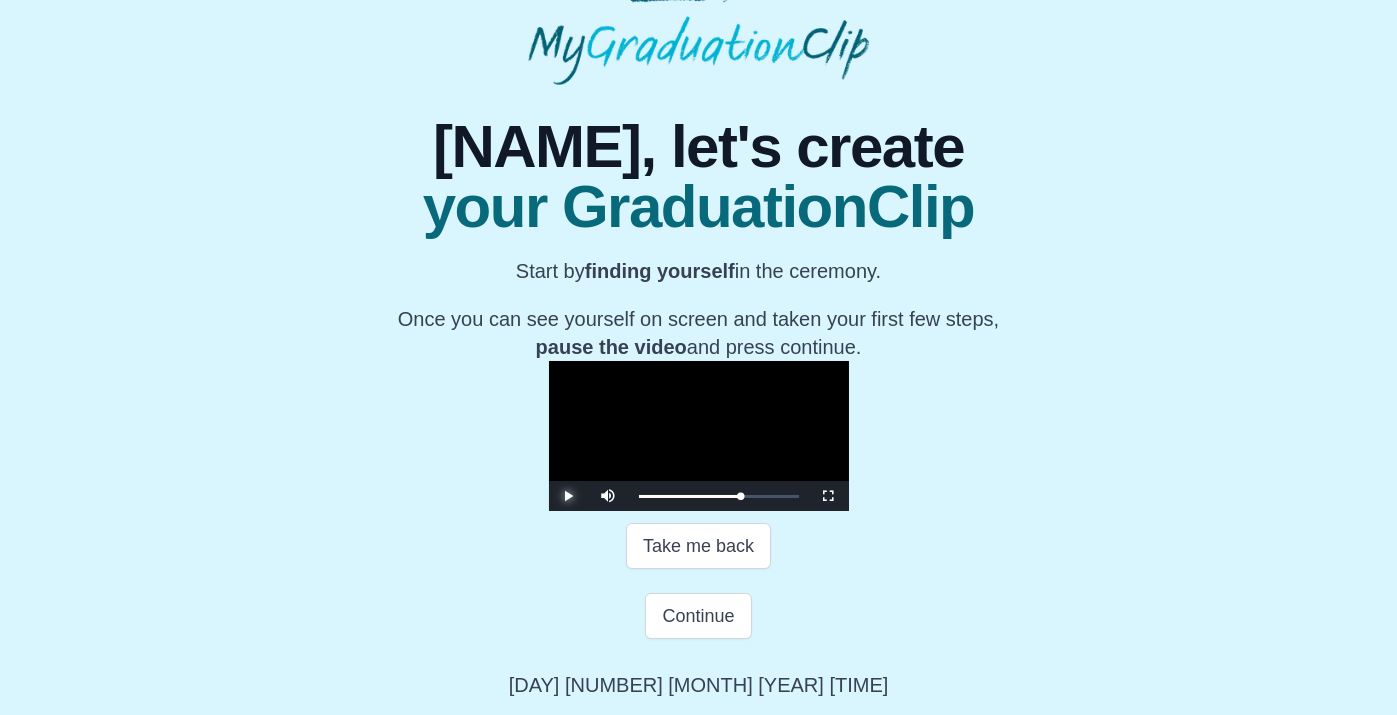 click at bounding box center [569, 496] 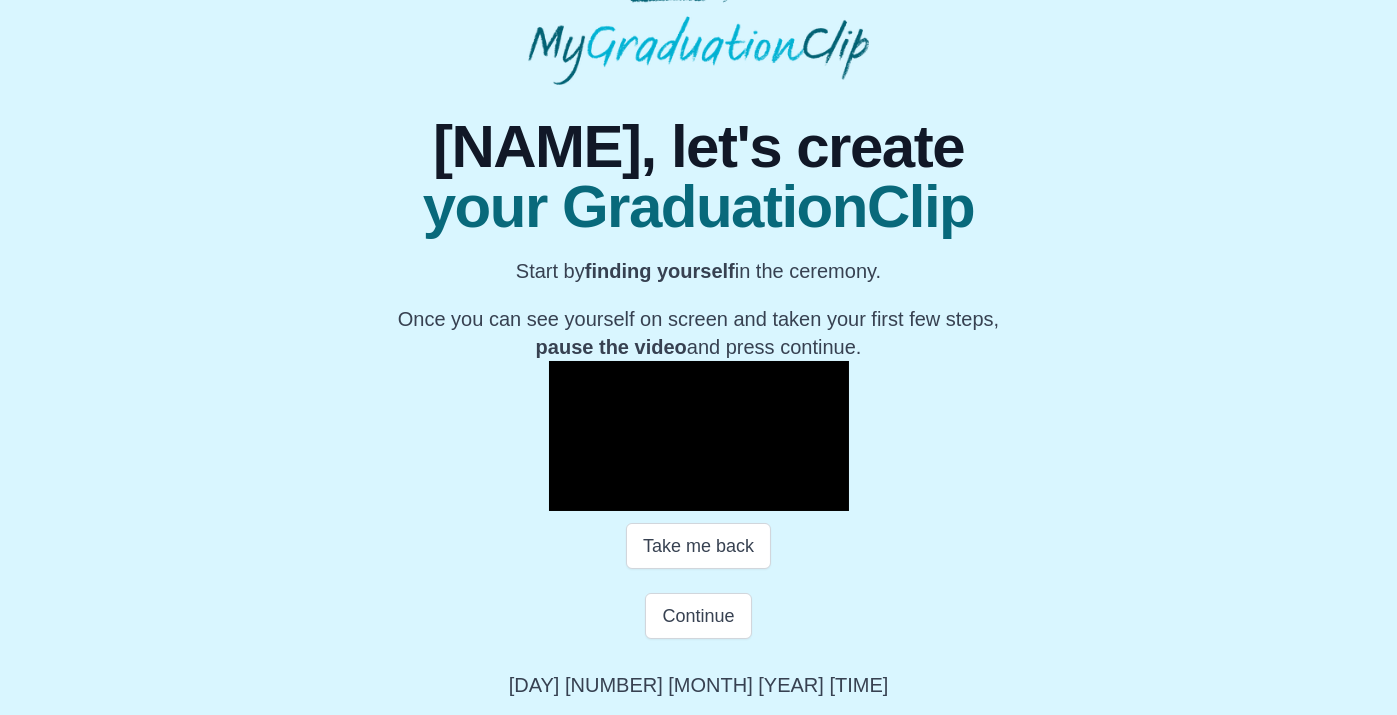 click at bounding box center (569, 496) 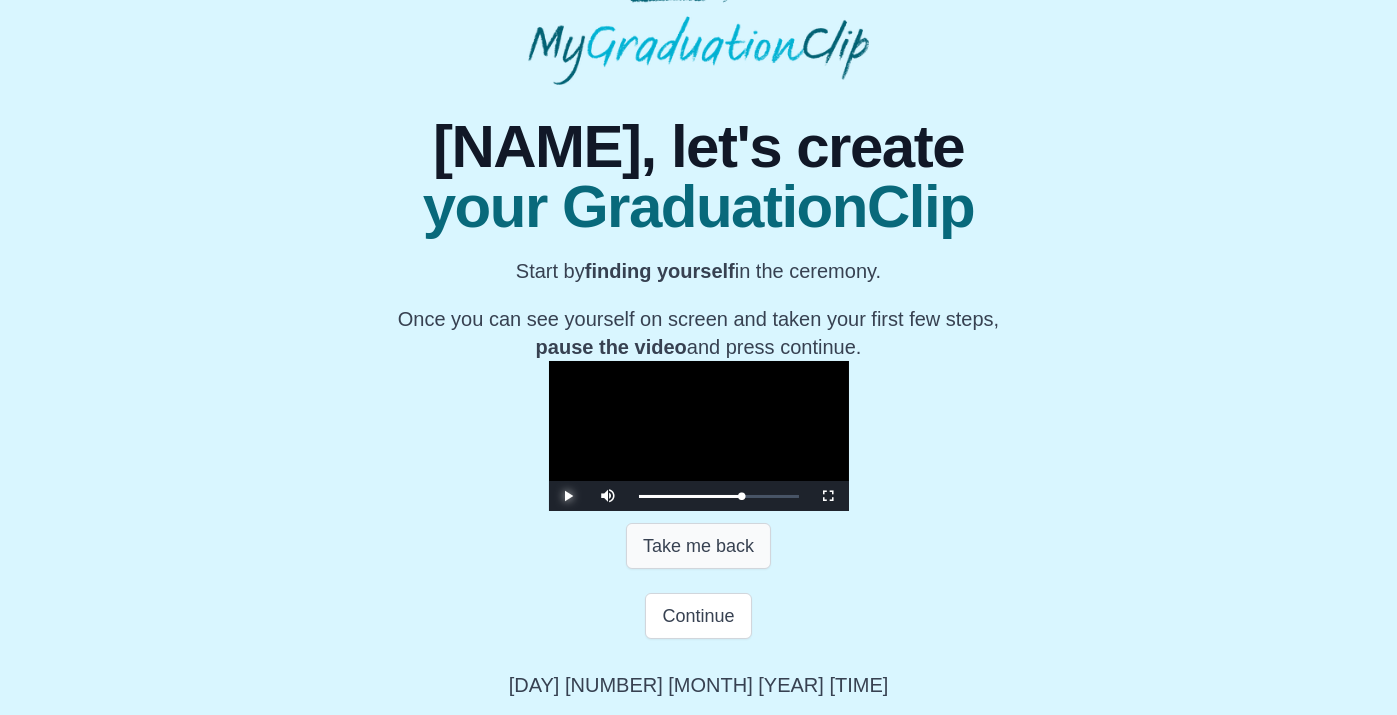 scroll, scrollTop: 284, scrollLeft: 0, axis: vertical 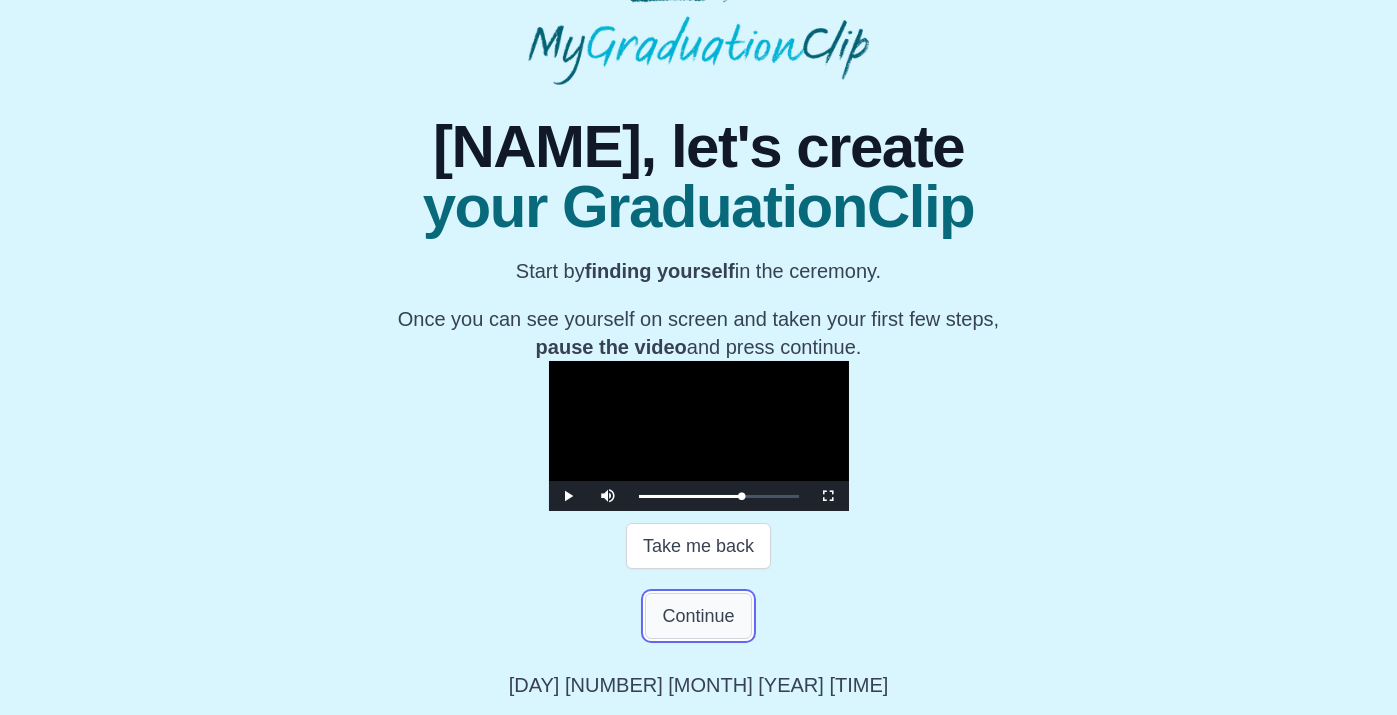 click on "Continue" at bounding box center (698, 616) 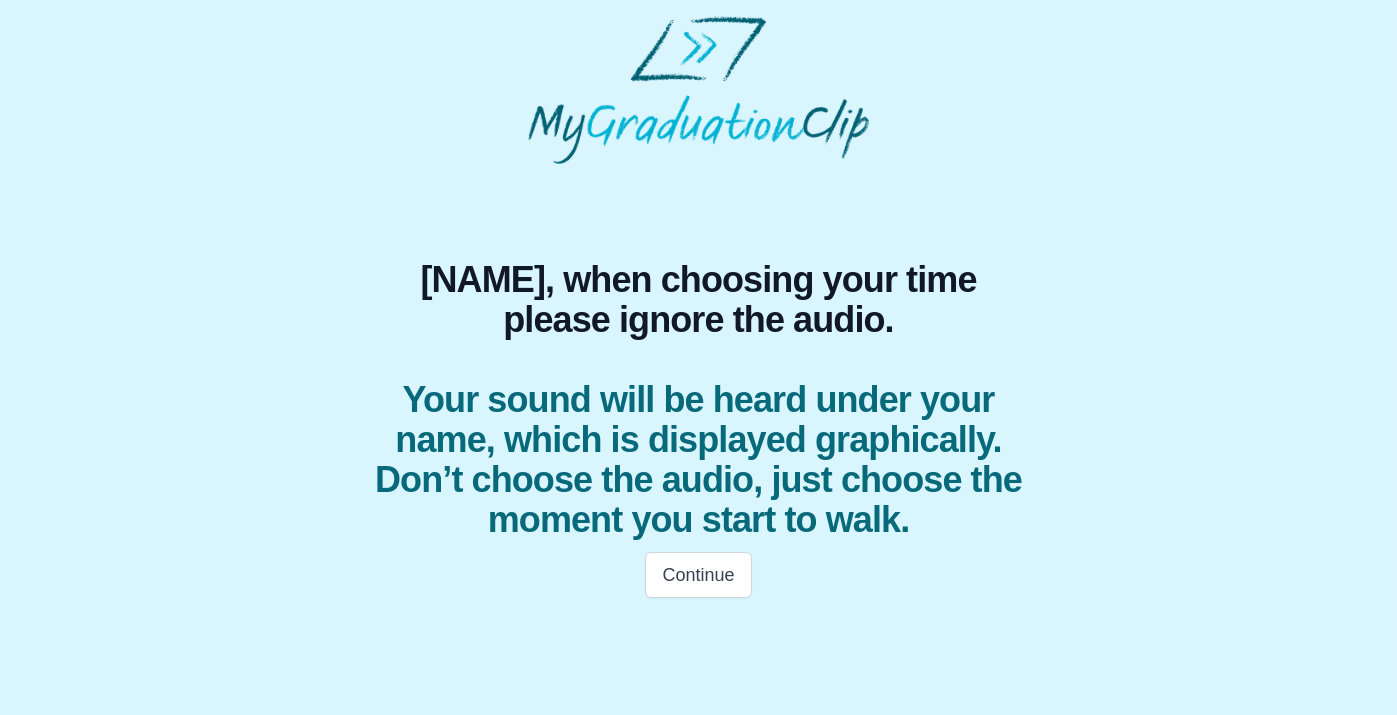 scroll, scrollTop: 0, scrollLeft: 0, axis: both 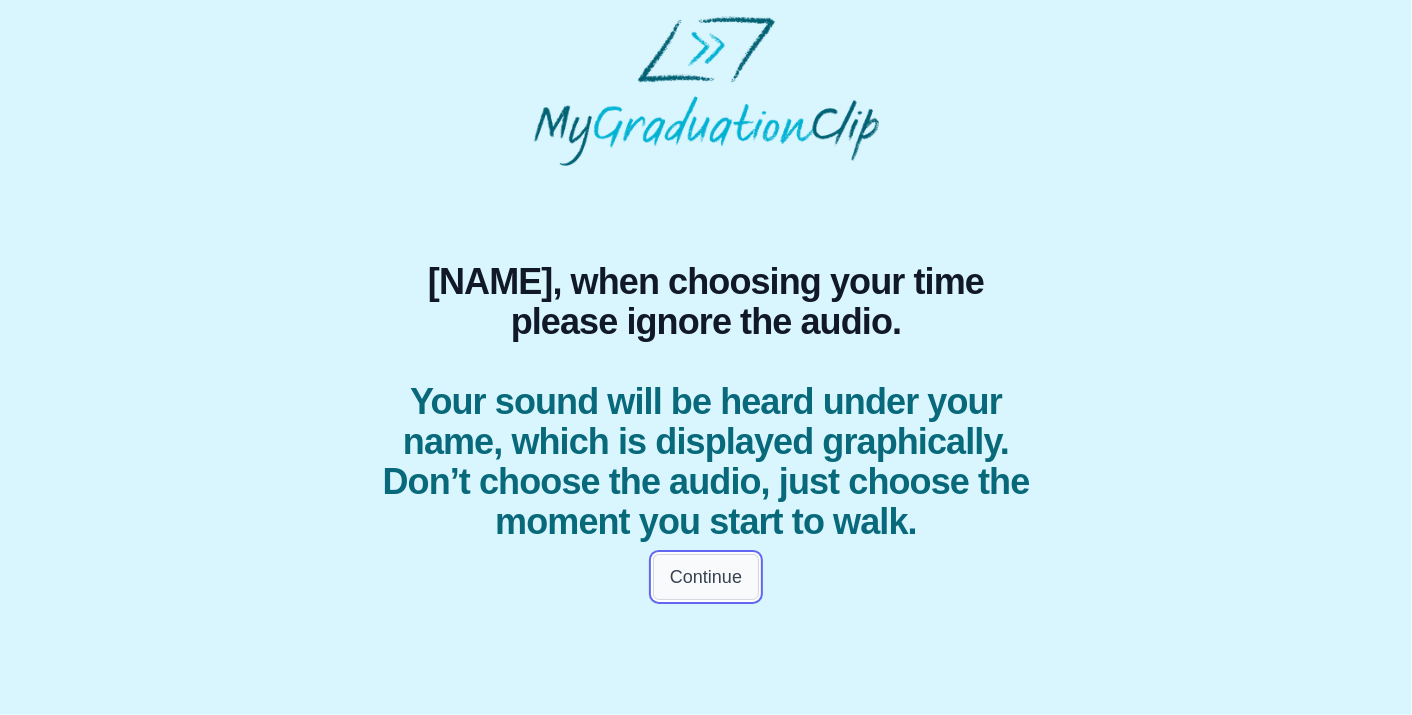 click on "Continue" at bounding box center (706, 577) 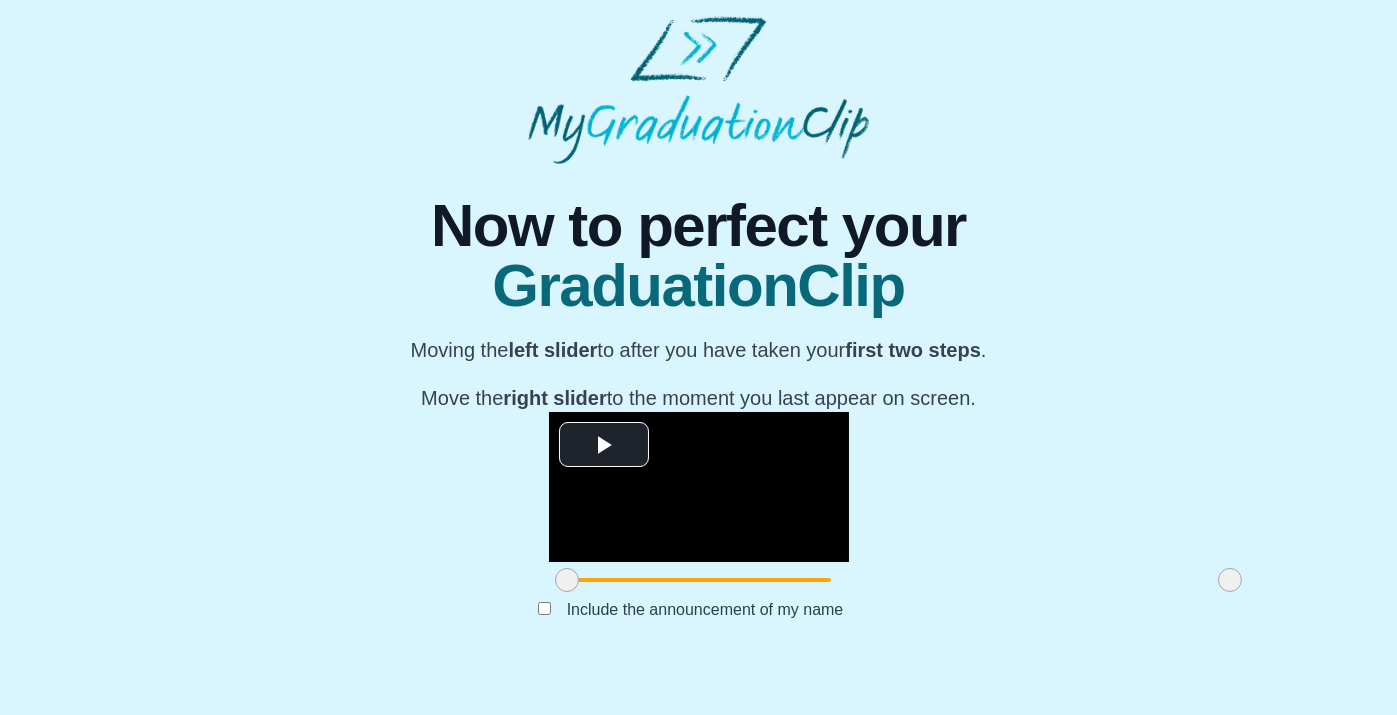 scroll, scrollTop: 204, scrollLeft: 0, axis: vertical 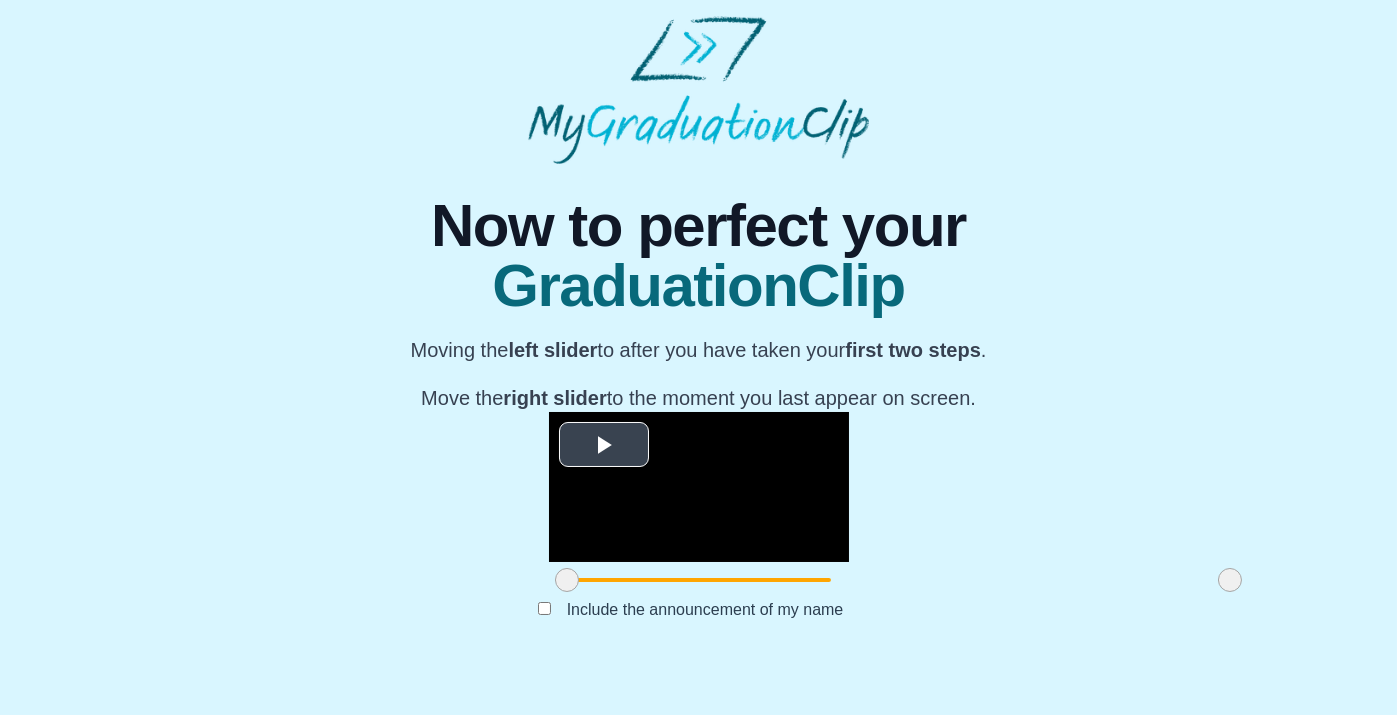 click at bounding box center (604, 445) 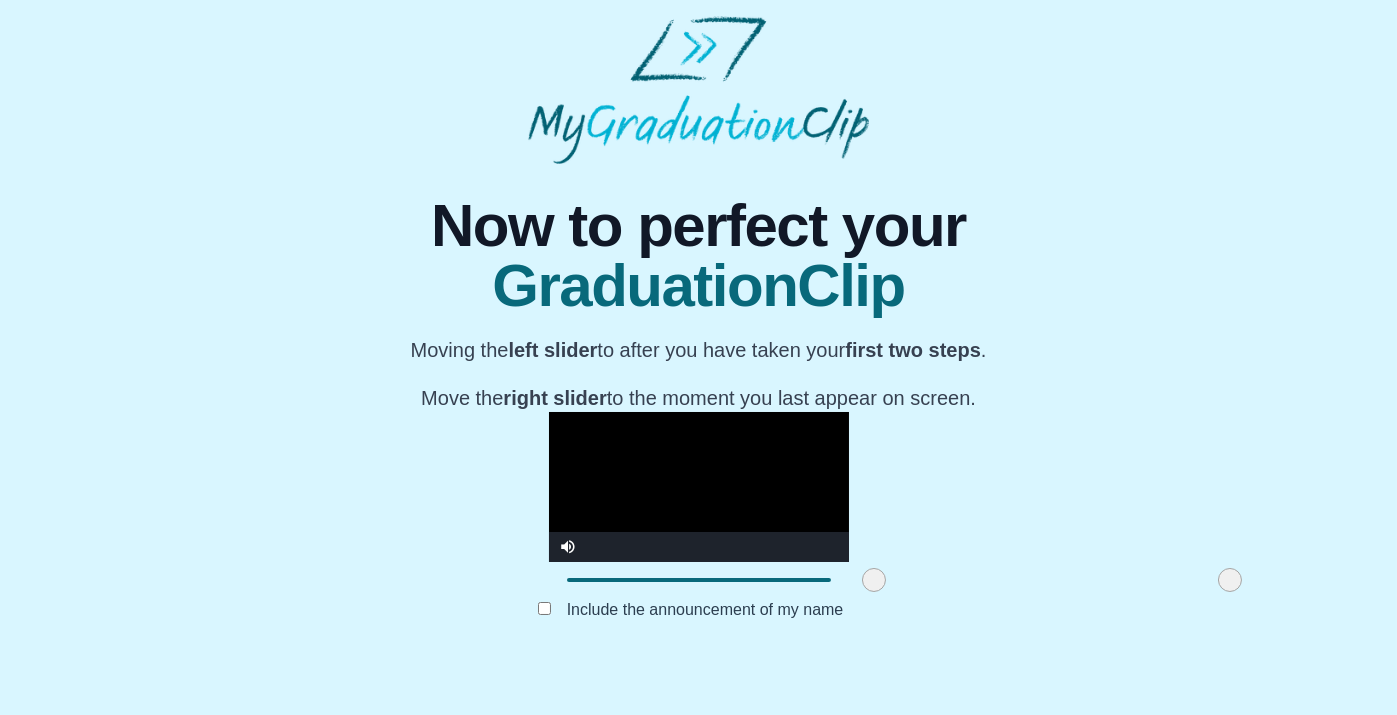 drag, startPoint x: 366, startPoint y: 616, endPoint x: 673, endPoint y: 629, distance: 307.27512 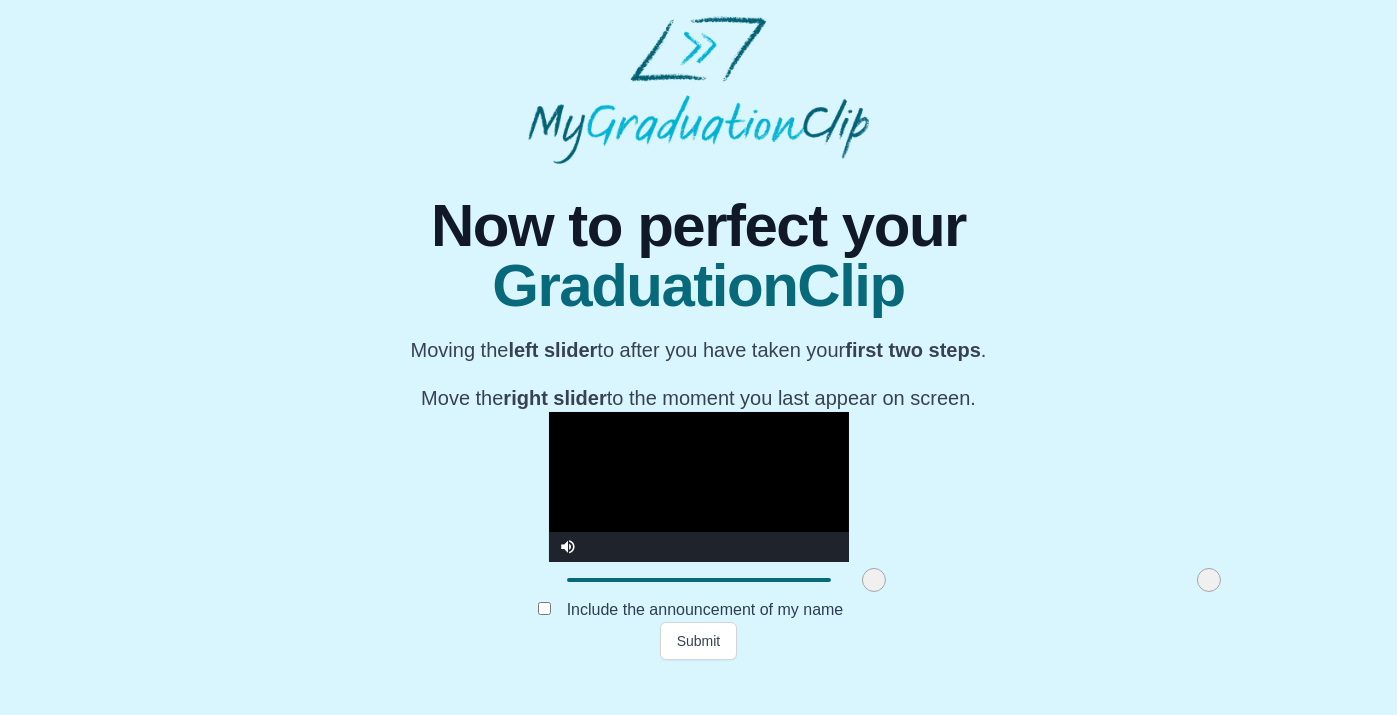 drag, startPoint x: 1035, startPoint y: 622, endPoint x: 1014, endPoint y: 622, distance: 21 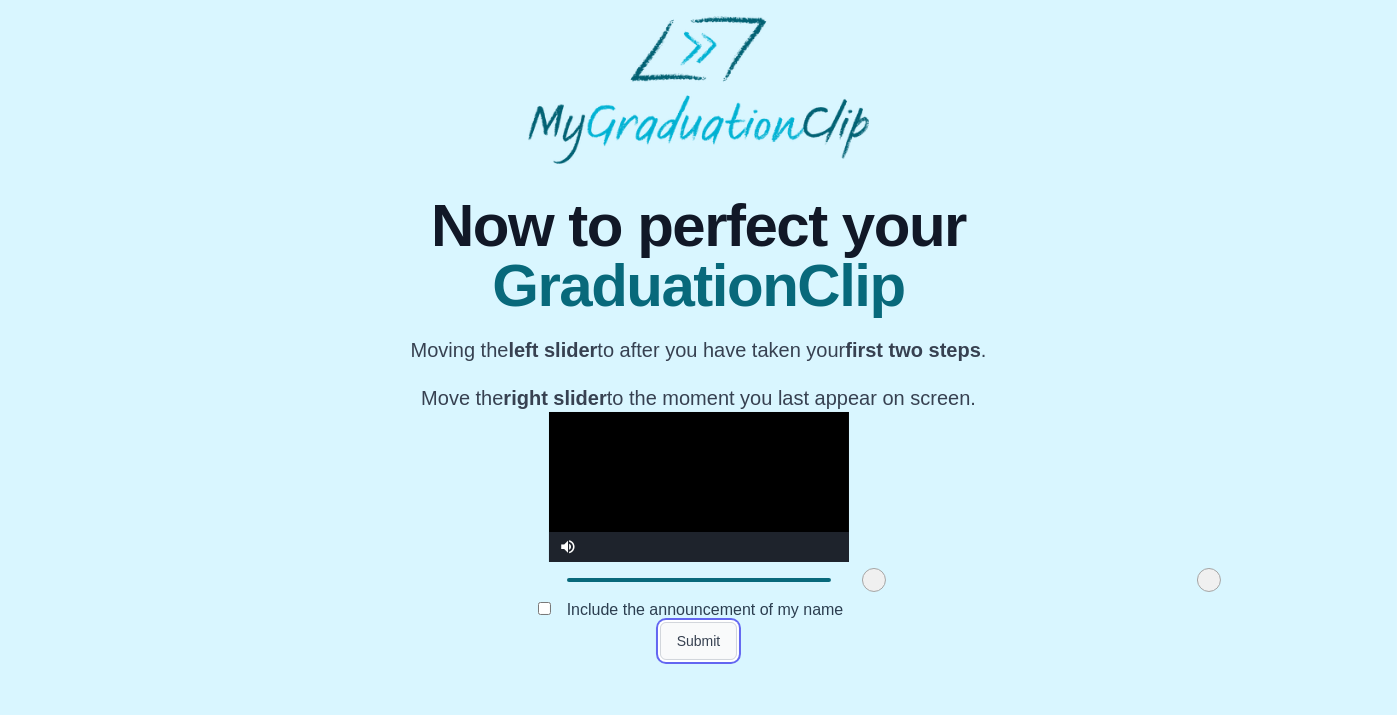 click on "Submit" at bounding box center (699, 641) 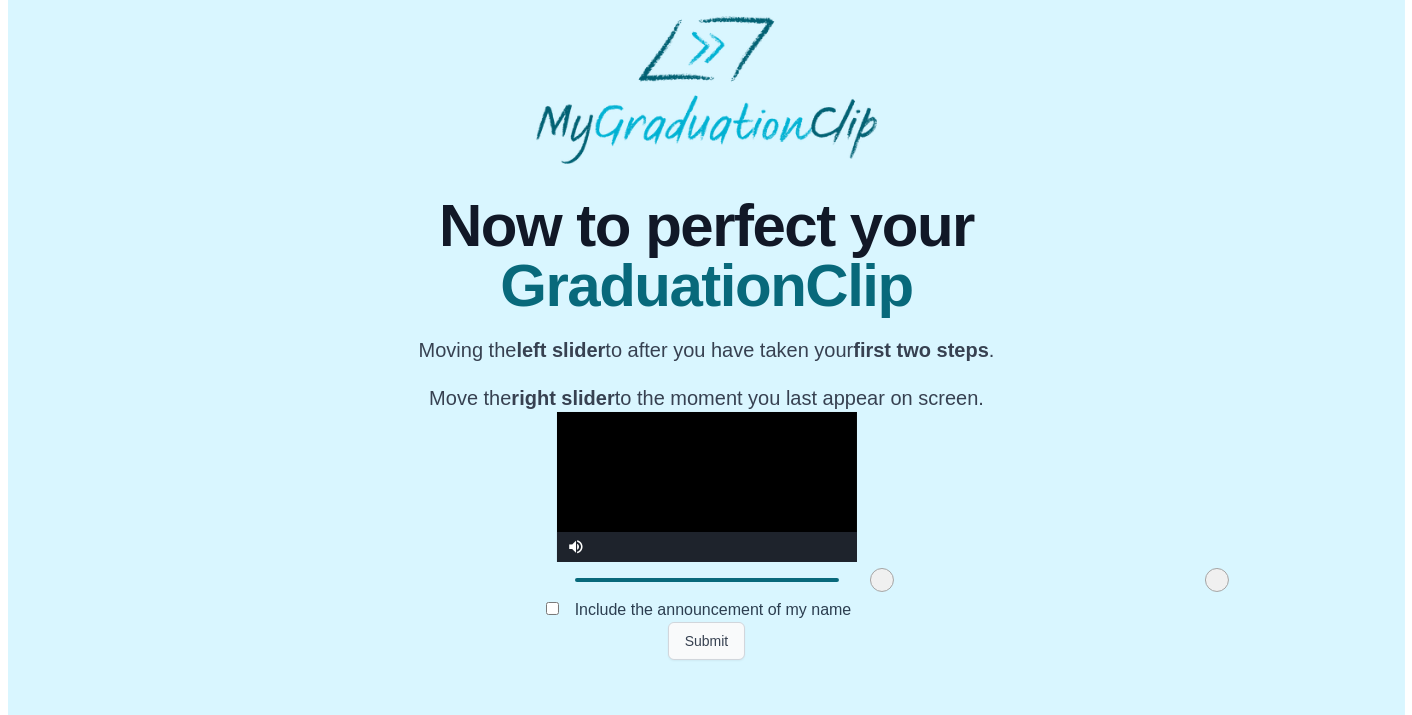 scroll, scrollTop: 0, scrollLeft: 0, axis: both 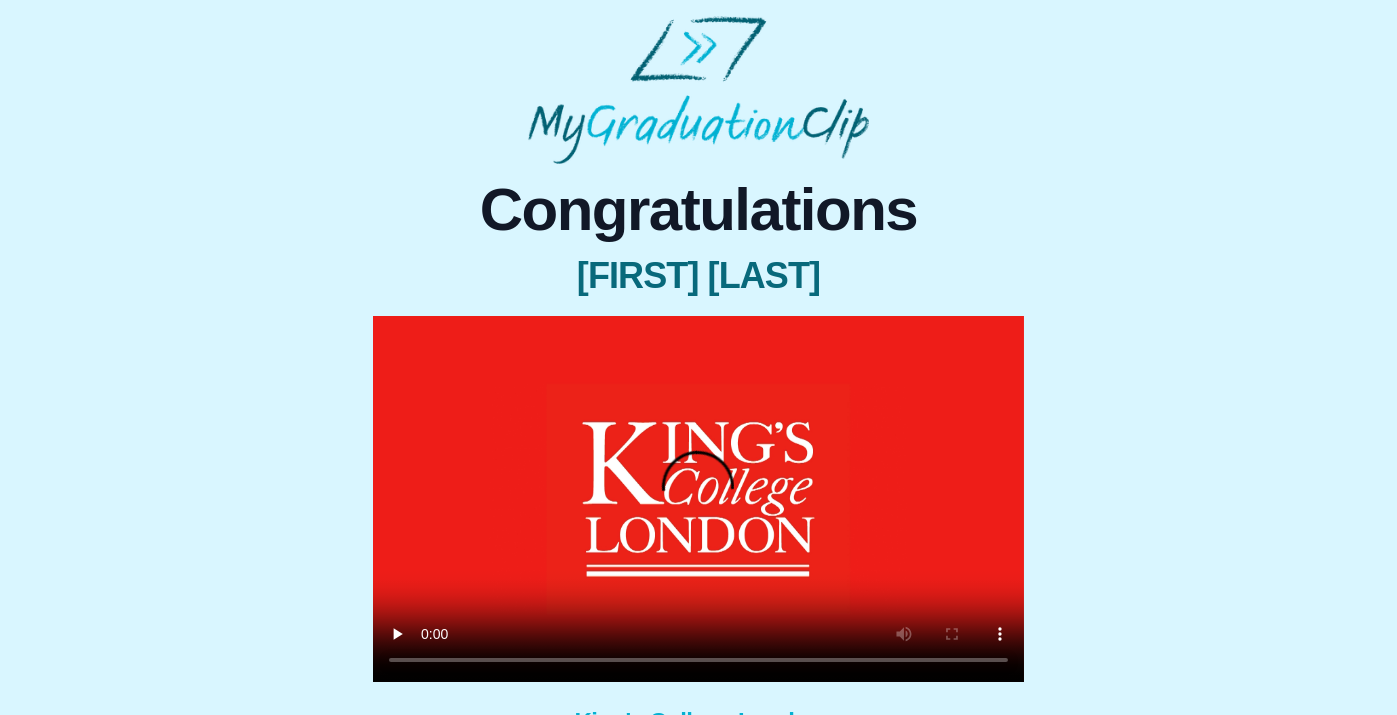 type 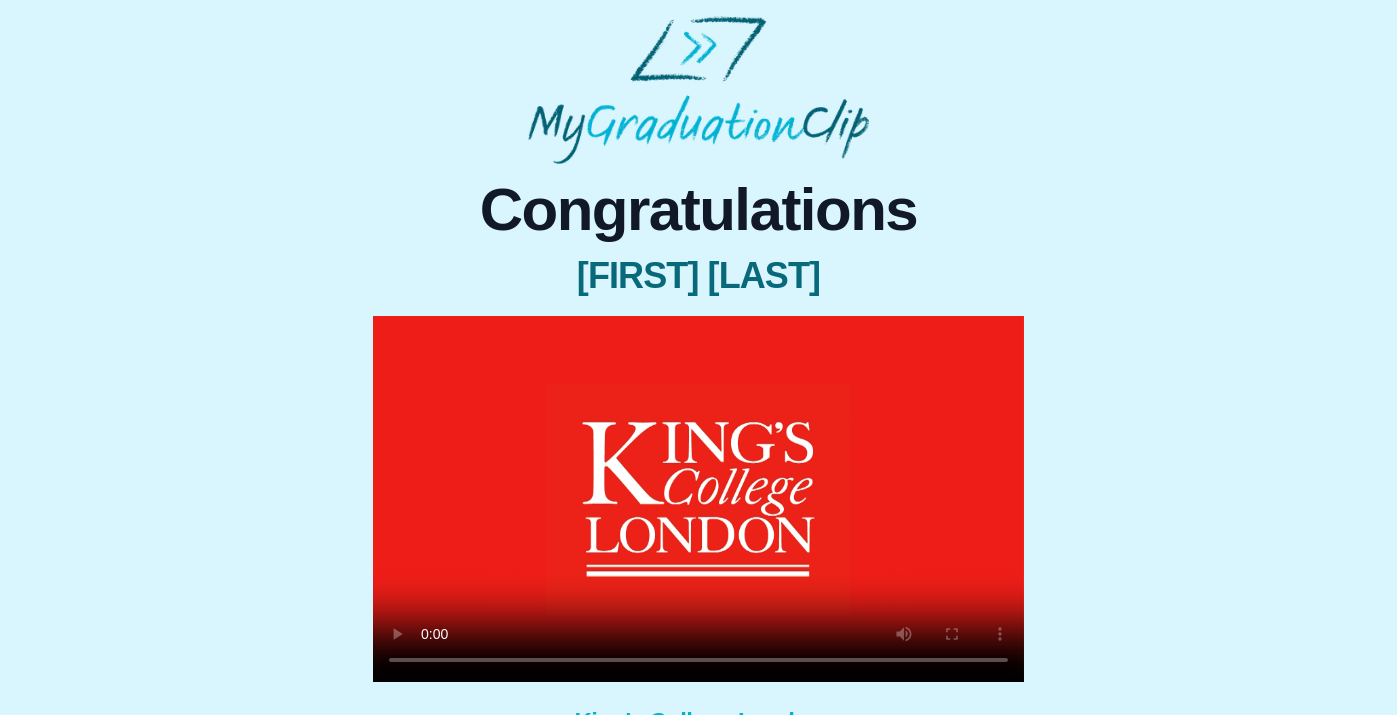 drag, startPoint x: 561, startPoint y: 658, endPoint x: 306, endPoint y: 558, distance: 273.90692 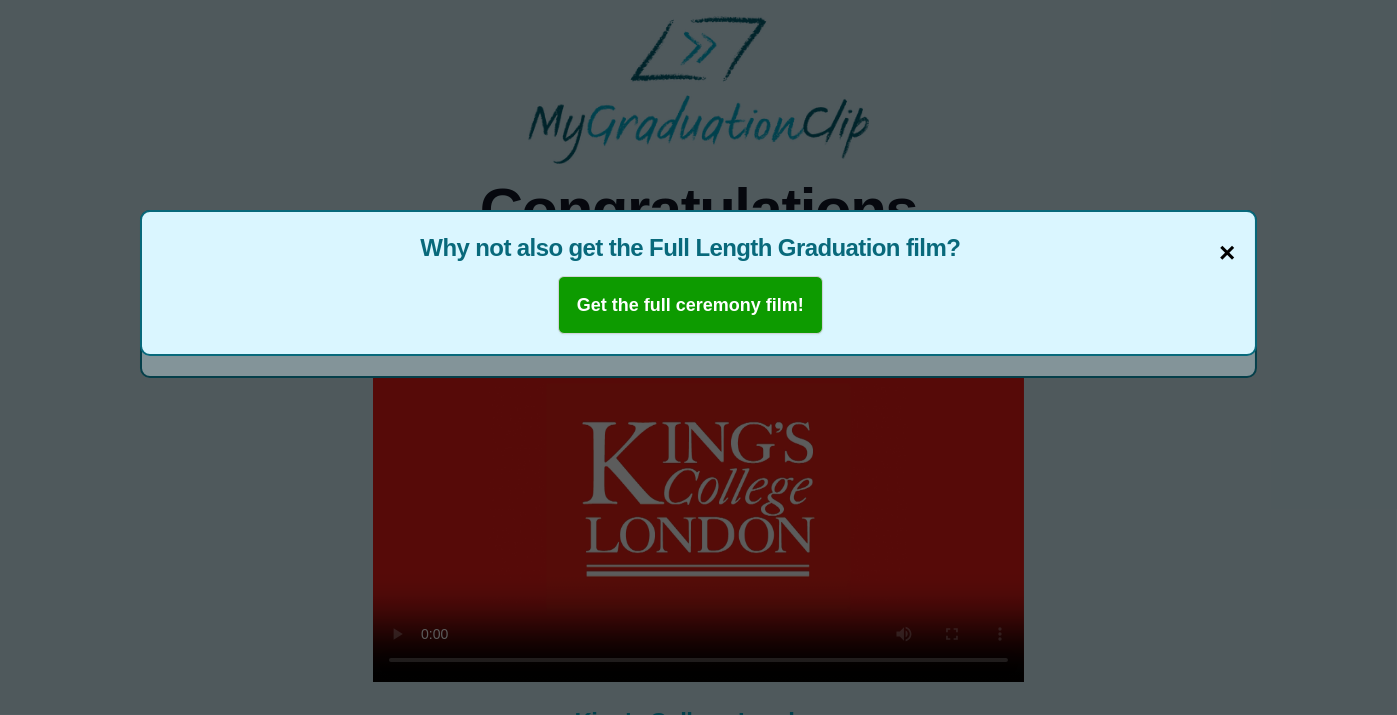 click on "×" at bounding box center (1227, 253) 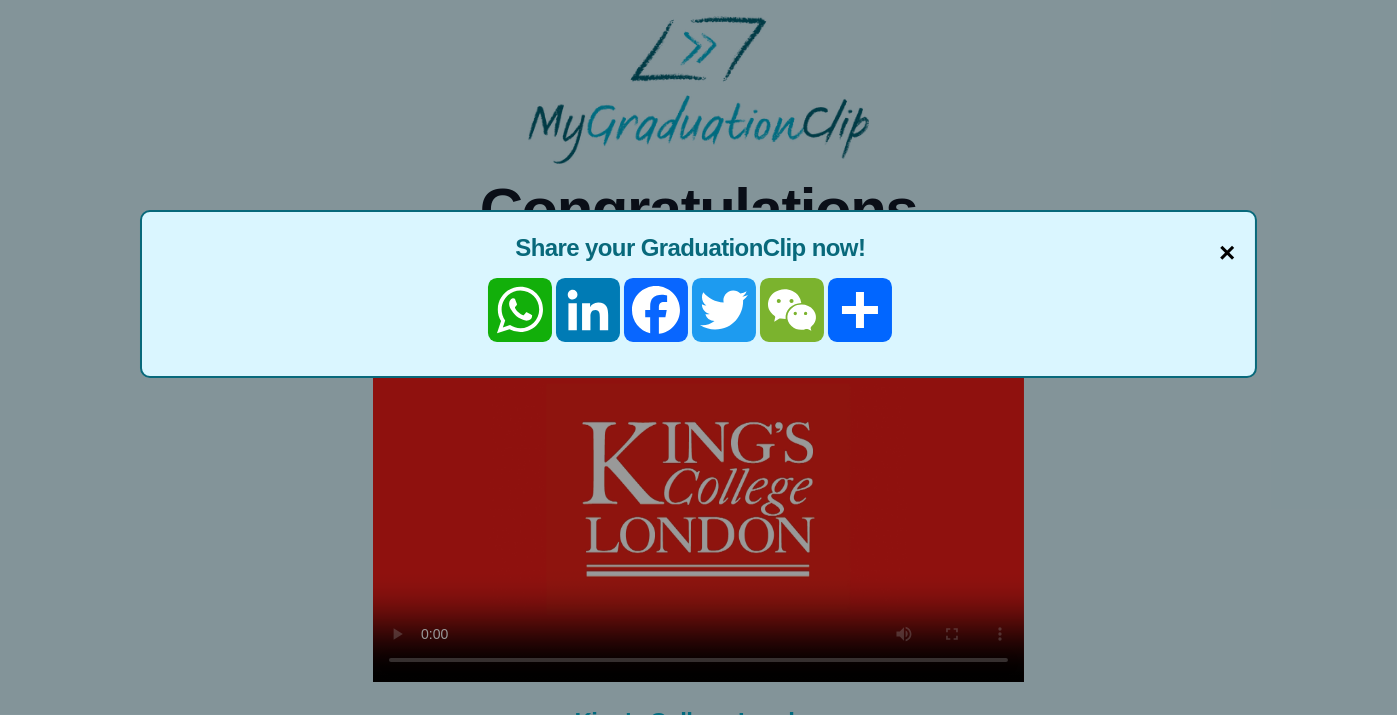 click on "×" at bounding box center (1227, 253) 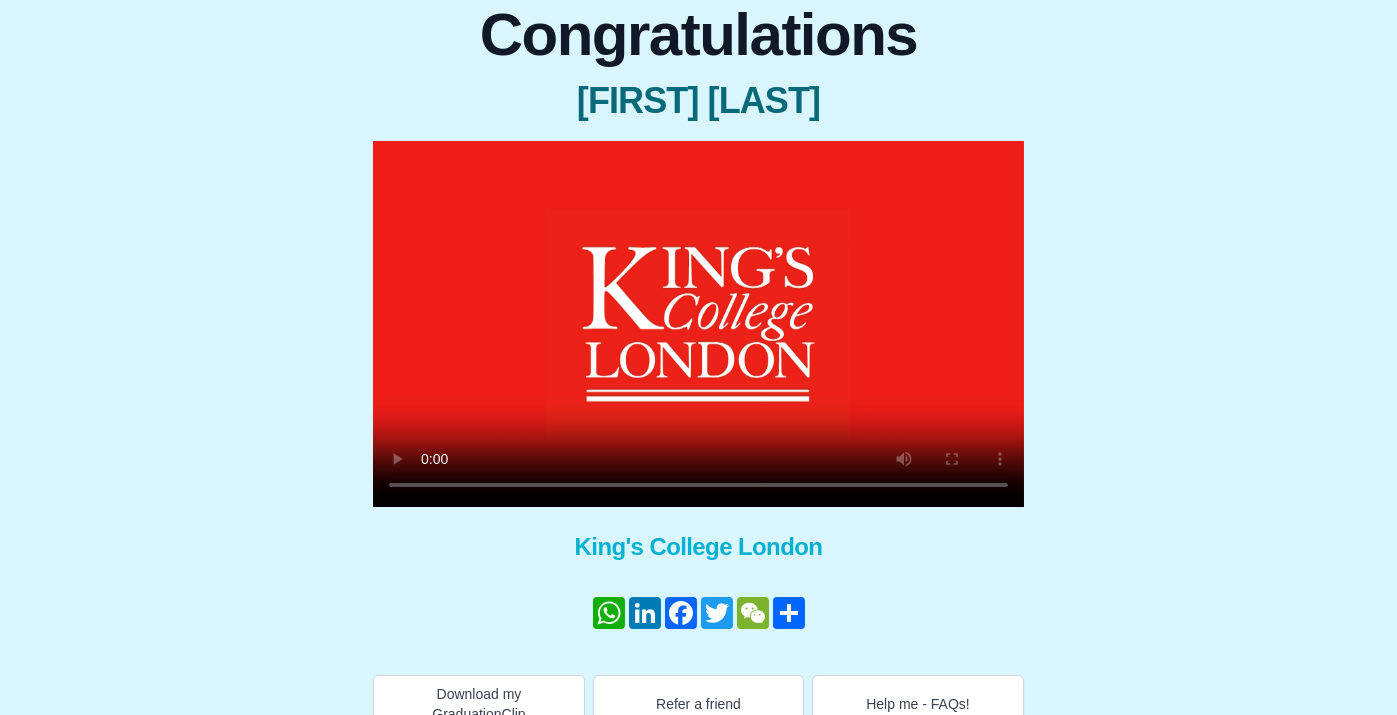 scroll, scrollTop: 208, scrollLeft: 0, axis: vertical 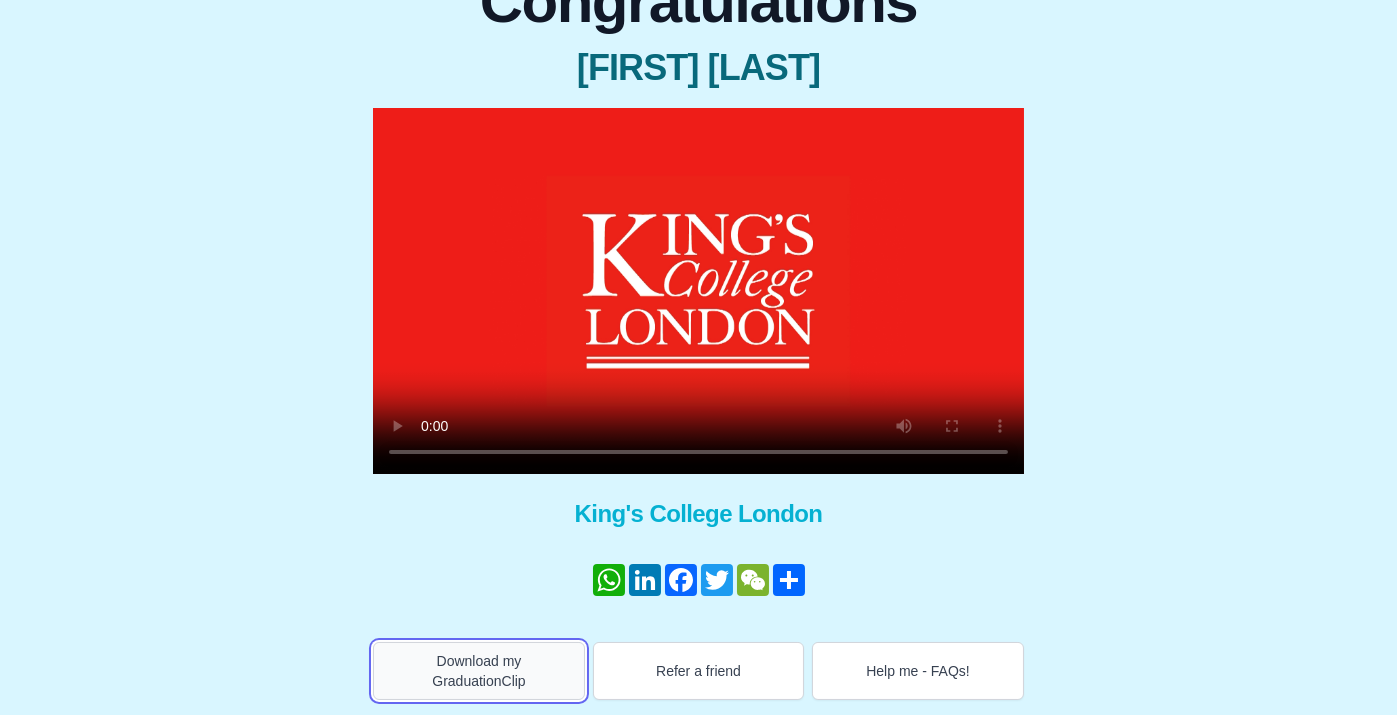 click on "Download my GraduationClip" at bounding box center (479, 671) 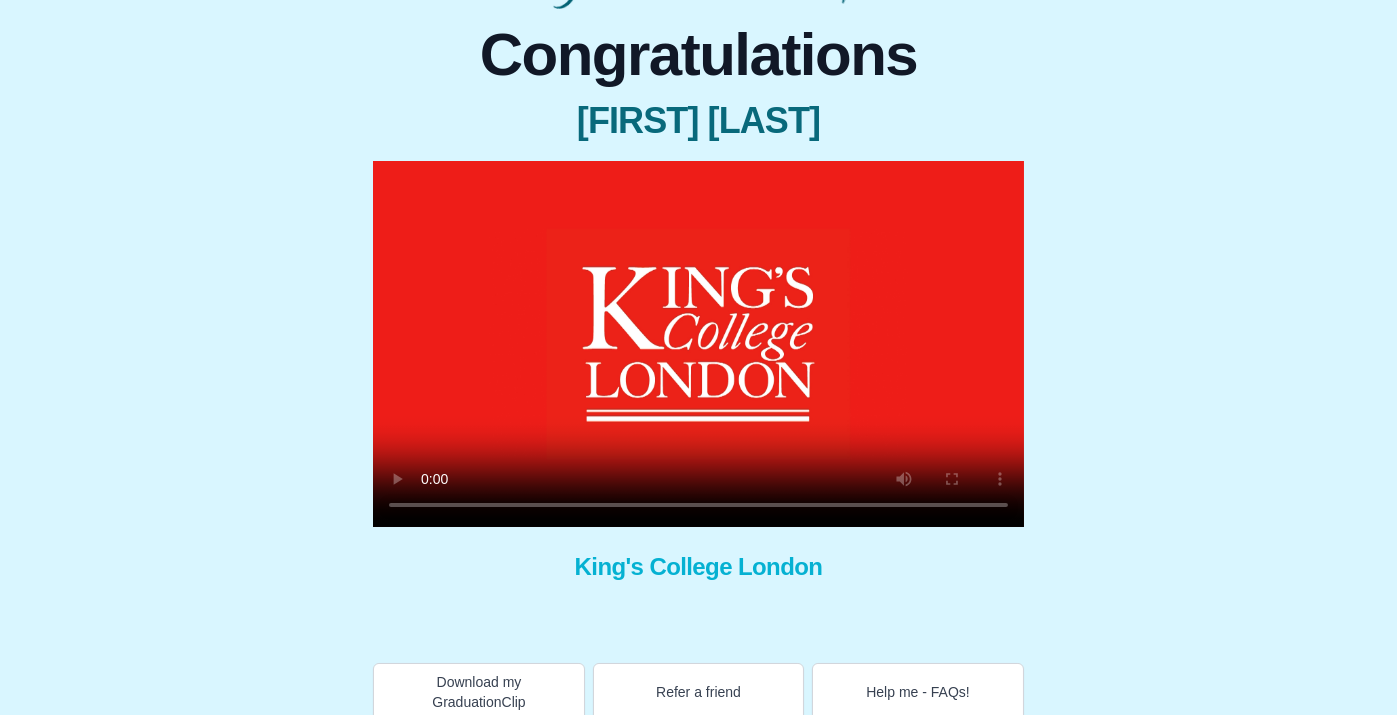 scroll, scrollTop: 157, scrollLeft: 0, axis: vertical 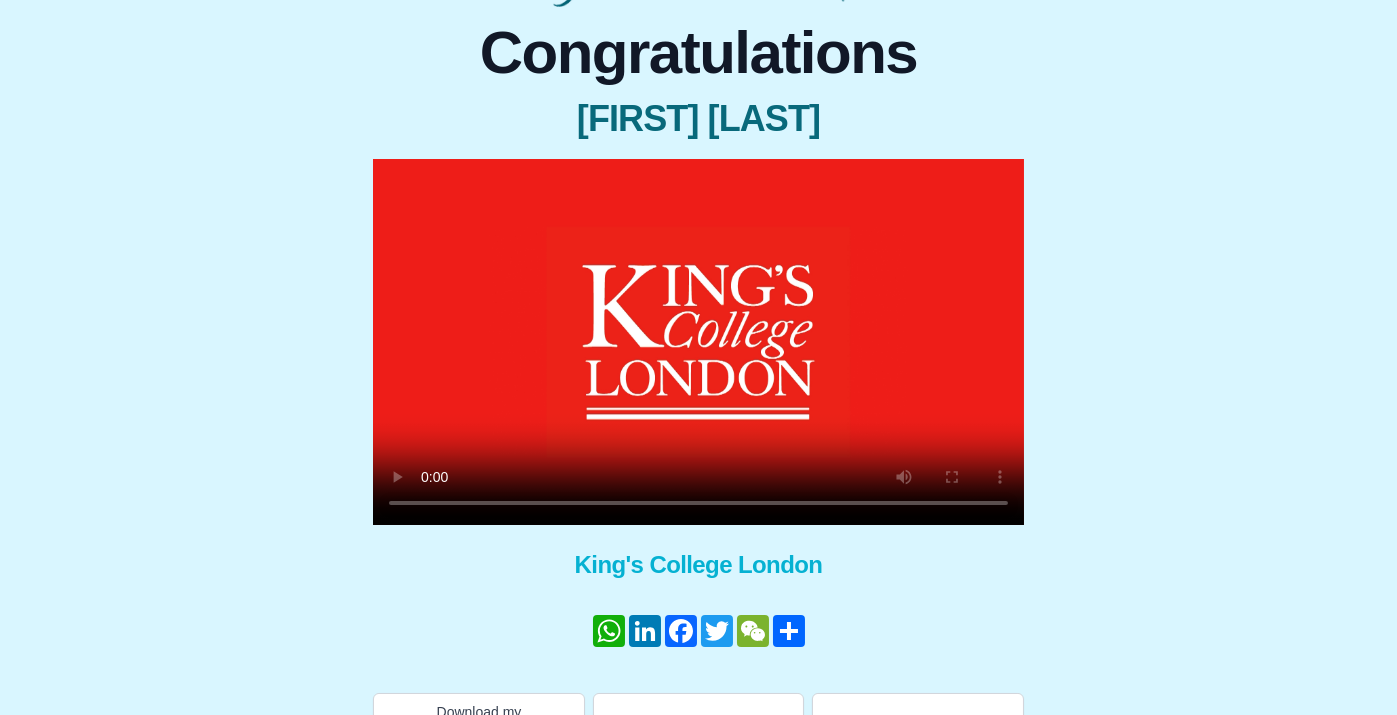 type 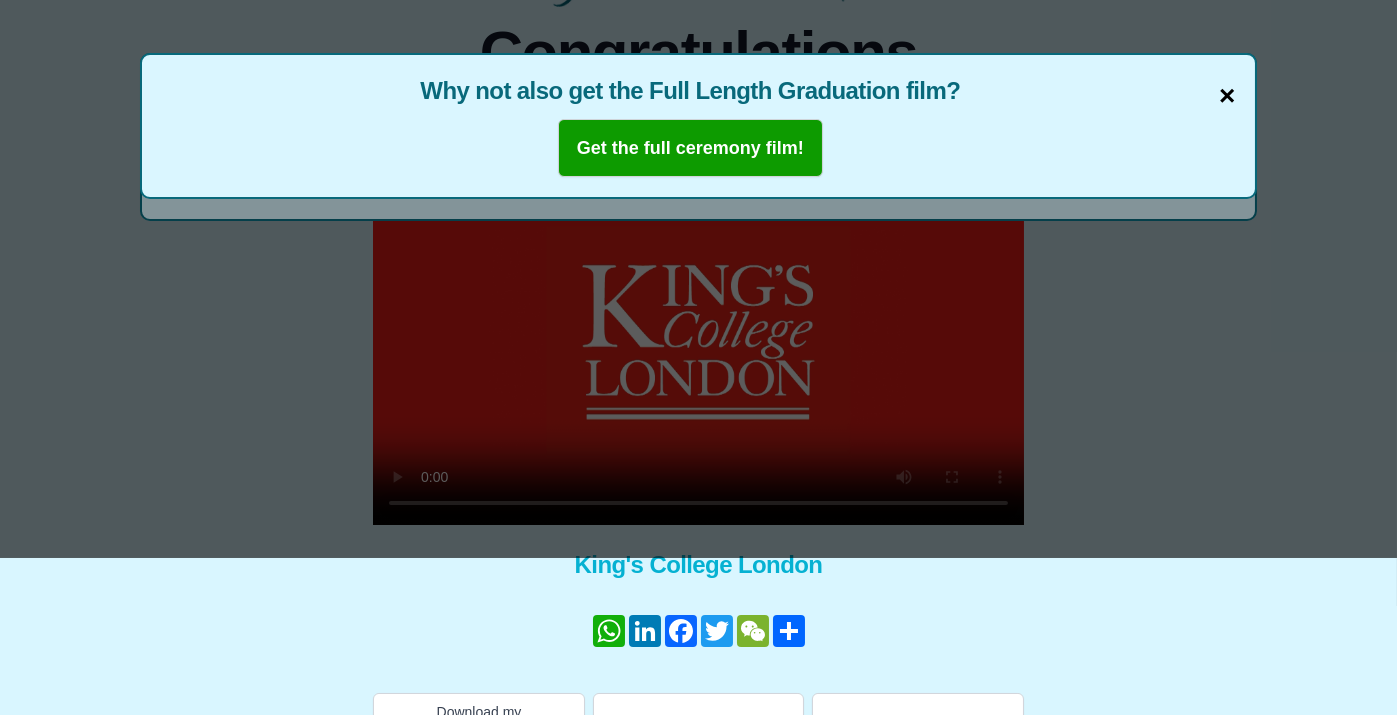 click on "×" at bounding box center [1227, 96] 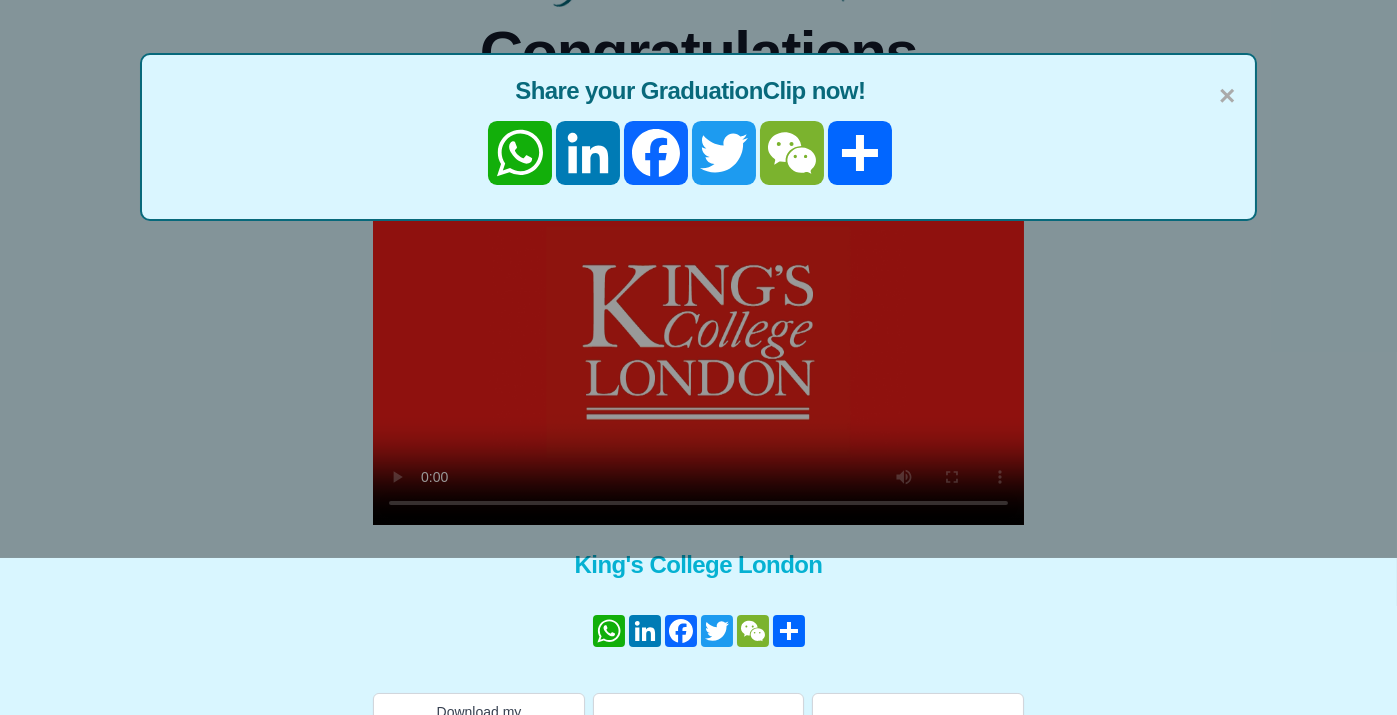 click on "×" at bounding box center (1227, 96) 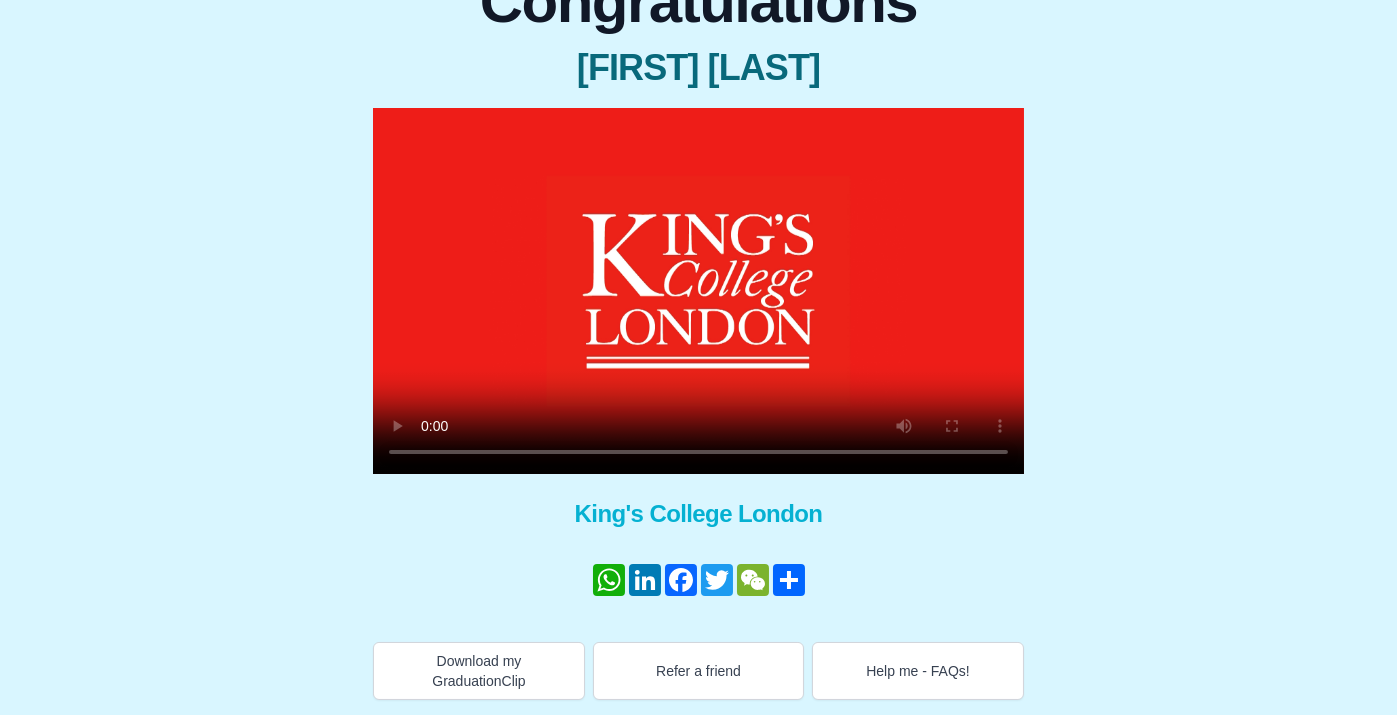 scroll, scrollTop: 207, scrollLeft: 0, axis: vertical 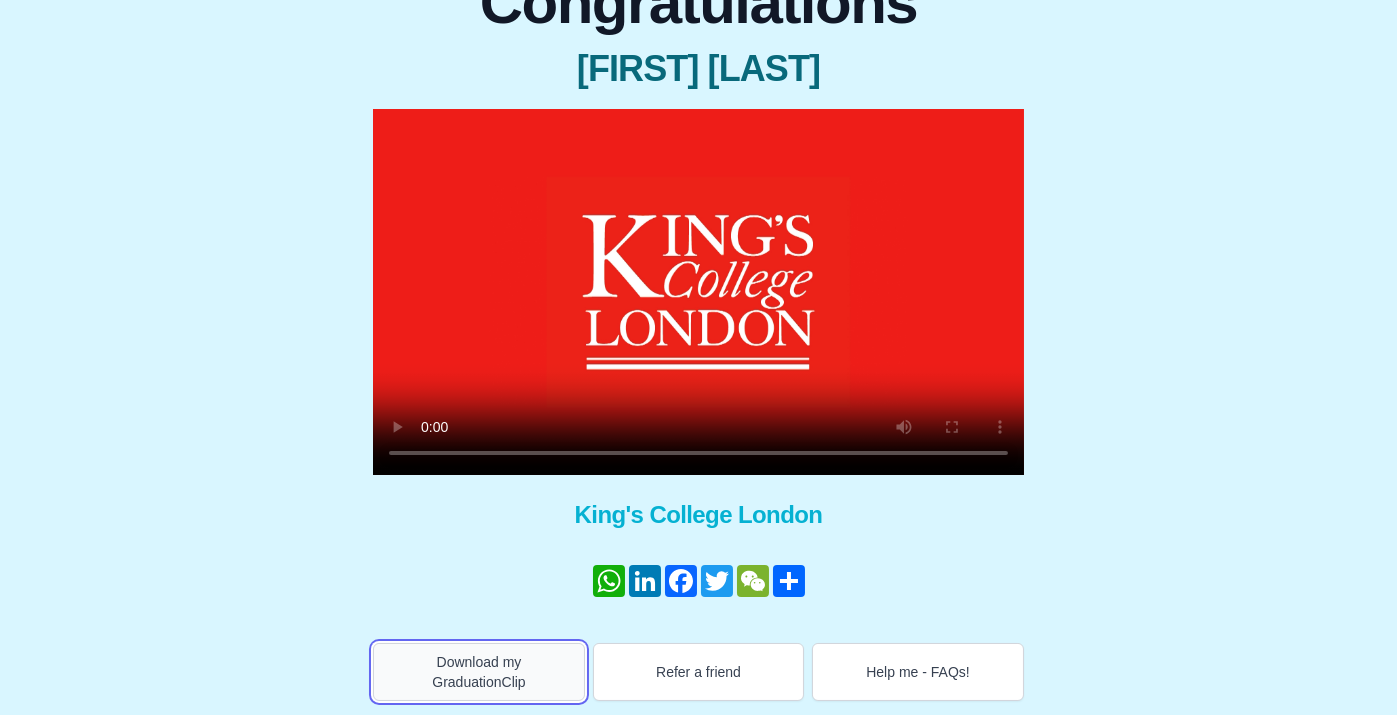 click on "Download my GraduationClip" at bounding box center [479, 672] 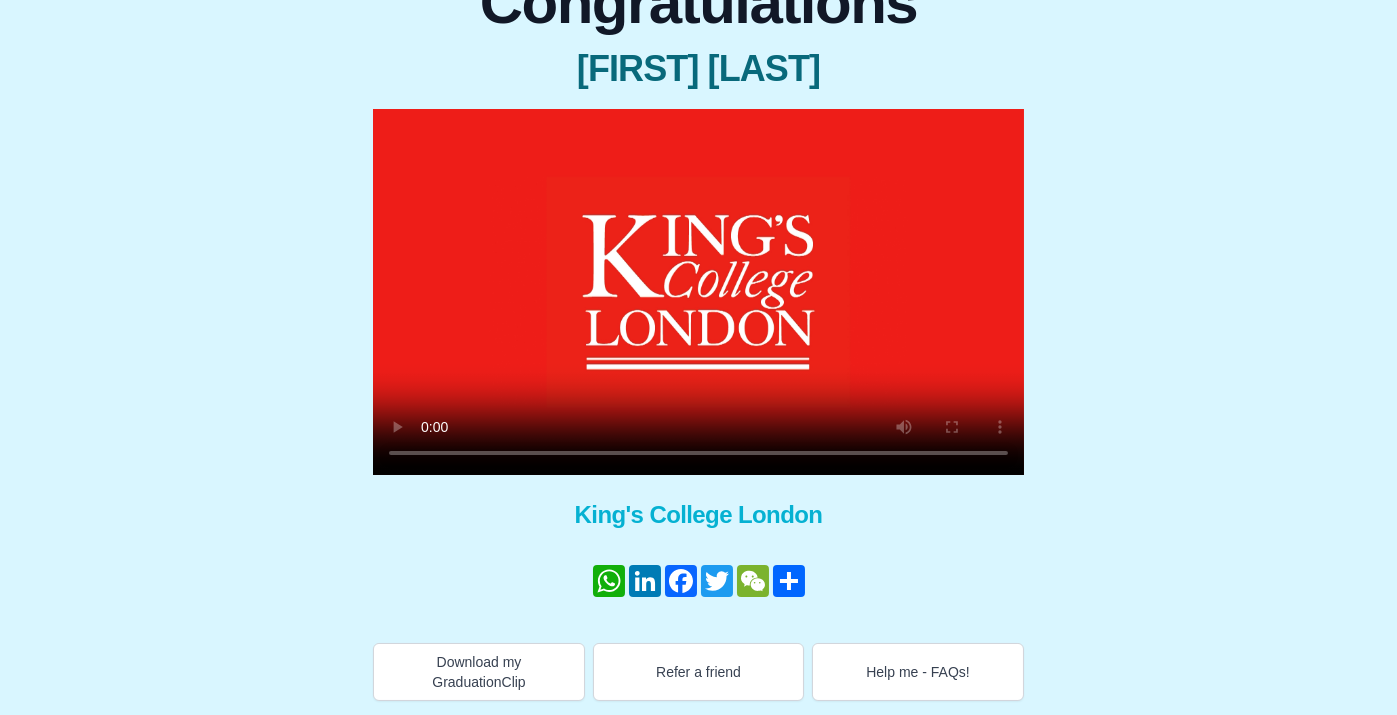 click on "Congratulations [FIRST] [LAST] × Share your GraduationClip now! WhatsApp LinkedIn Facebook Twitter WeChat 分享 × Why not also get the Full Length Graduation film? Get the full ceremony film! King's College London WhatsApp LinkedIn Facebook Twitter WeChat 分享  Download my GraduationClip   Refer a friend   Help me - FAQs!" at bounding box center [698, 329] 